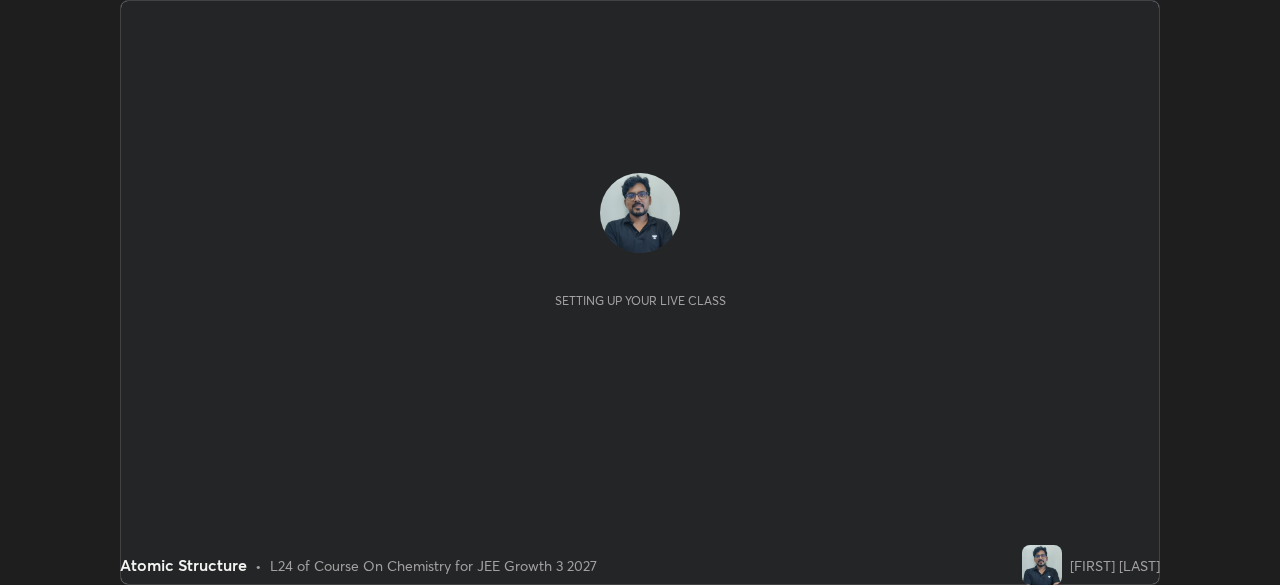scroll, scrollTop: 0, scrollLeft: 0, axis: both 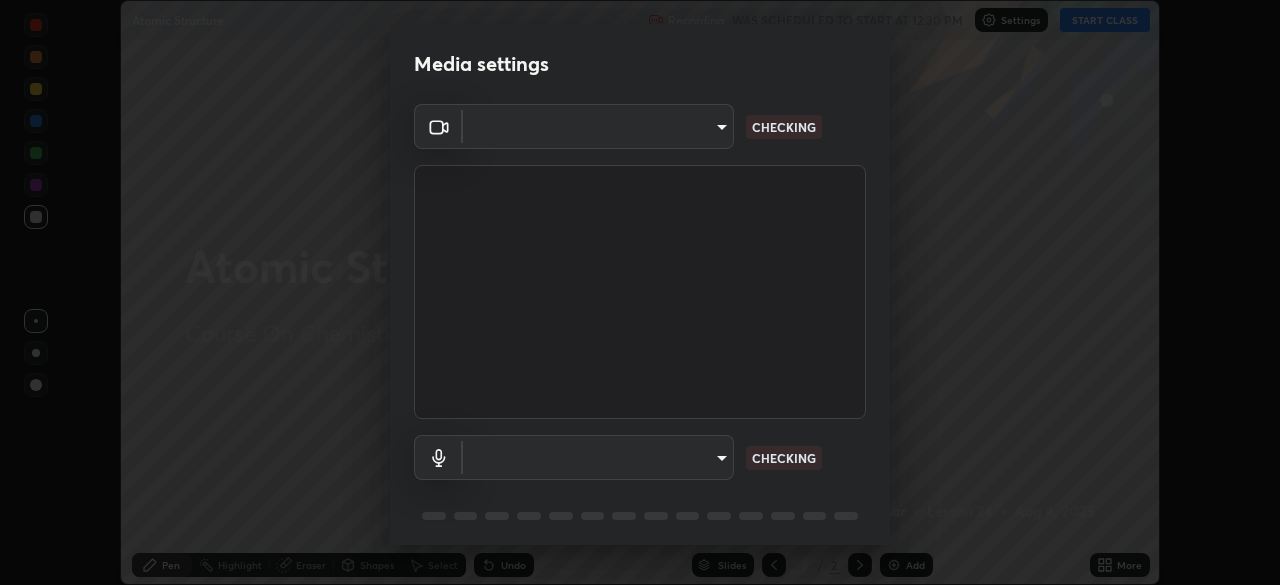 type on "443a52c1fcb7883315f8fd5a1b2310fe1caf799e36d708bb439fd655faabec6d" 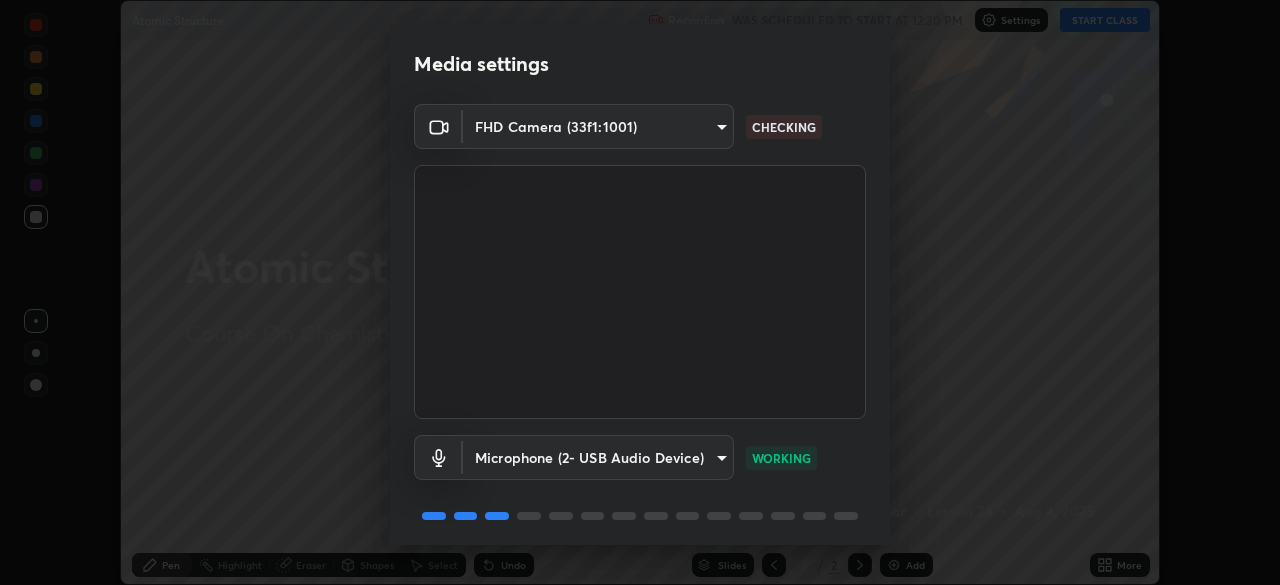 scroll, scrollTop: 71, scrollLeft: 0, axis: vertical 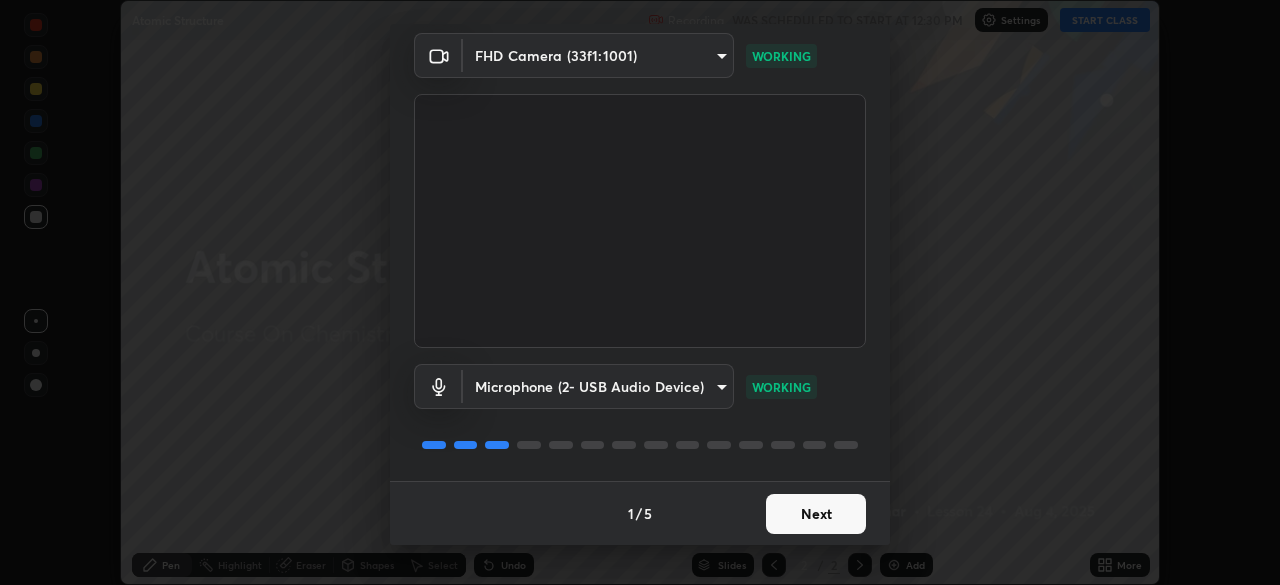 click on "Next" at bounding box center [816, 514] 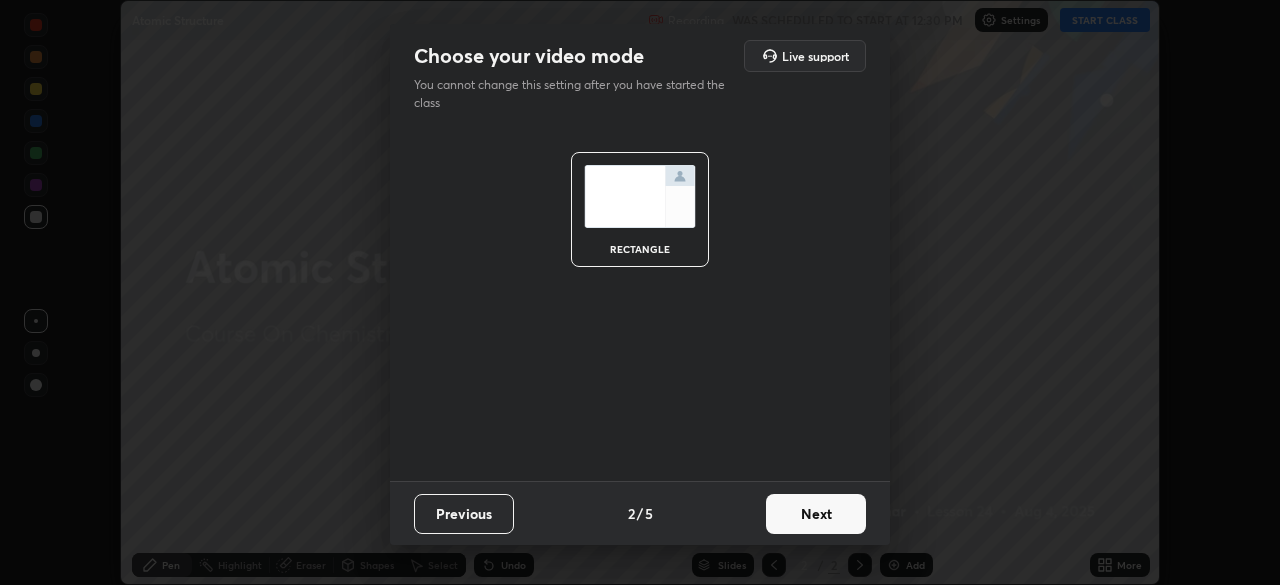 click on "Next" at bounding box center (816, 514) 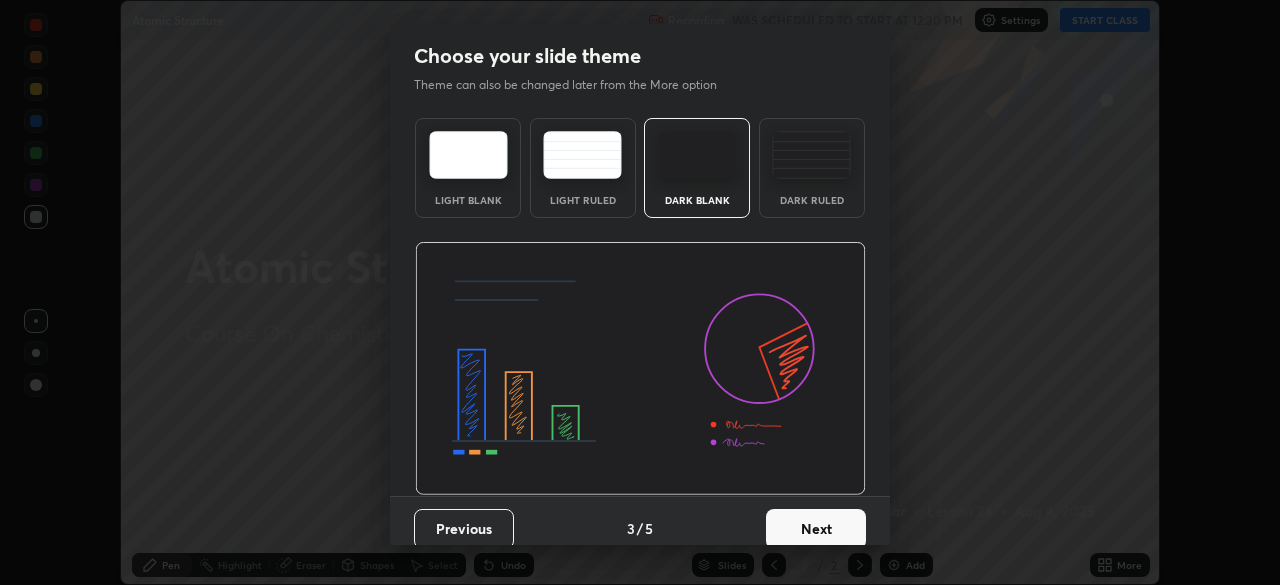 click on "Next" at bounding box center (816, 529) 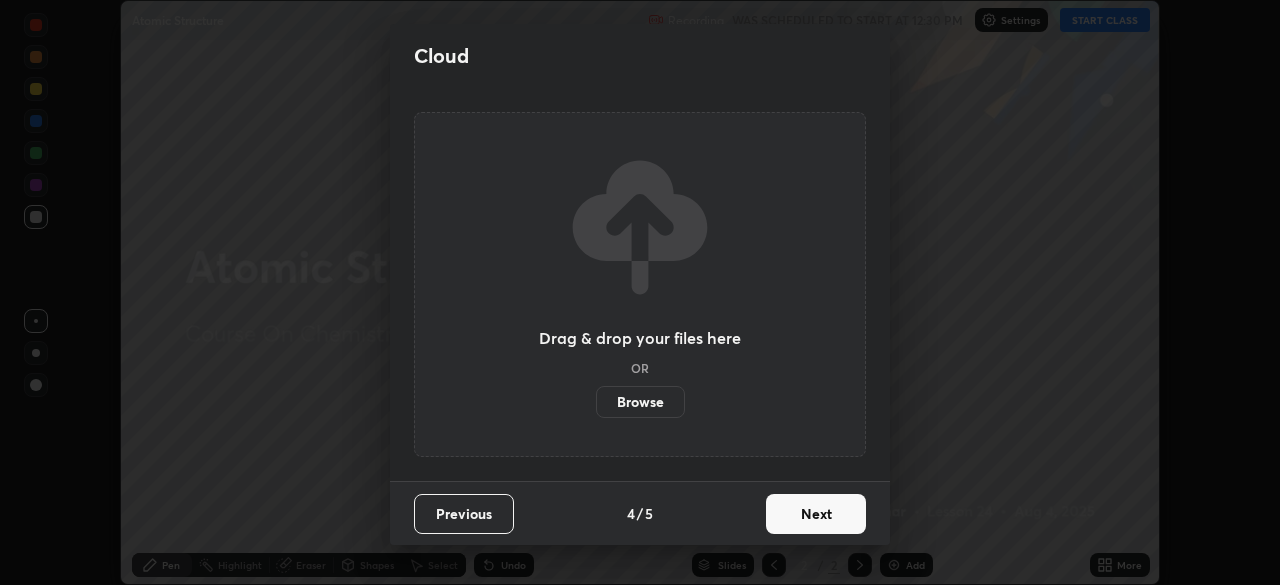 click on "Next" at bounding box center (816, 514) 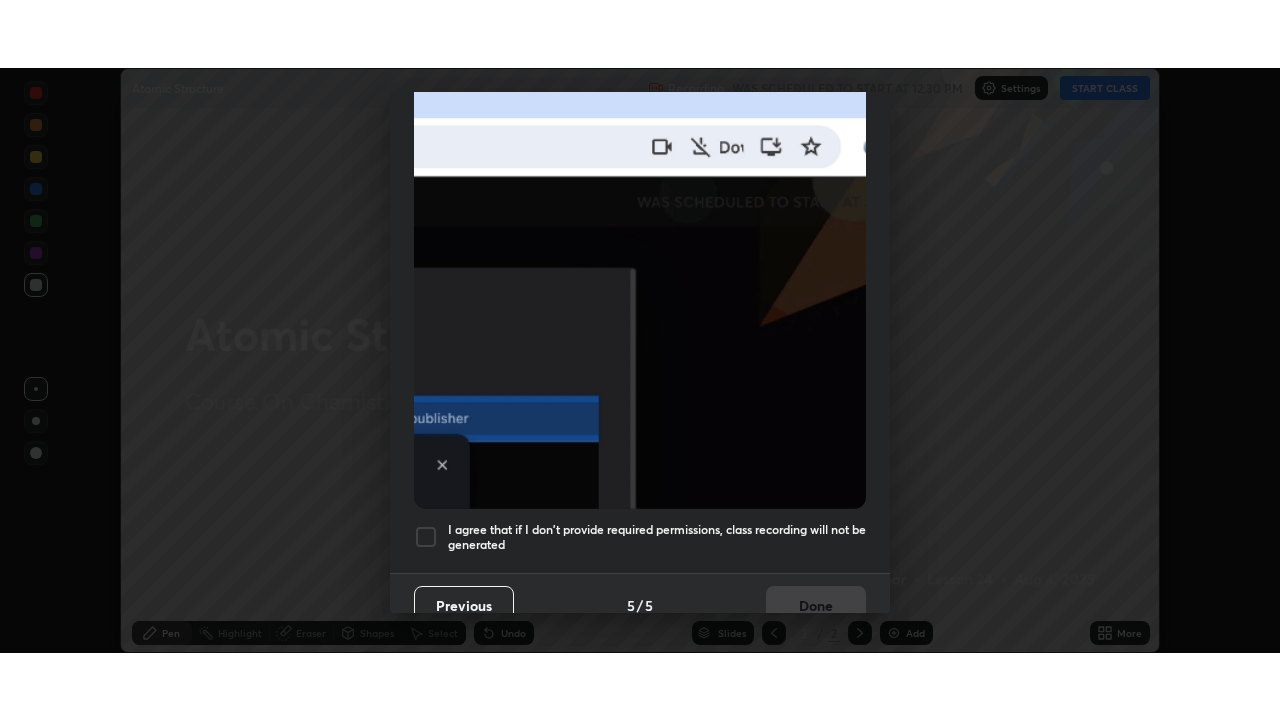 scroll, scrollTop: 479, scrollLeft: 0, axis: vertical 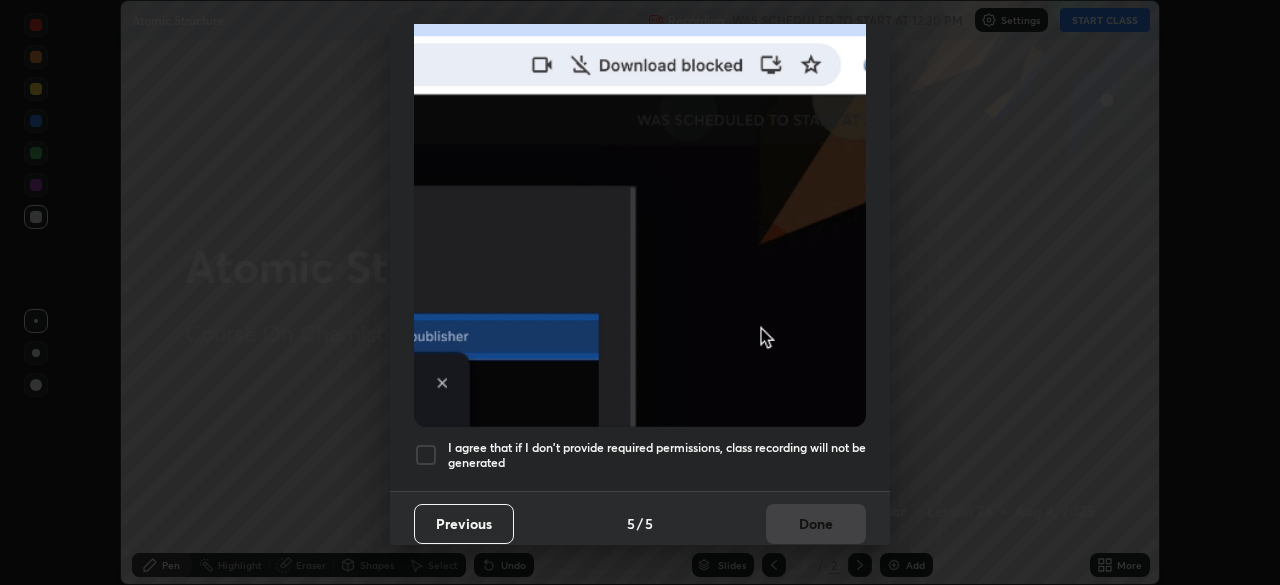 click at bounding box center [426, 455] 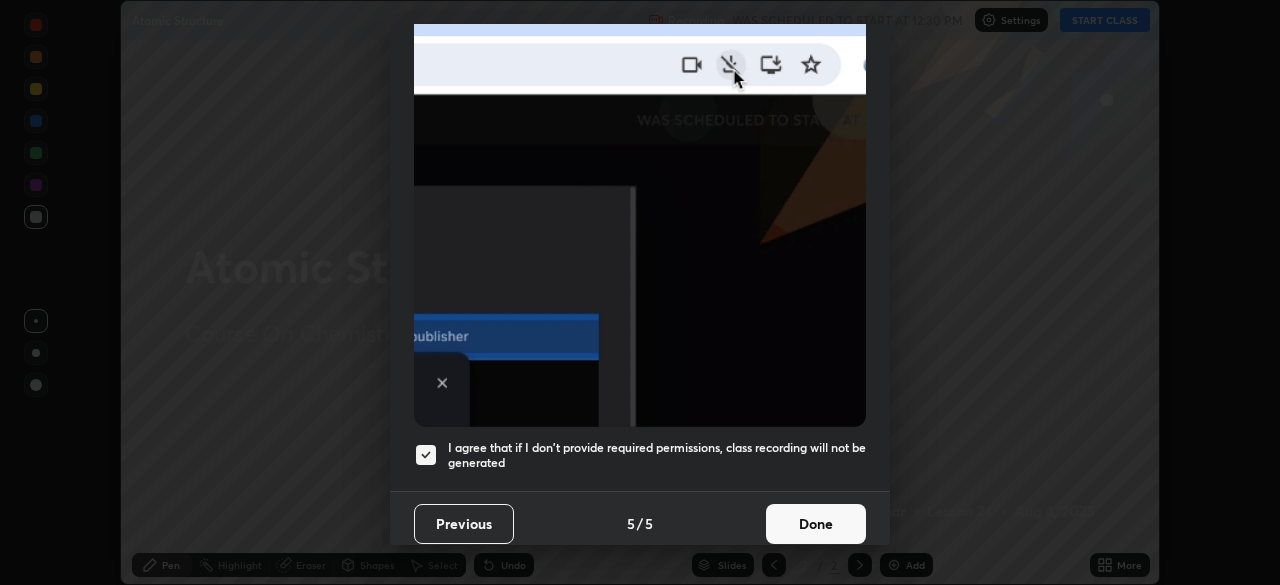click on "Done" at bounding box center (816, 524) 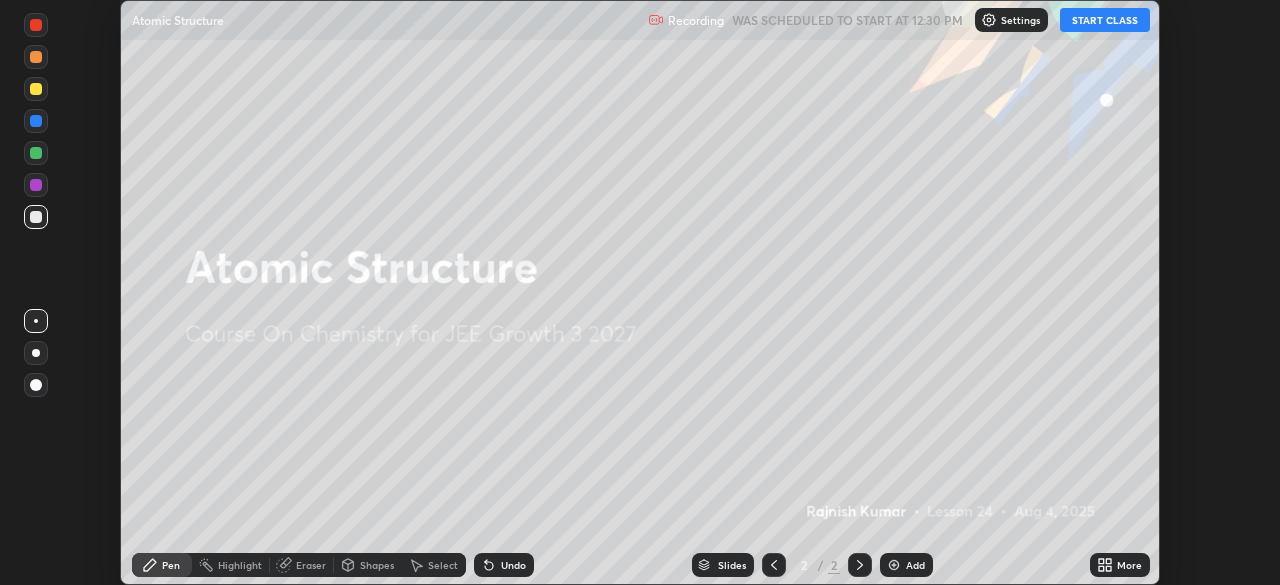 click on "START CLASS" at bounding box center [1105, 20] 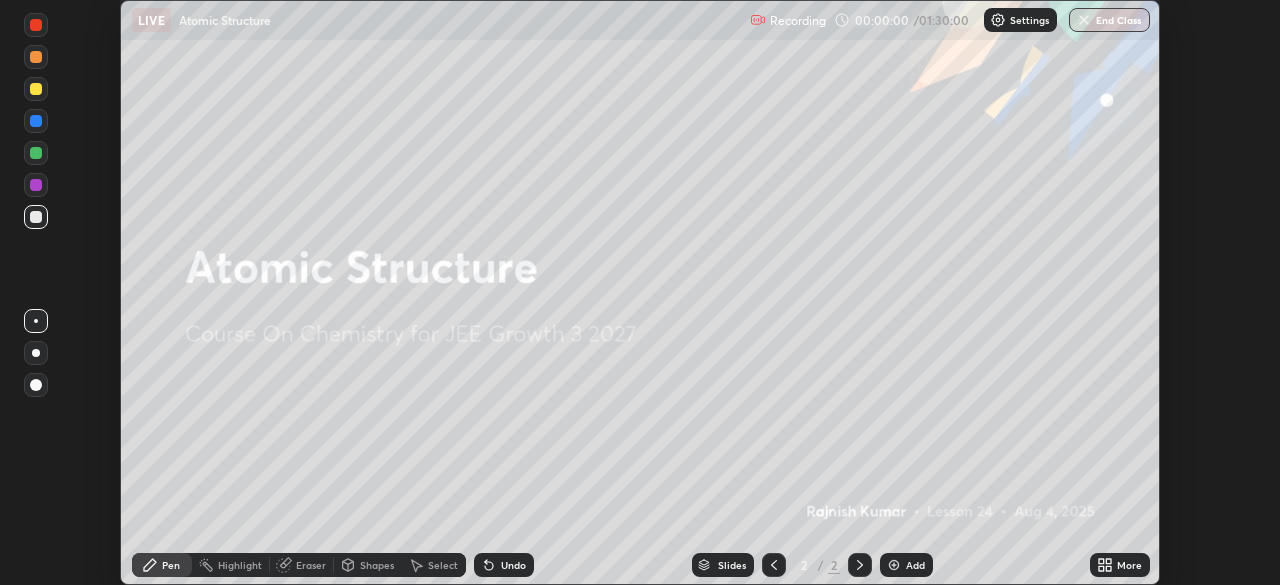 click 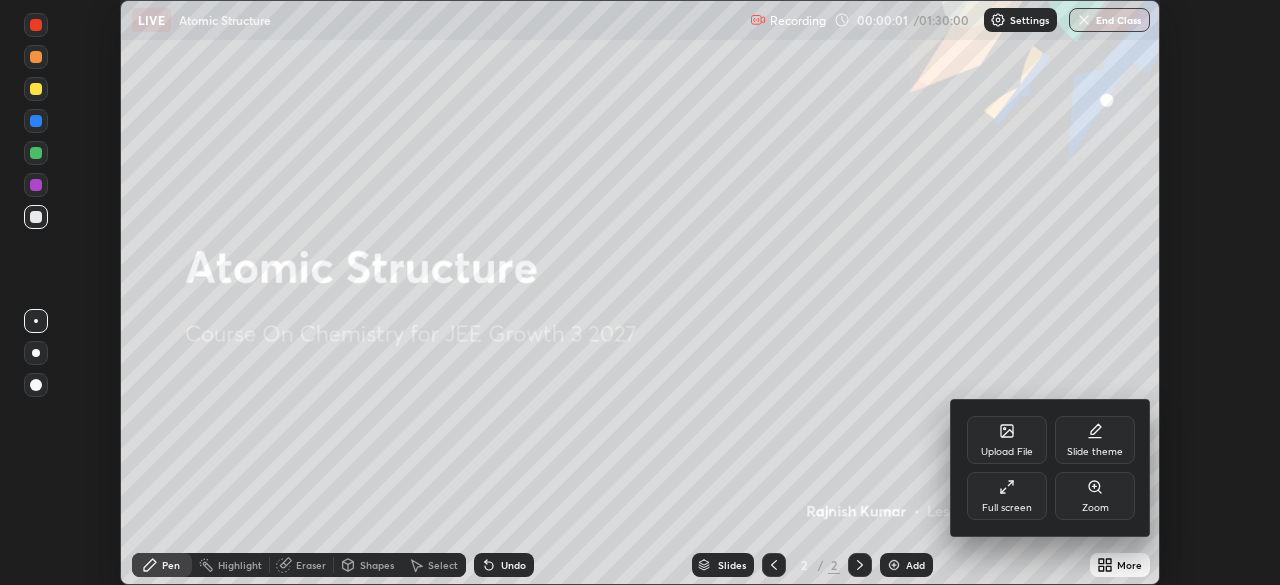 click on "Full screen" at bounding box center (1007, 496) 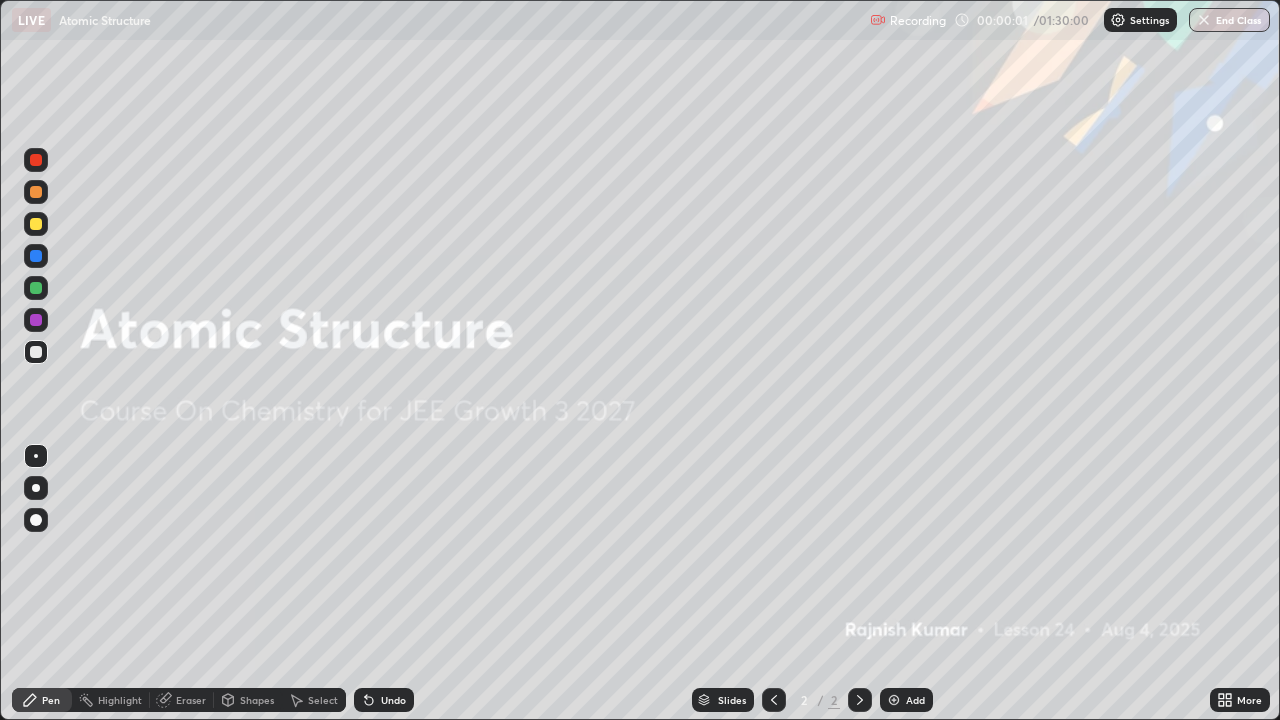 scroll, scrollTop: 99280, scrollLeft: 98720, axis: both 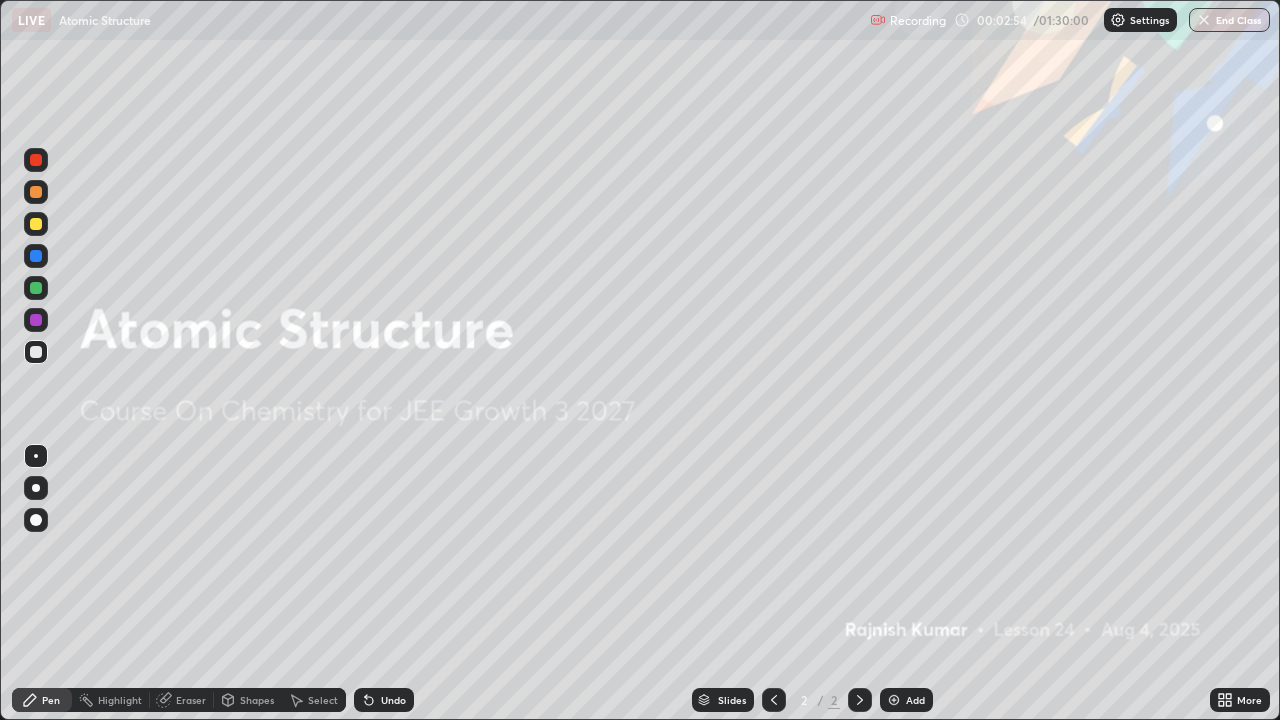 click on "Add" at bounding box center (906, 700) 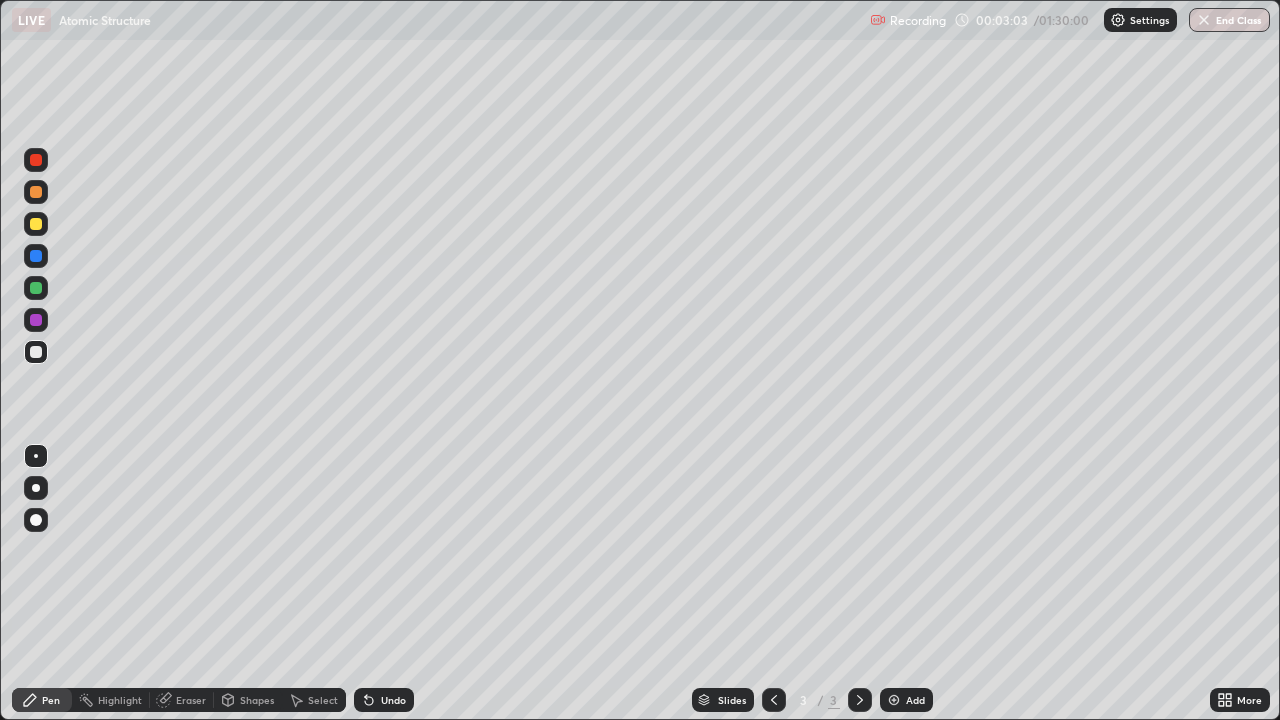 click at bounding box center (36, 224) 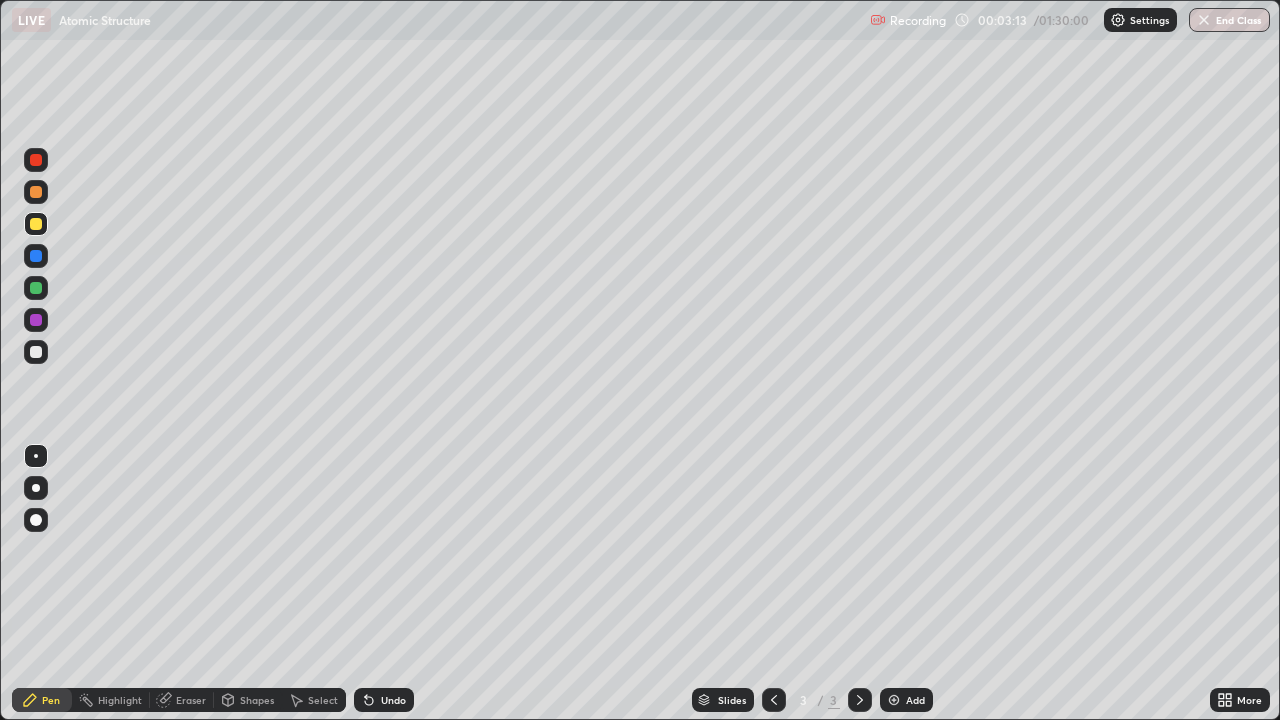 click 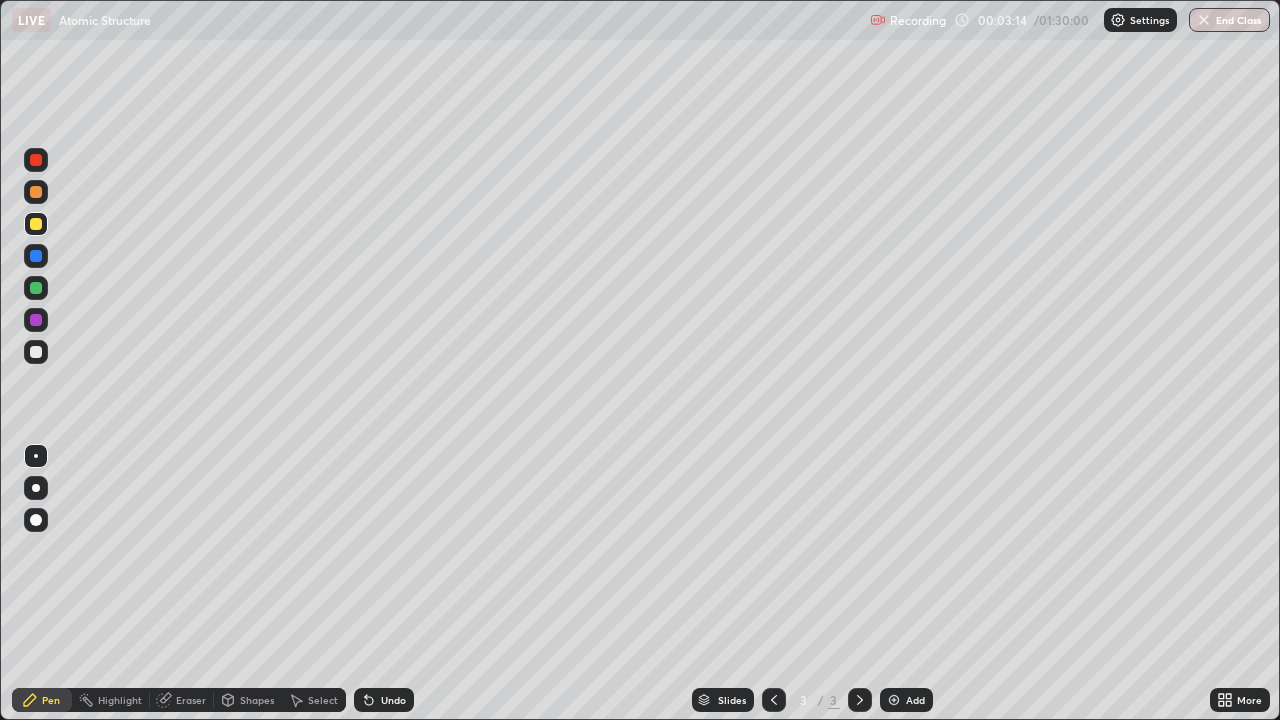 click at bounding box center [36, 520] 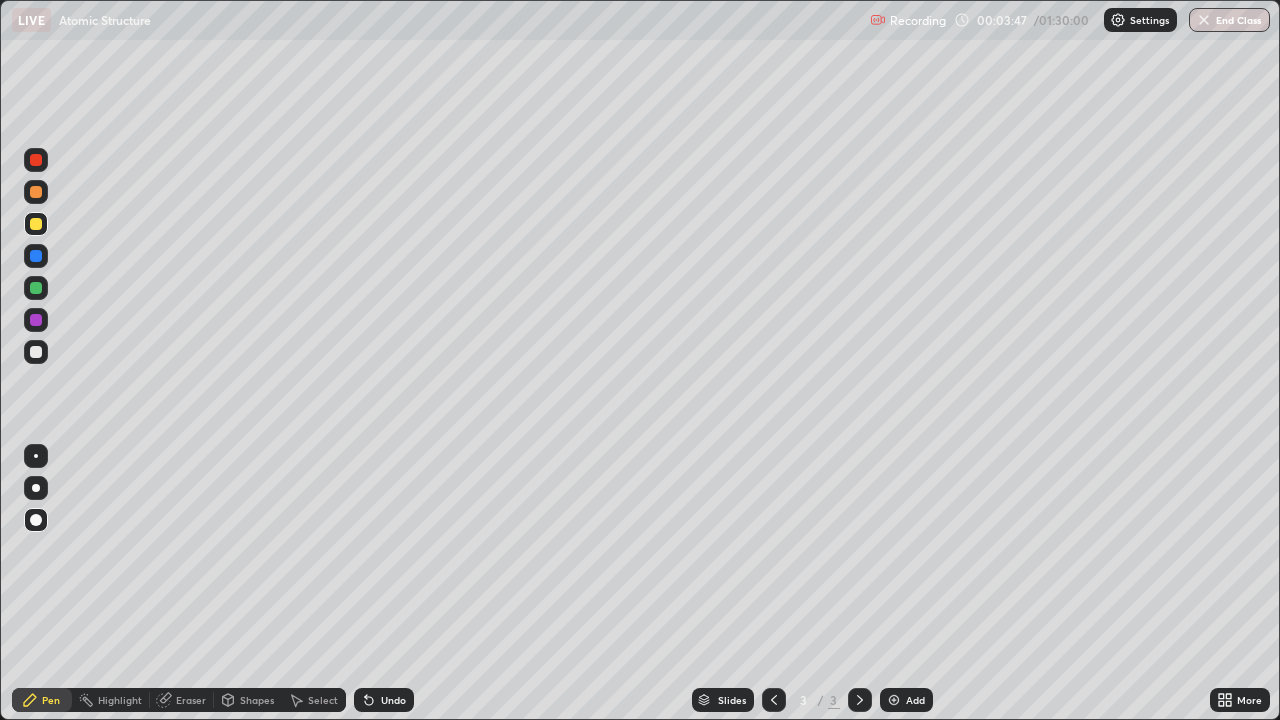 click on "Undo" at bounding box center (384, 700) 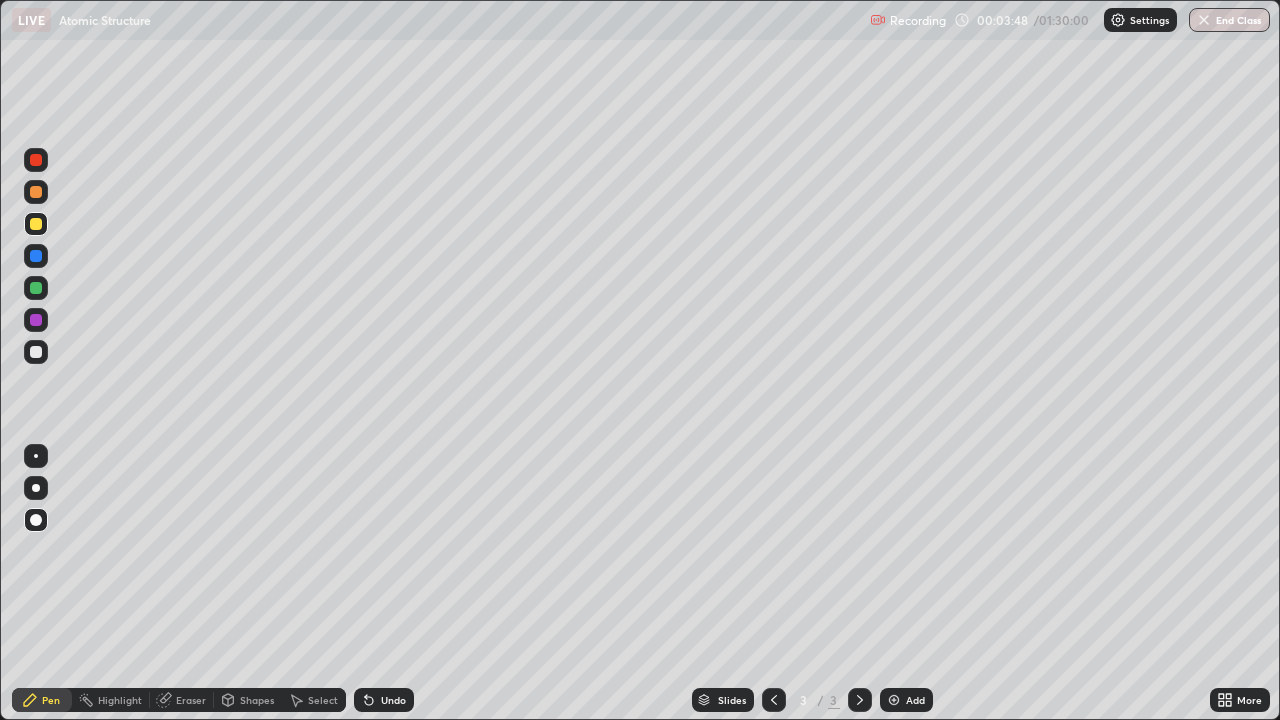 click on "Undo" at bounding box center [384, 700] 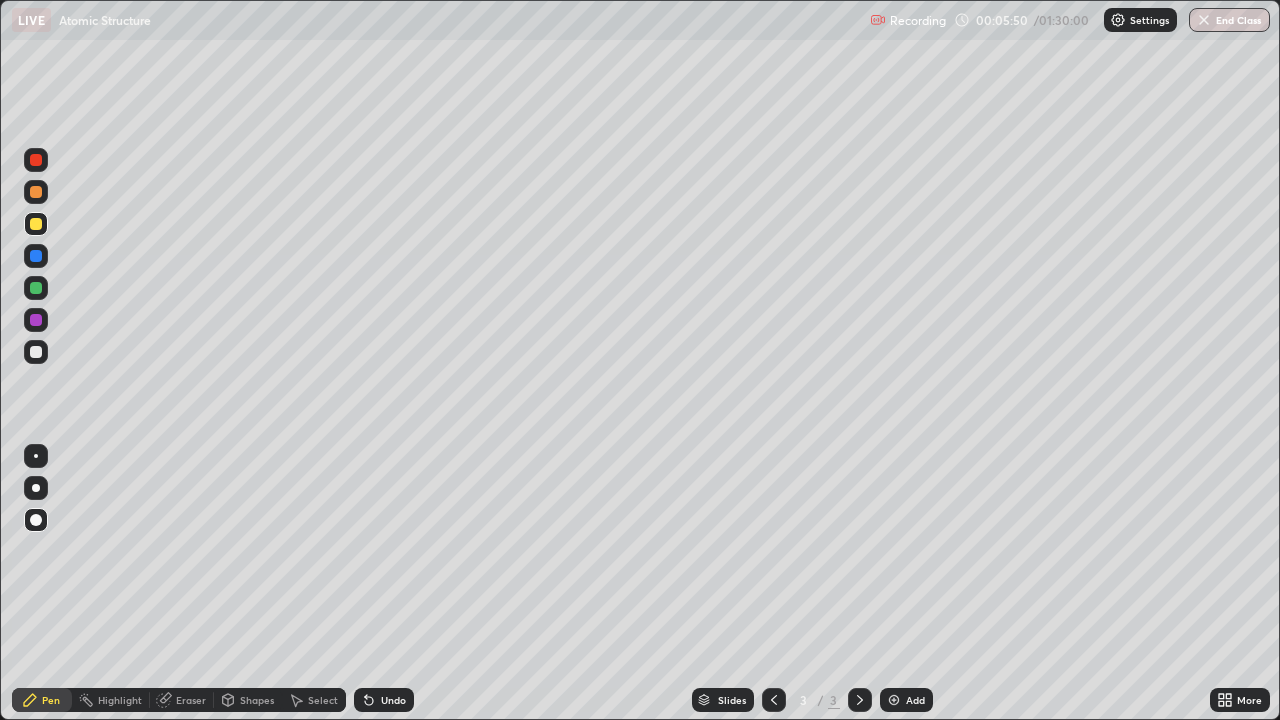 click on "Add" at bounding box center (906, 700) 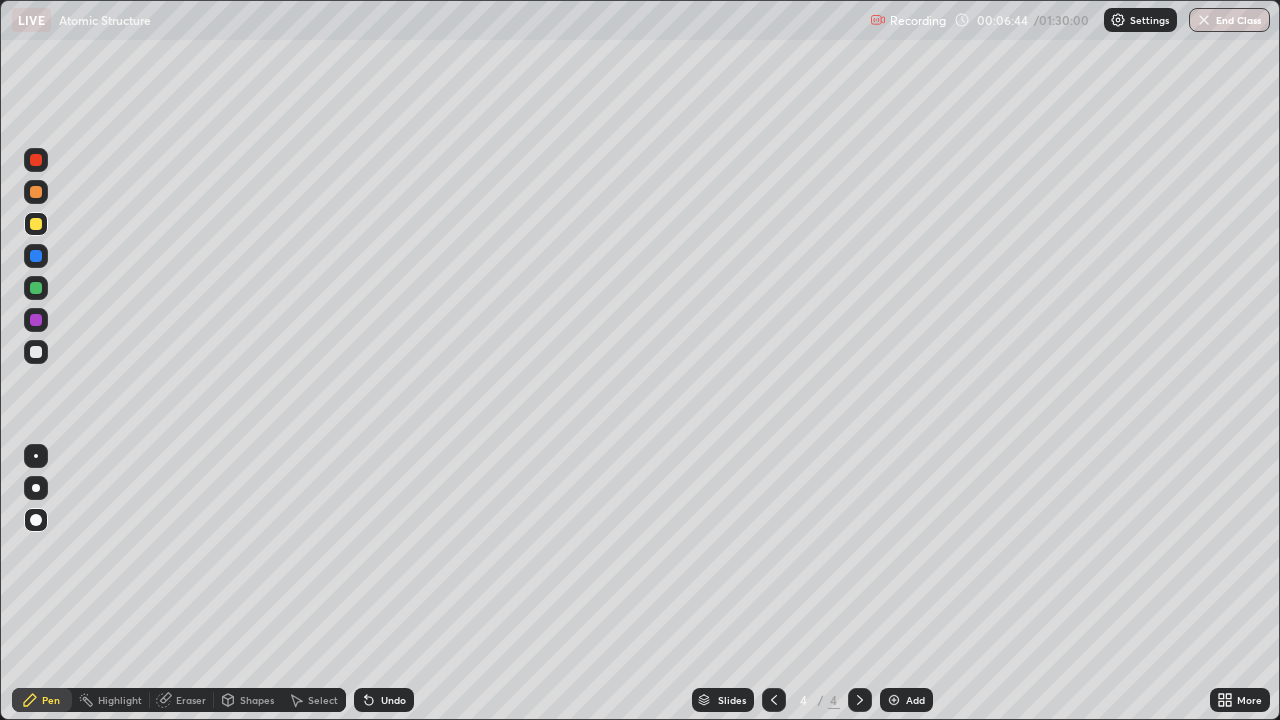 click on "Undo" at bounding box center [393, 700] 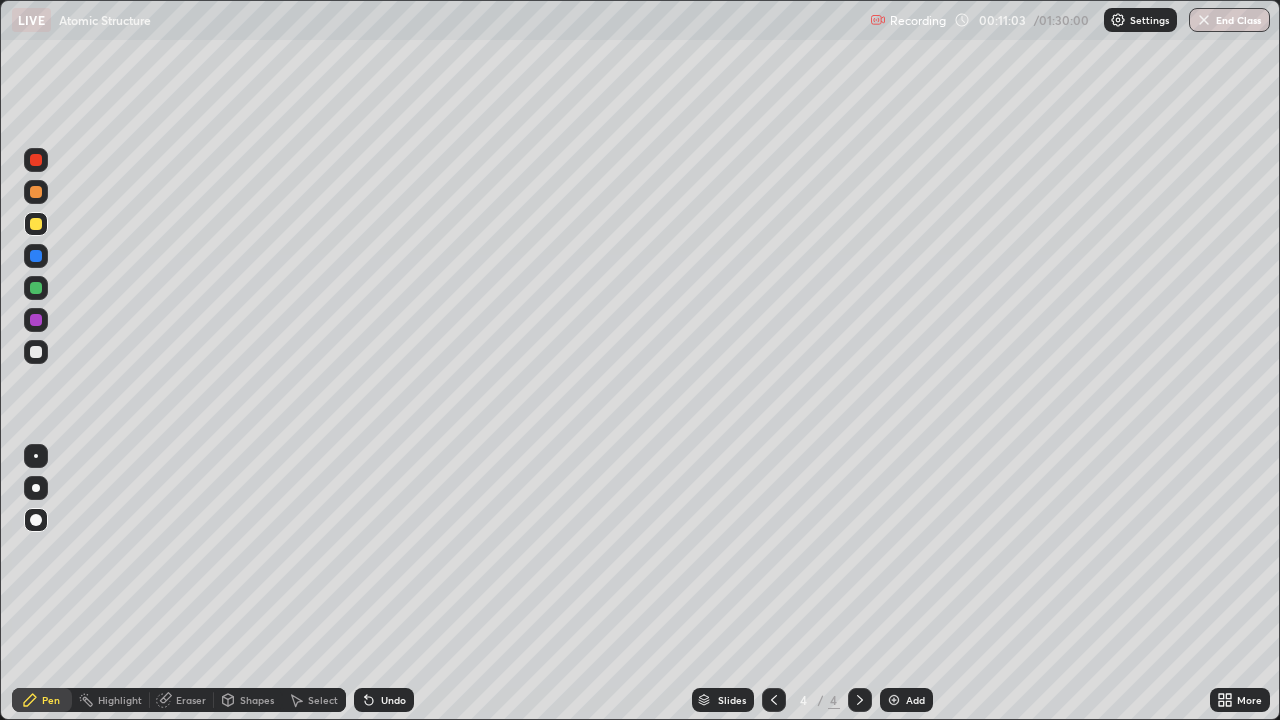 click on "Add" at bounding box center [915, 700] 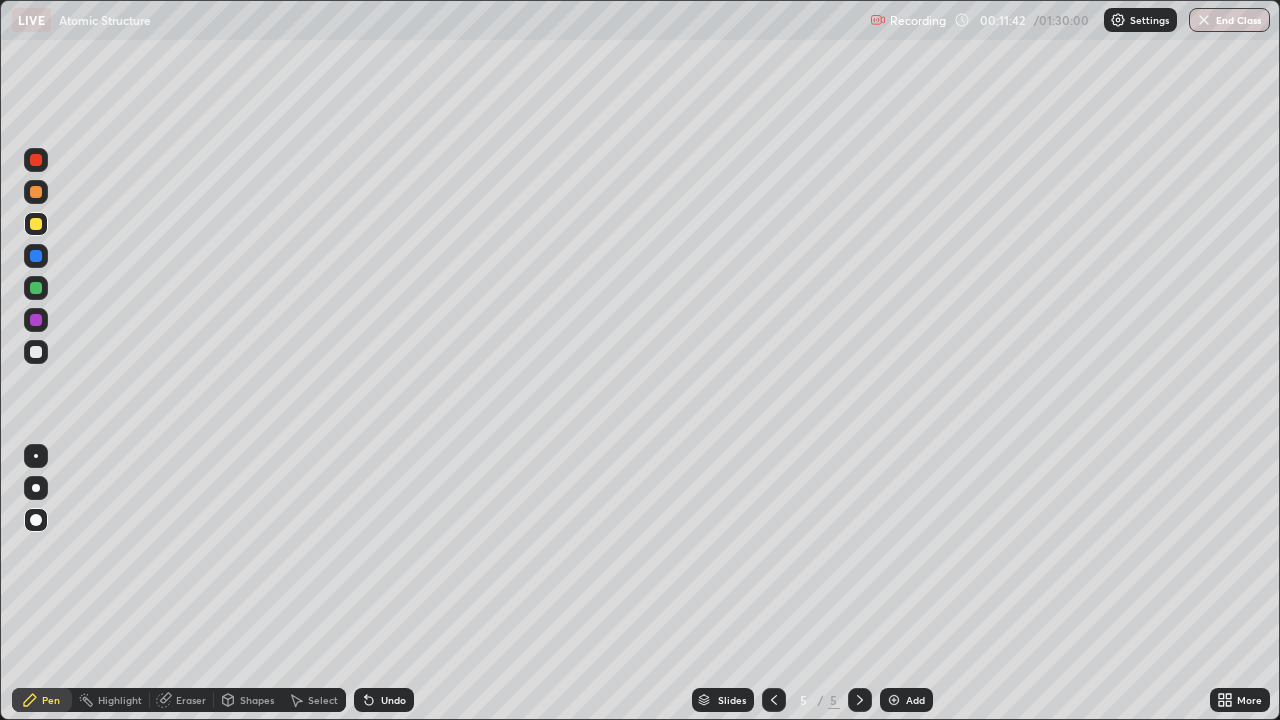click on "Eraser" at bounding box center (191, 700) 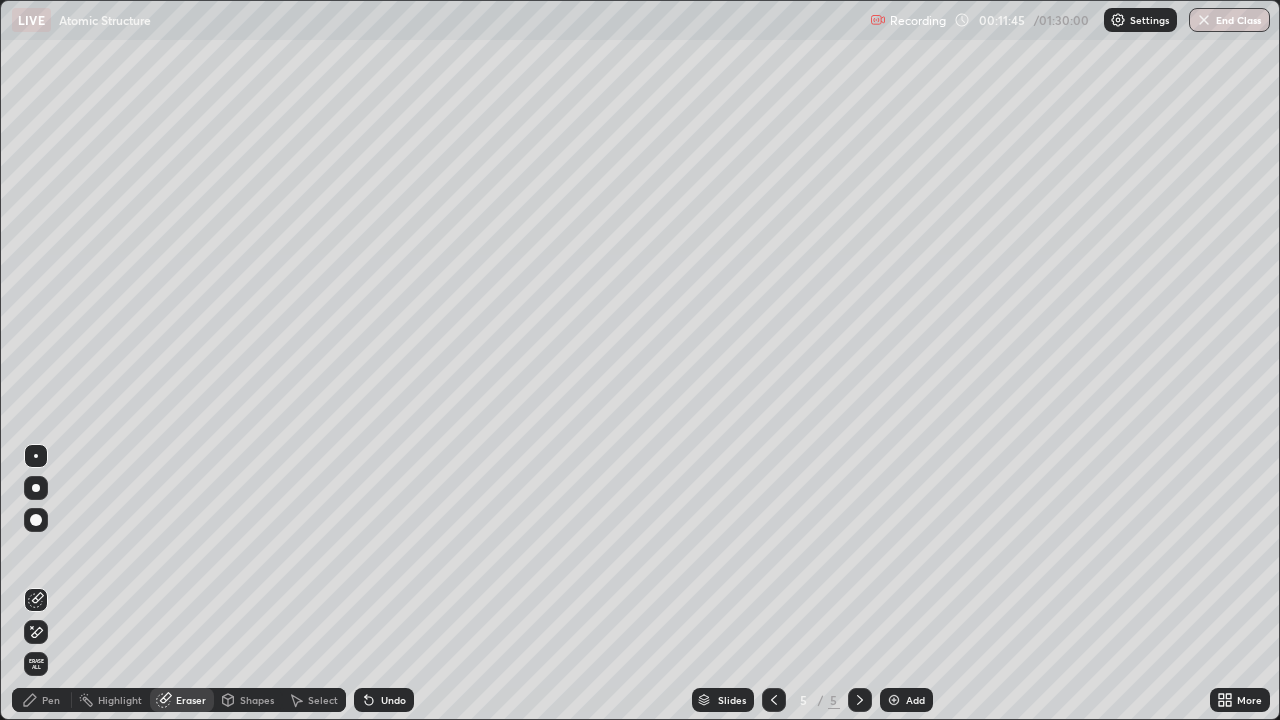 click on "Pen" at bounding box center (51, 700) 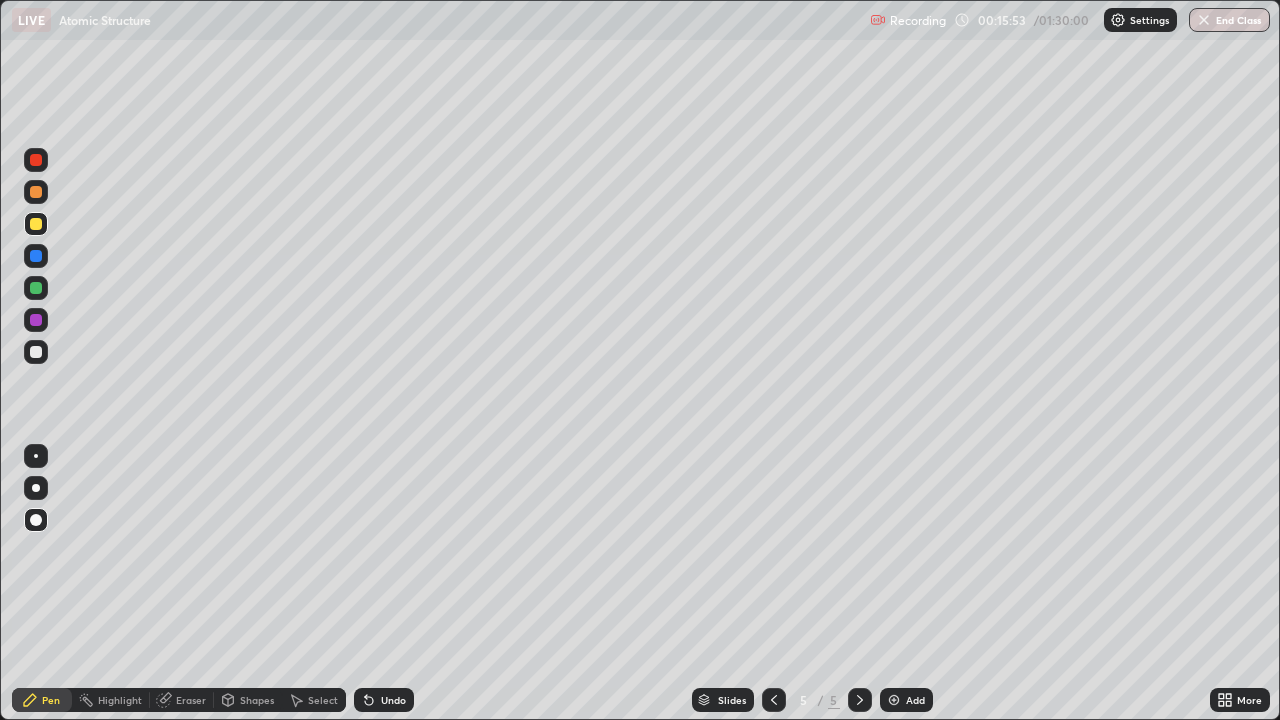 click at bounding box center (894, 700) 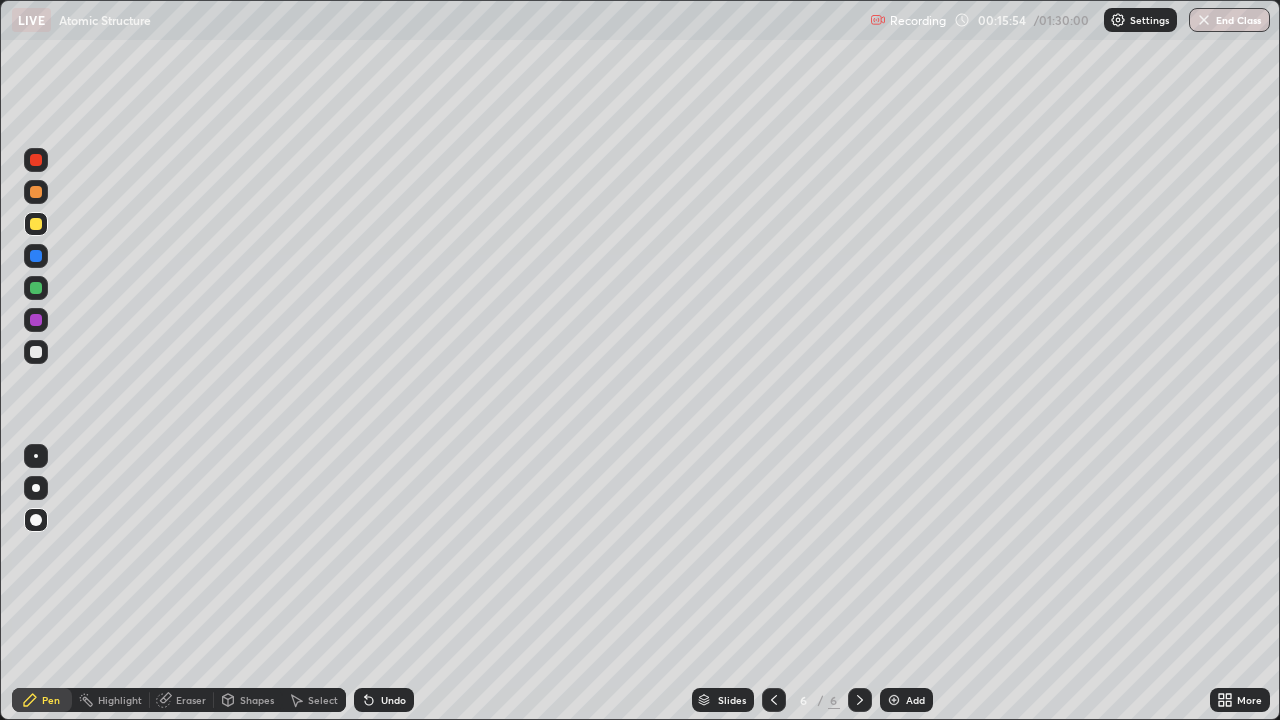 click 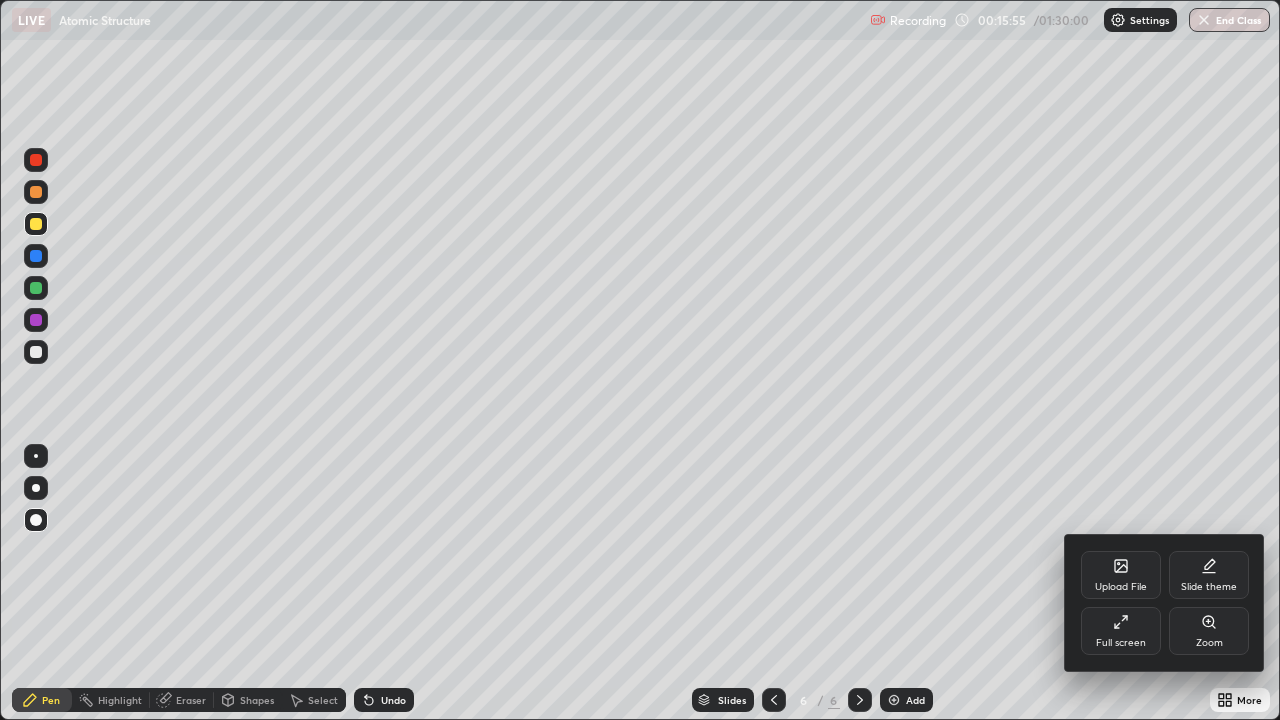 click on "Upload File" at bounding box center [1121, 575] 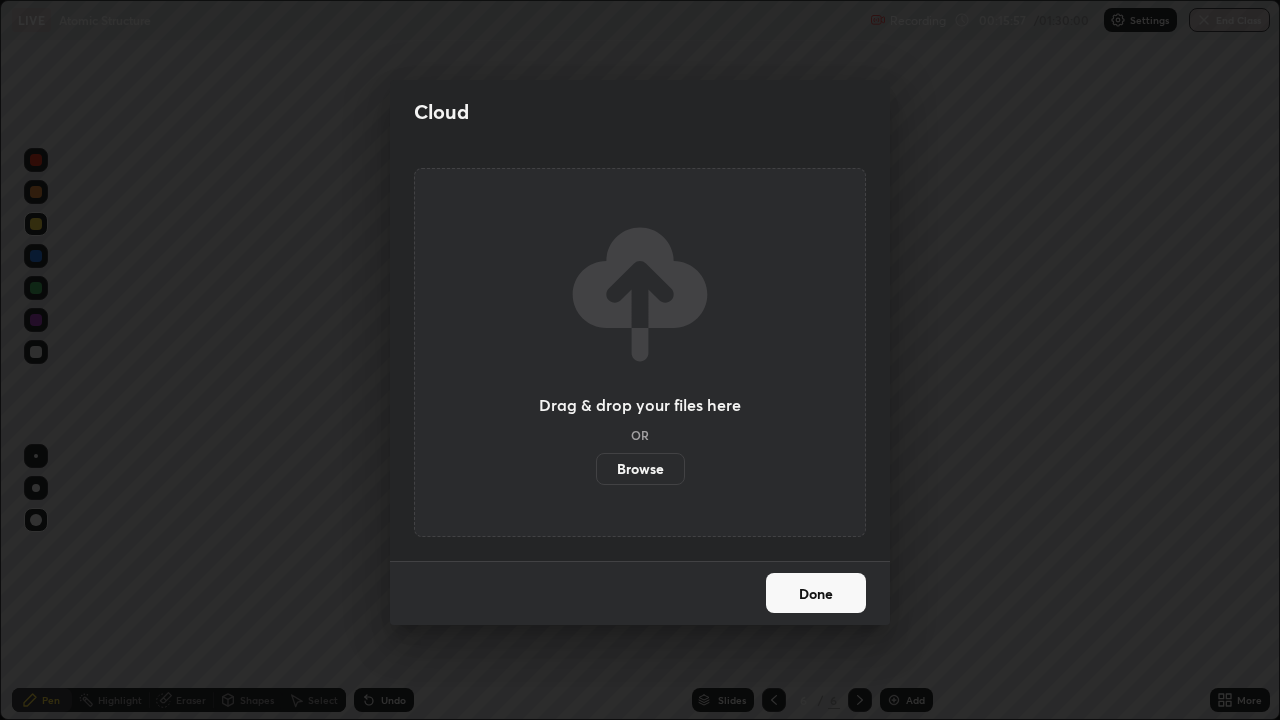 click on "Browse" at bounding box center (640, 469) 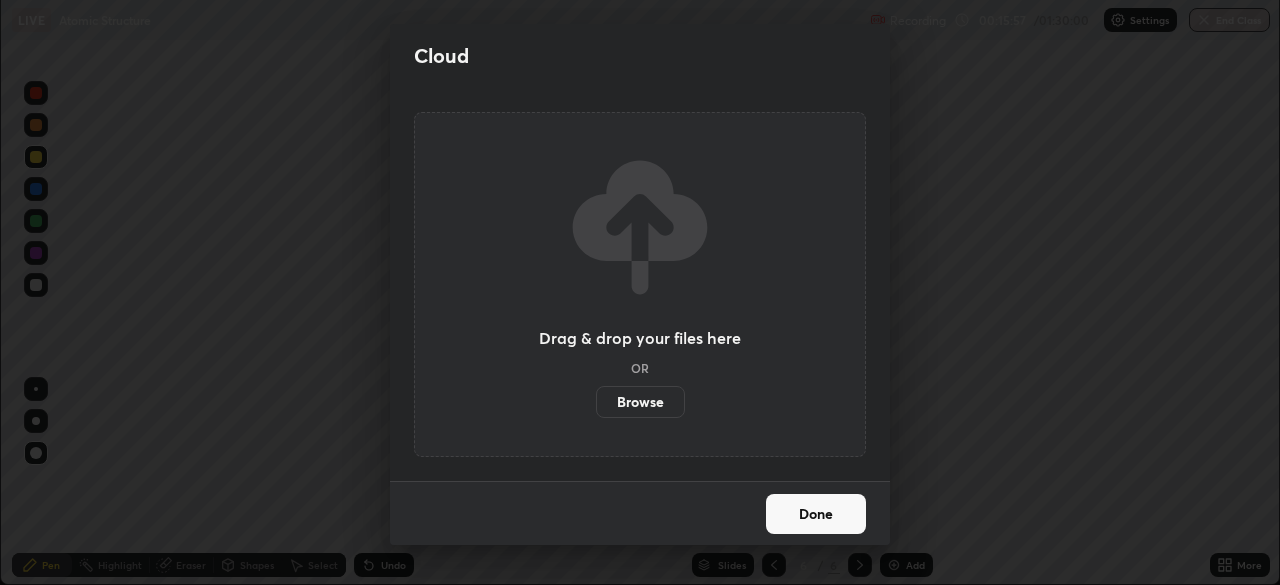 scroll, scrollTop: 585, scrollLeft: 1280, axis: both 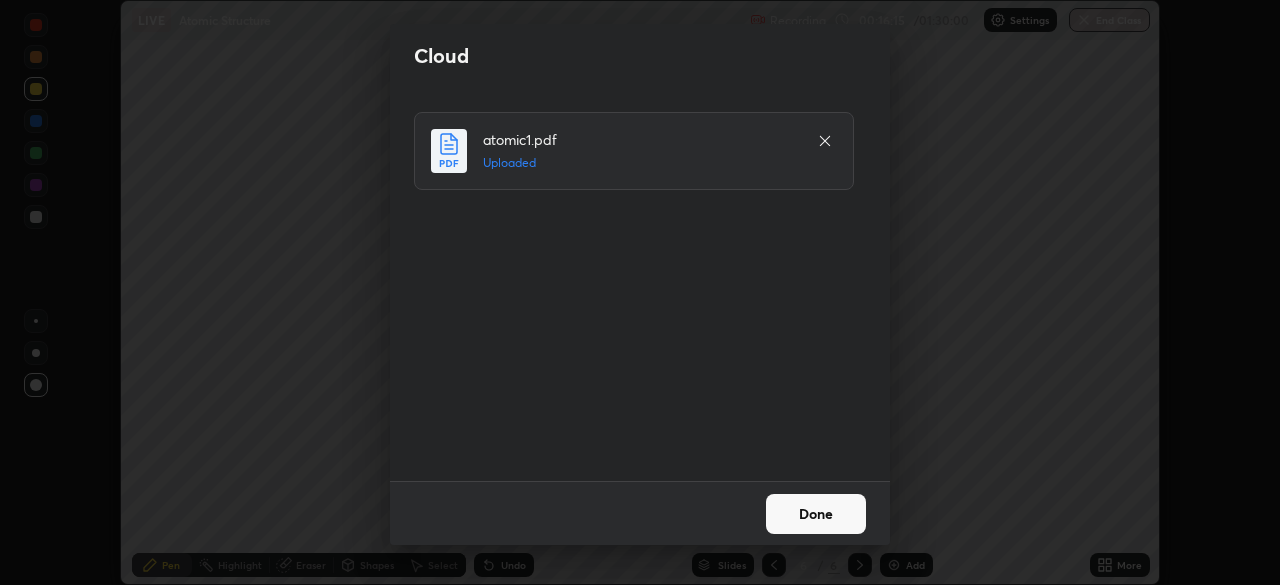 click on "Done" at bounding box center [816, 514] 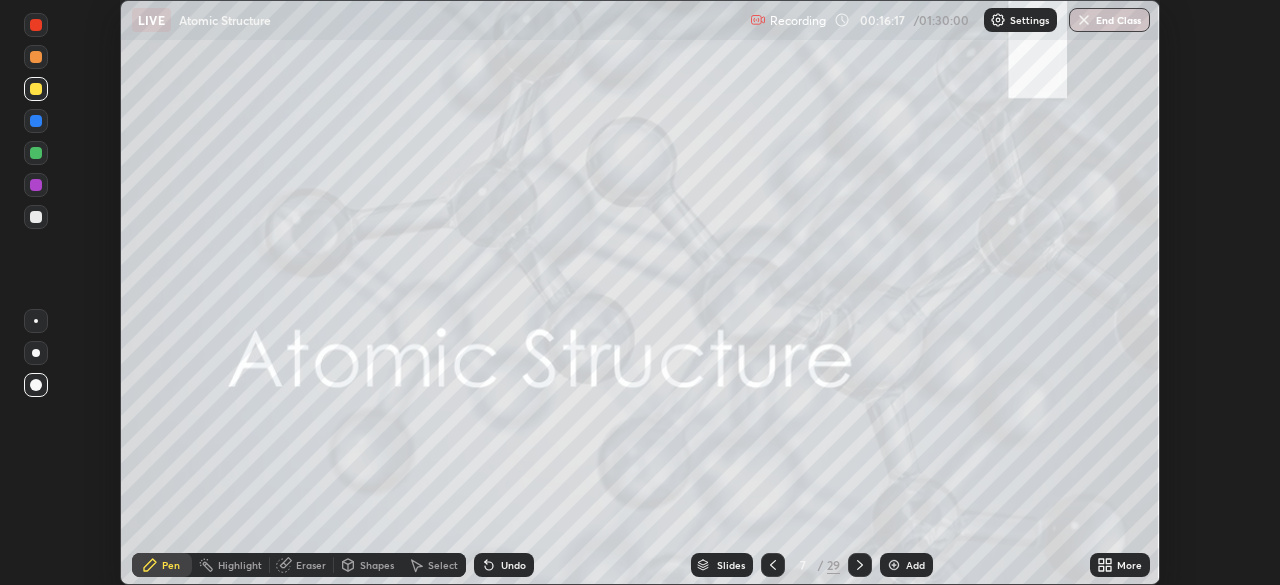 click 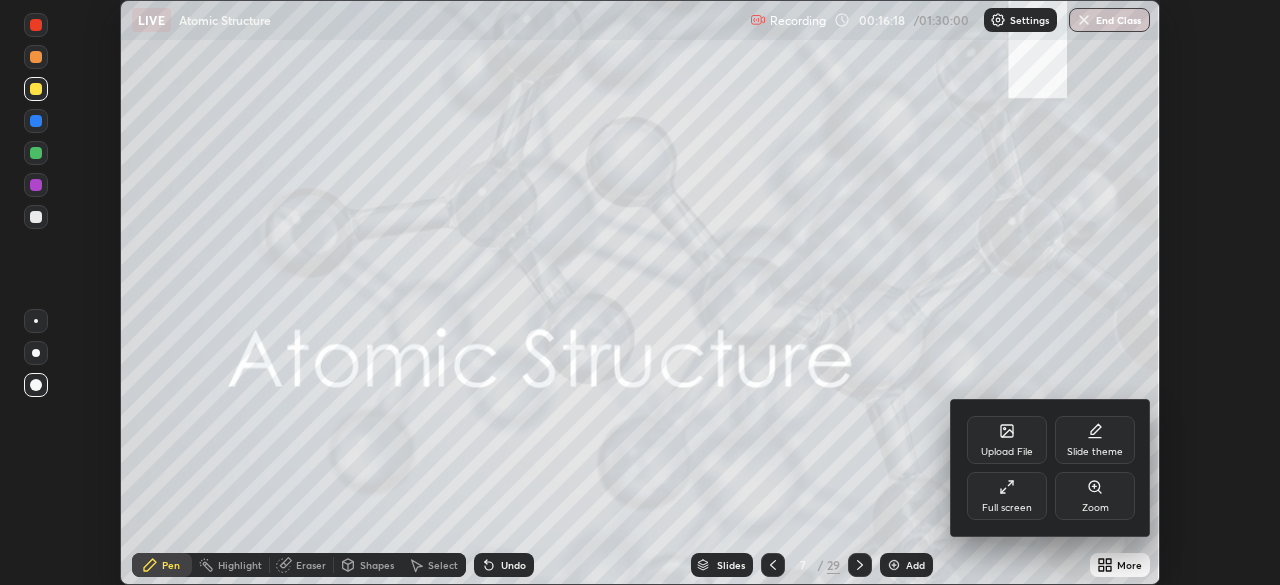 click on "Full screen" at bounding box center (1007, 496) 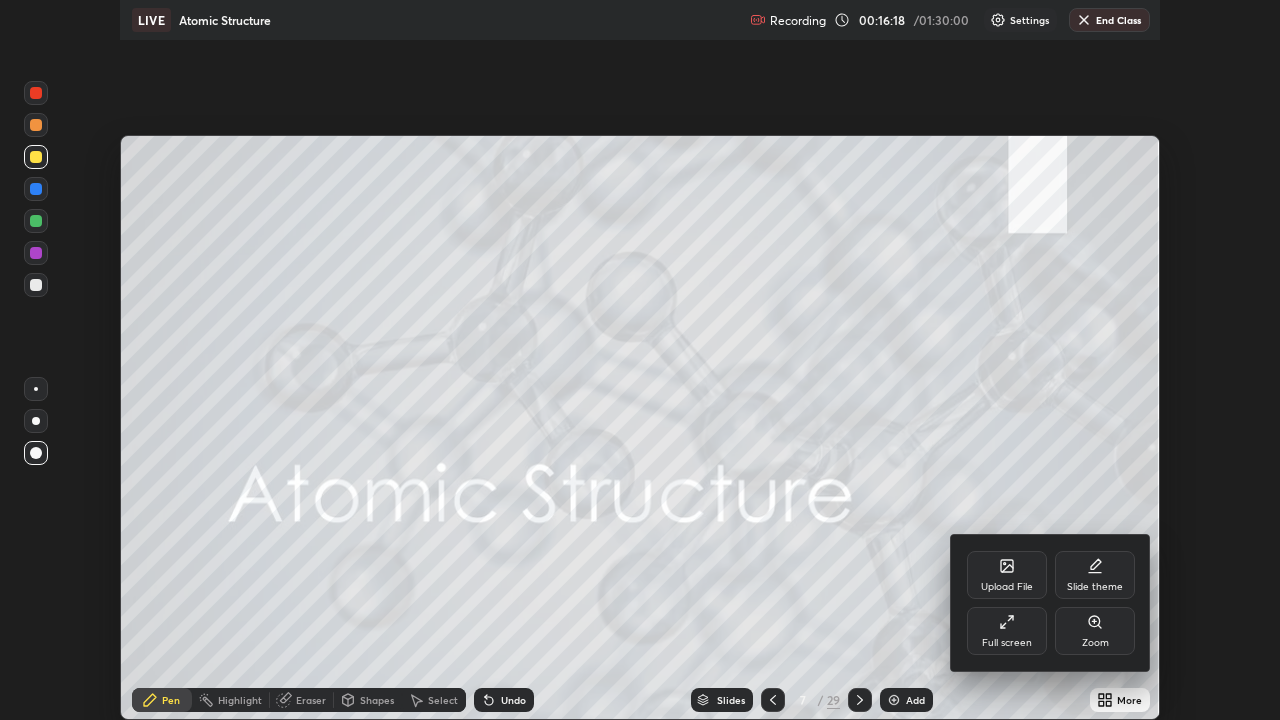 scroll, scrollTop: 99280, scrollLeft: 98720, axis: both 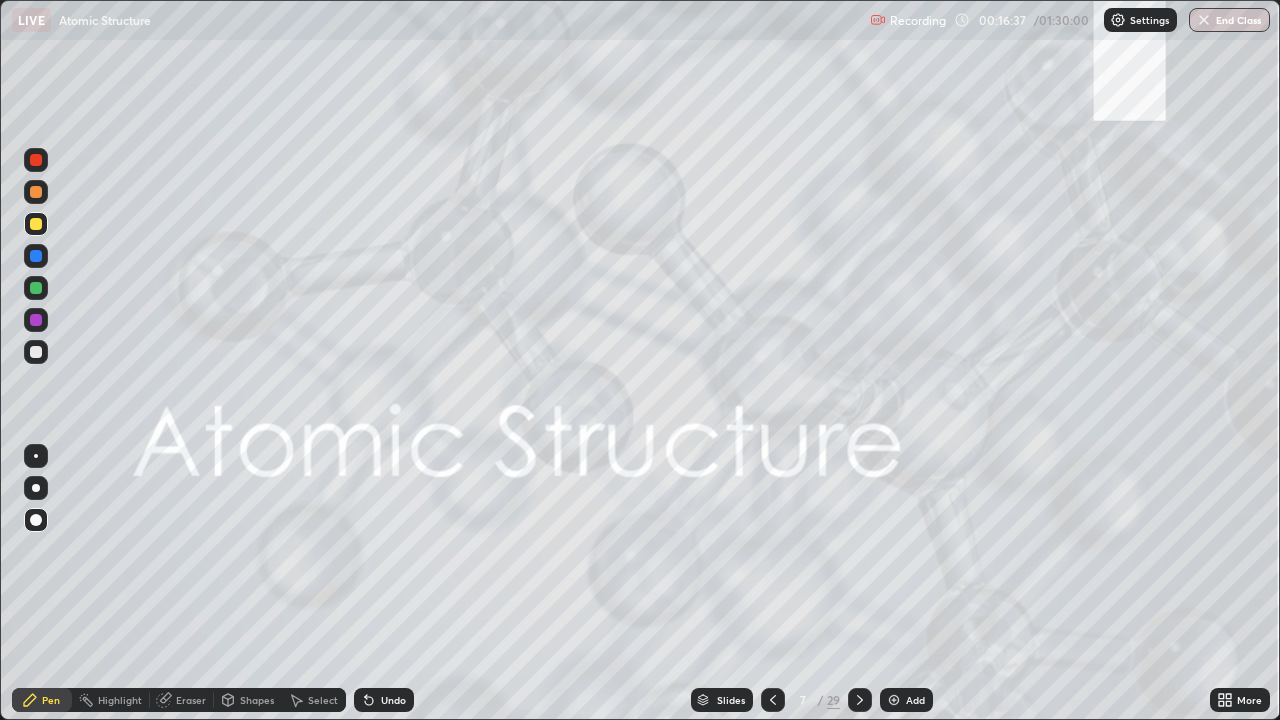click 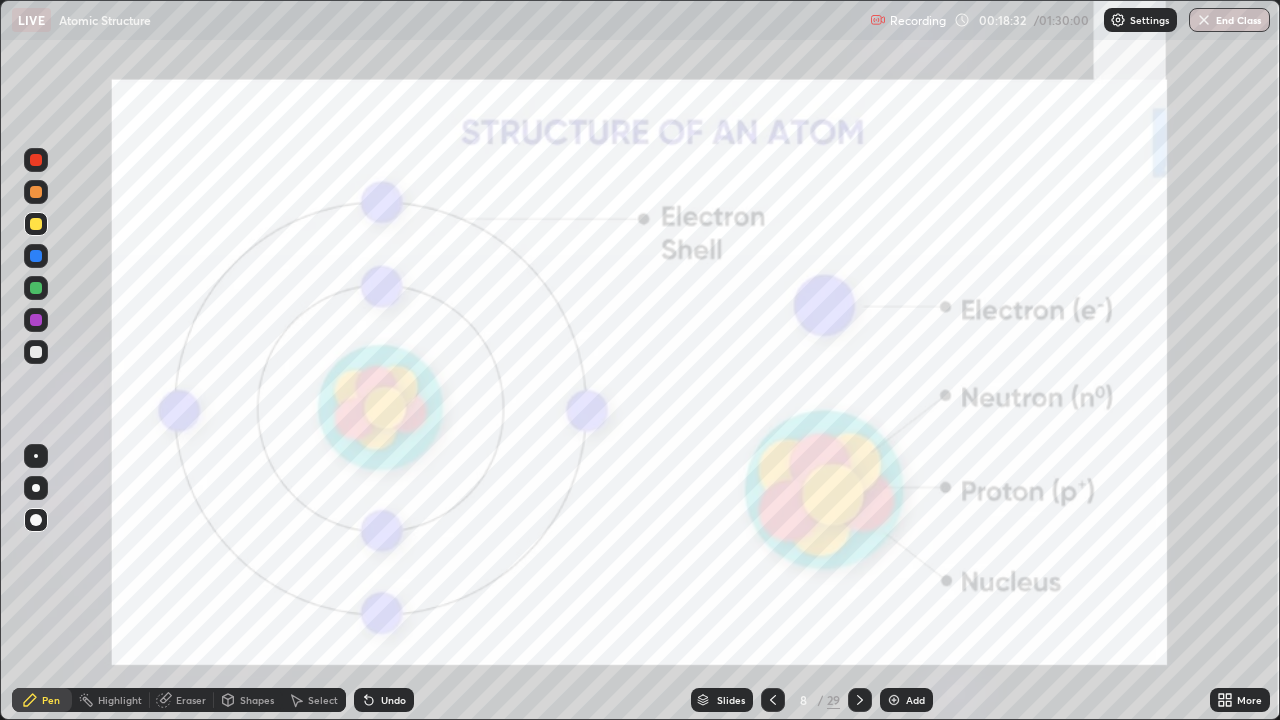 click at bounding box center [860, 700] 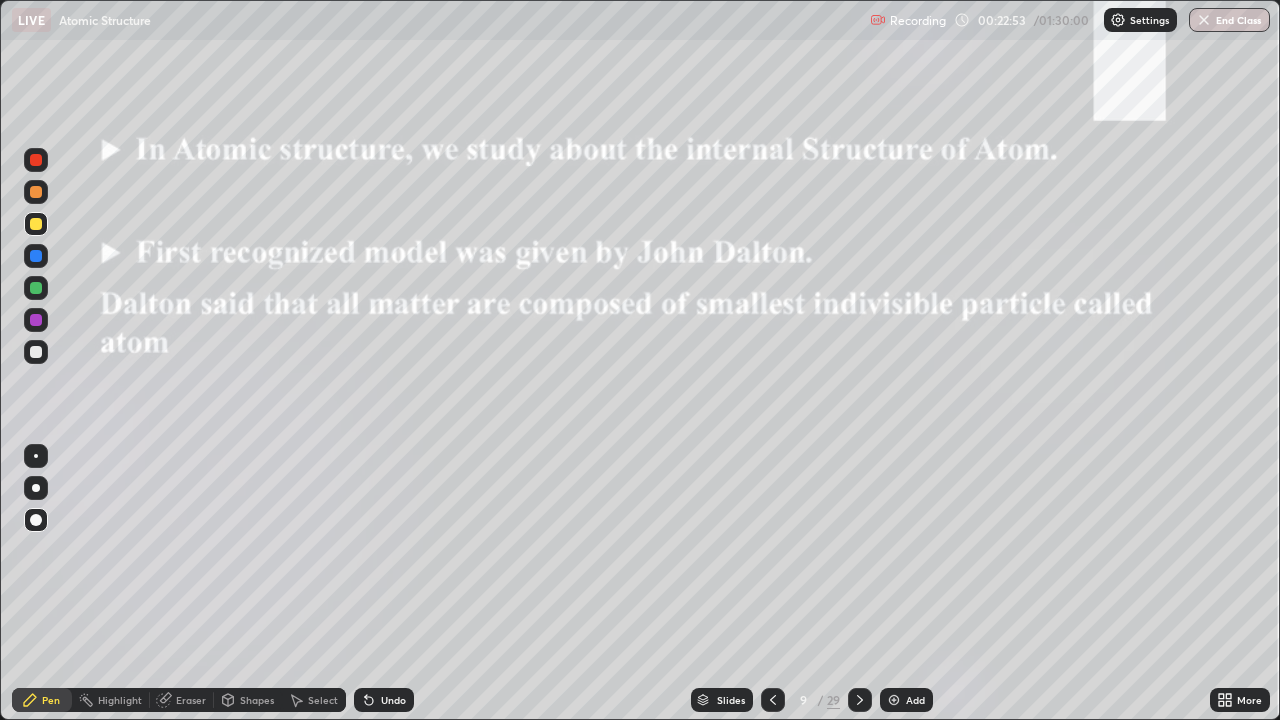 click 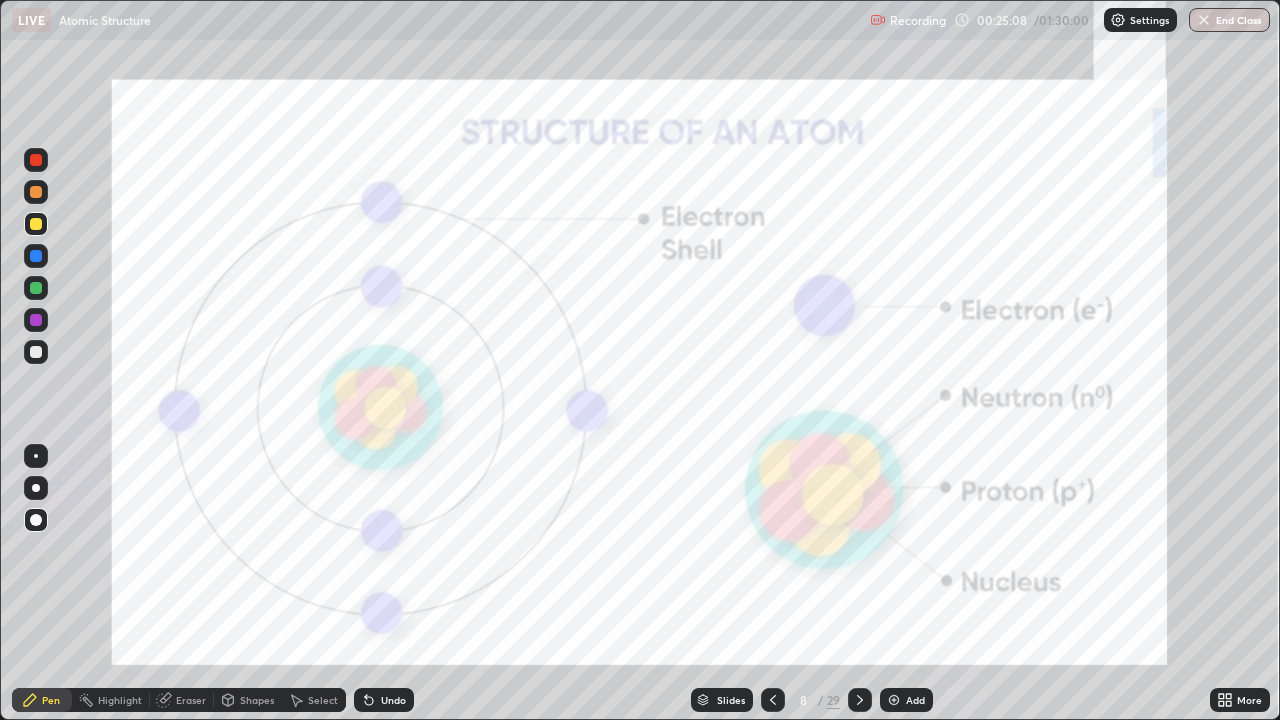 click 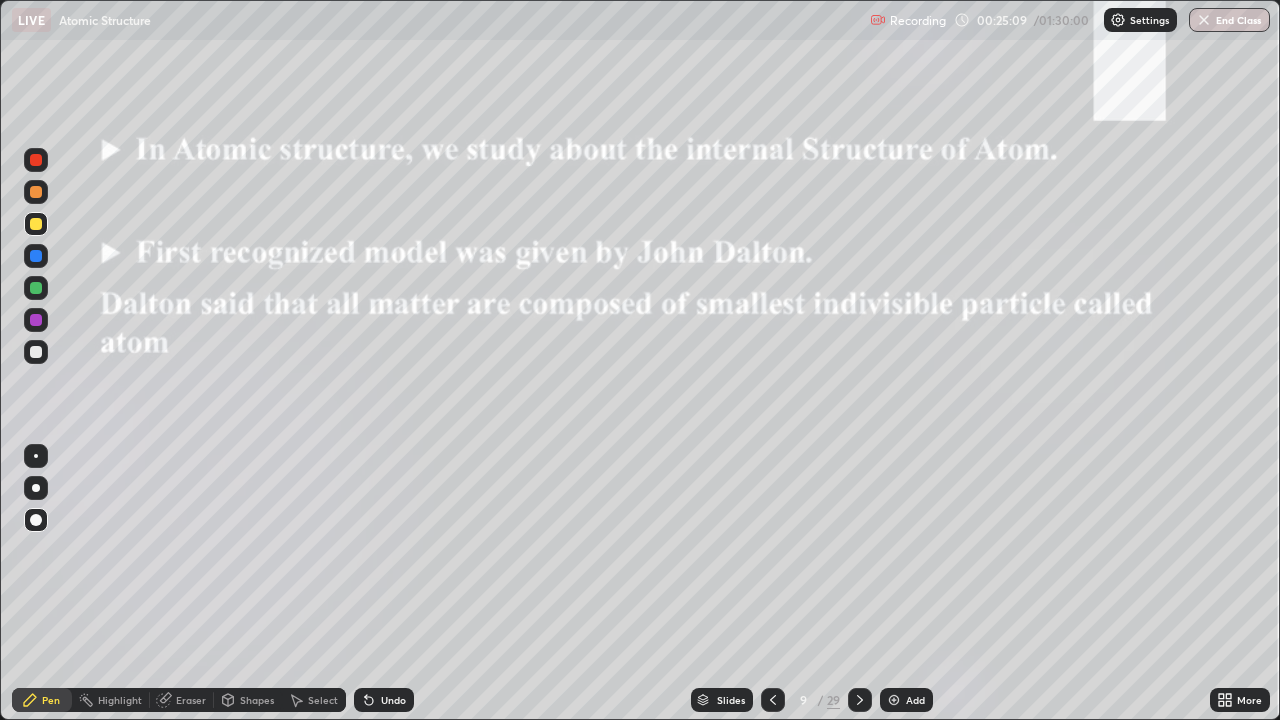 click 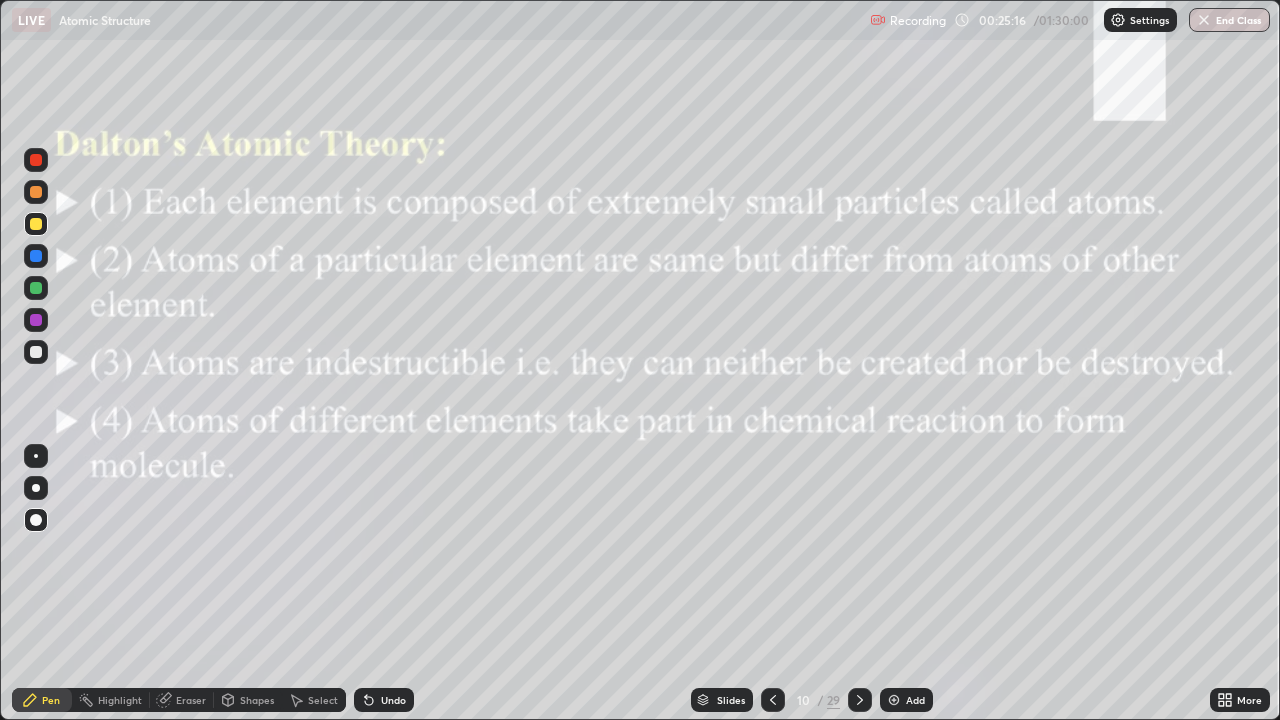 click at bounding box center [36, 288] 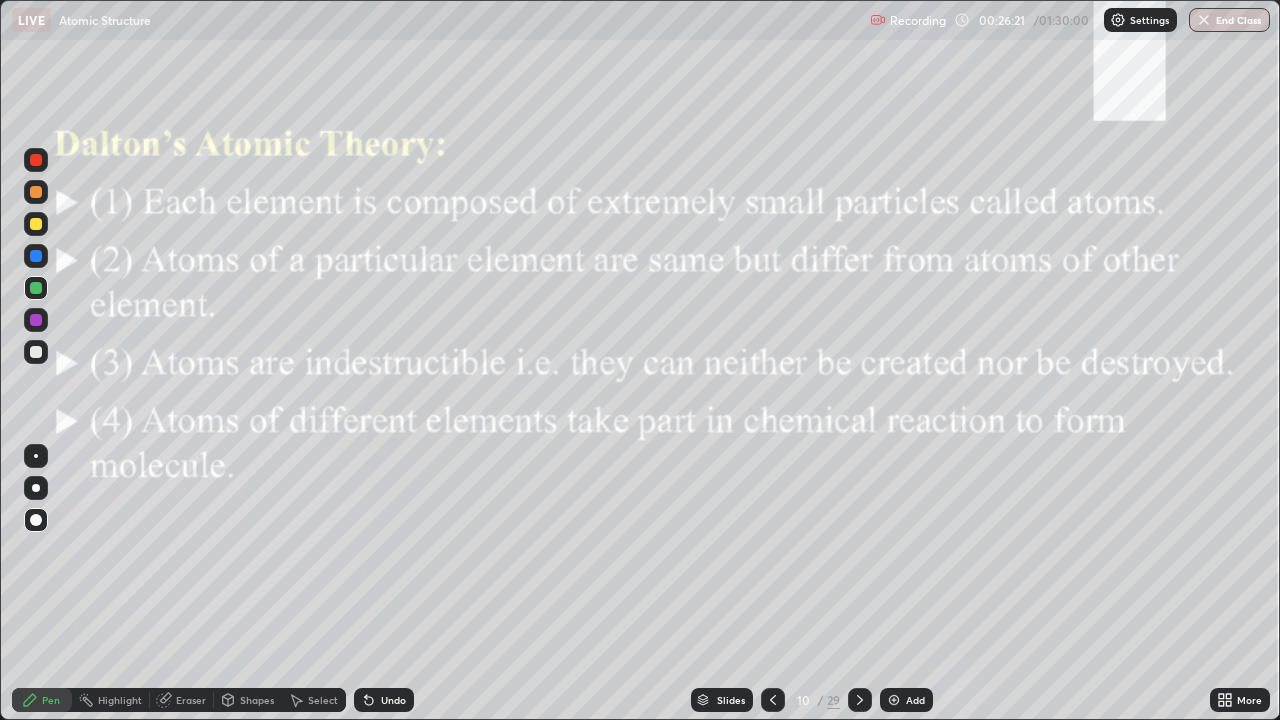 click at bounding box center (36, 288) 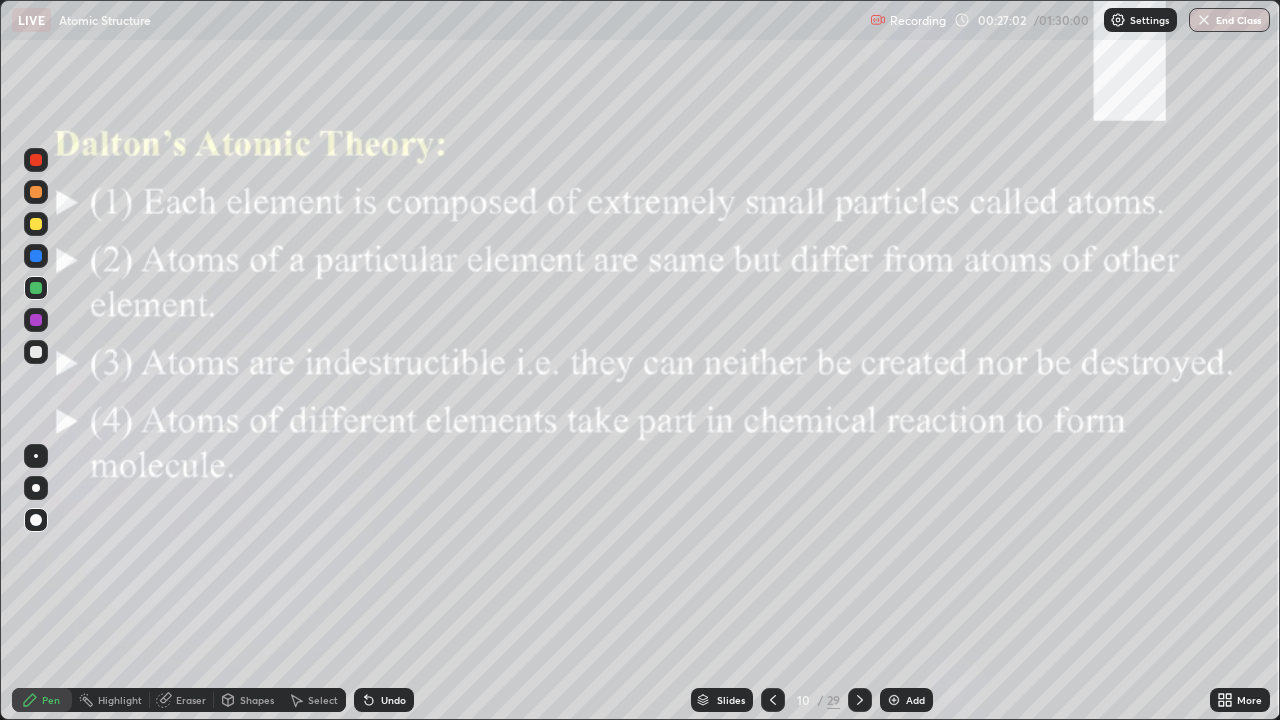 click 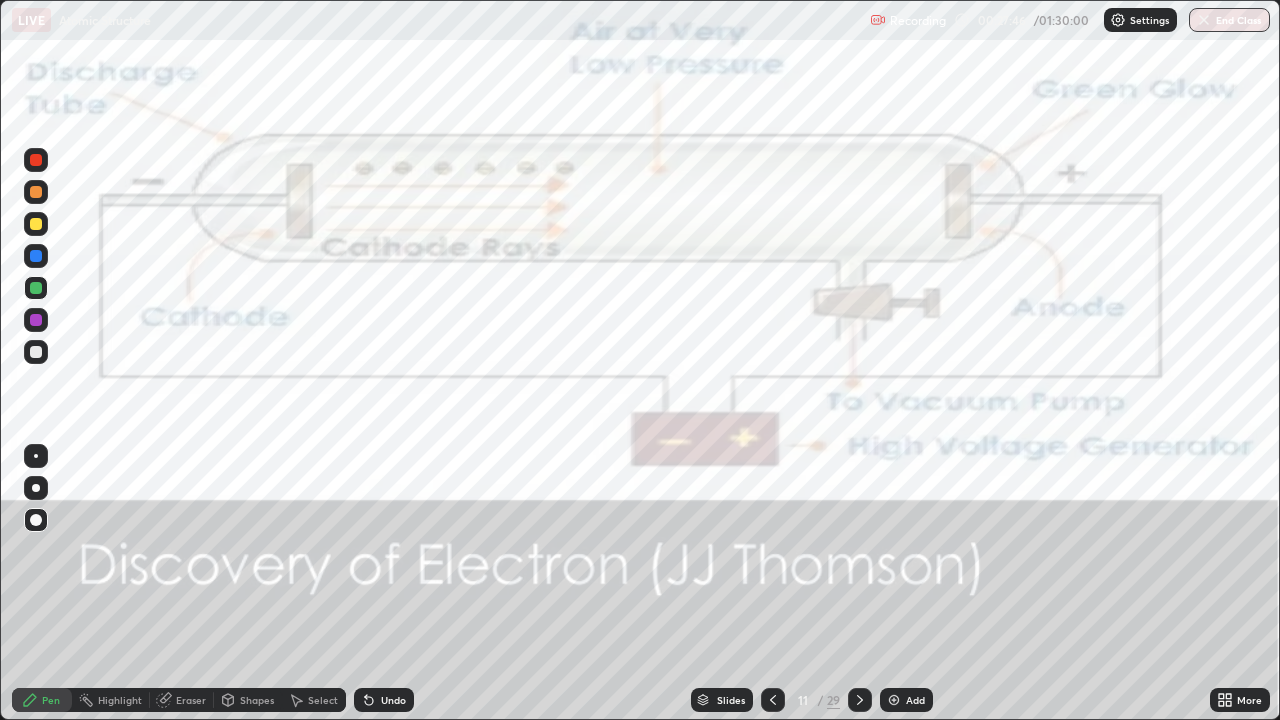 click at bounding box center [36, 288] 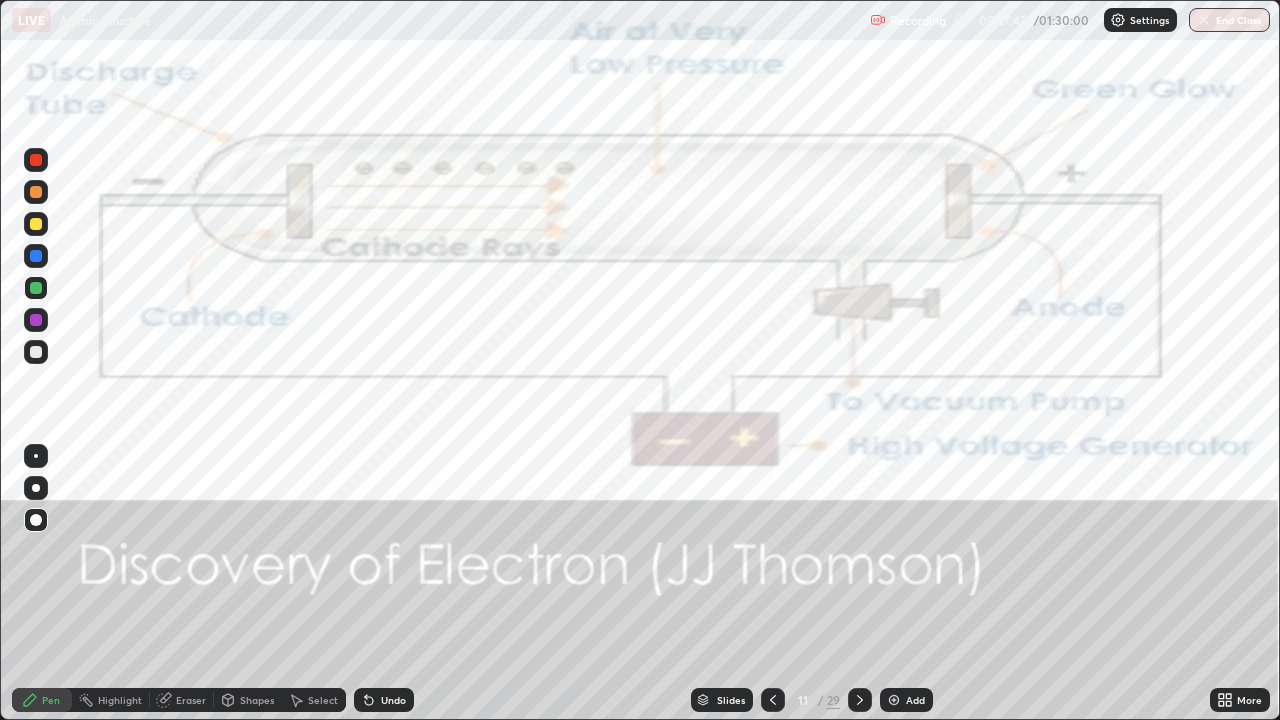 click at bounding box center (36, 288) 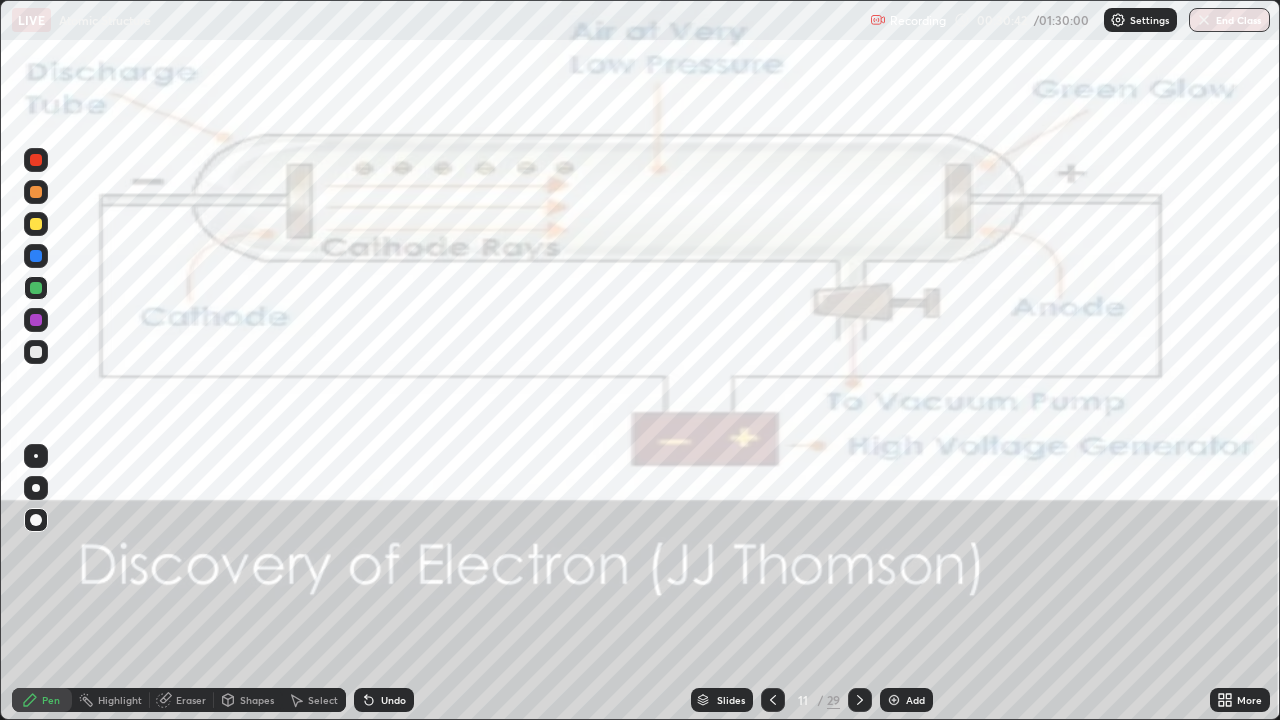 click at bounding box center (36, 288) 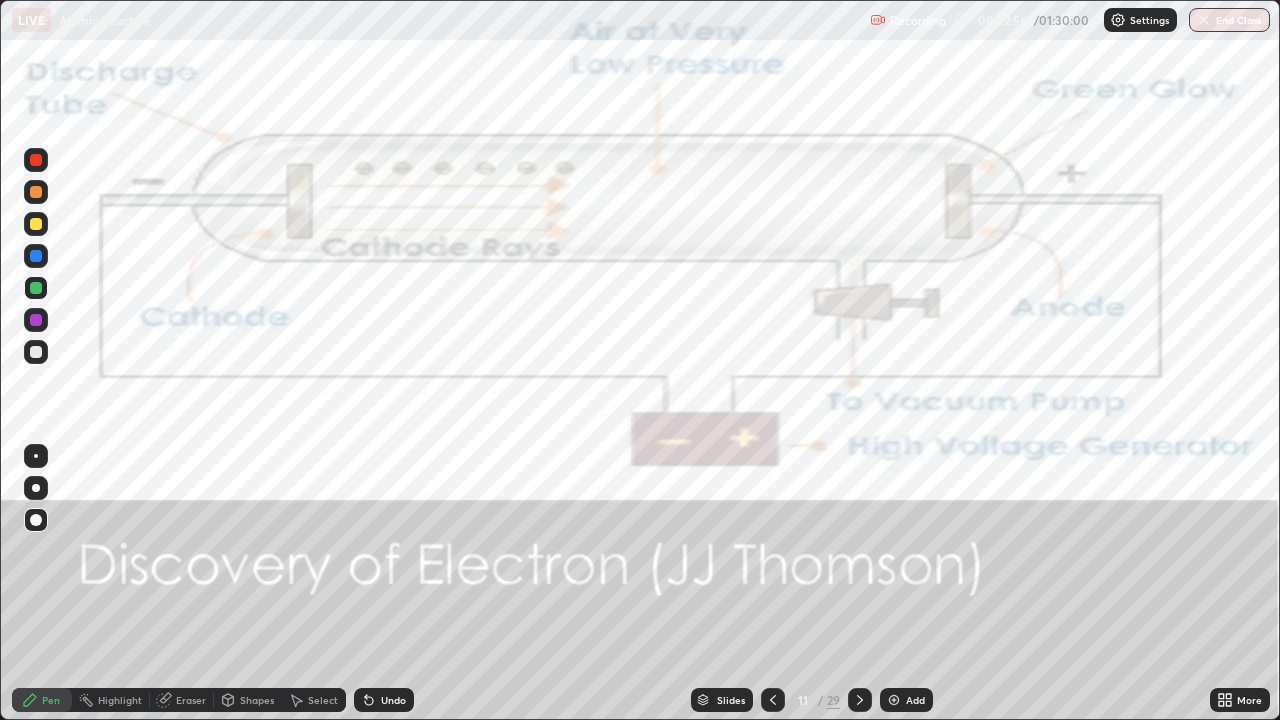 click at bounding box center (36, 320) 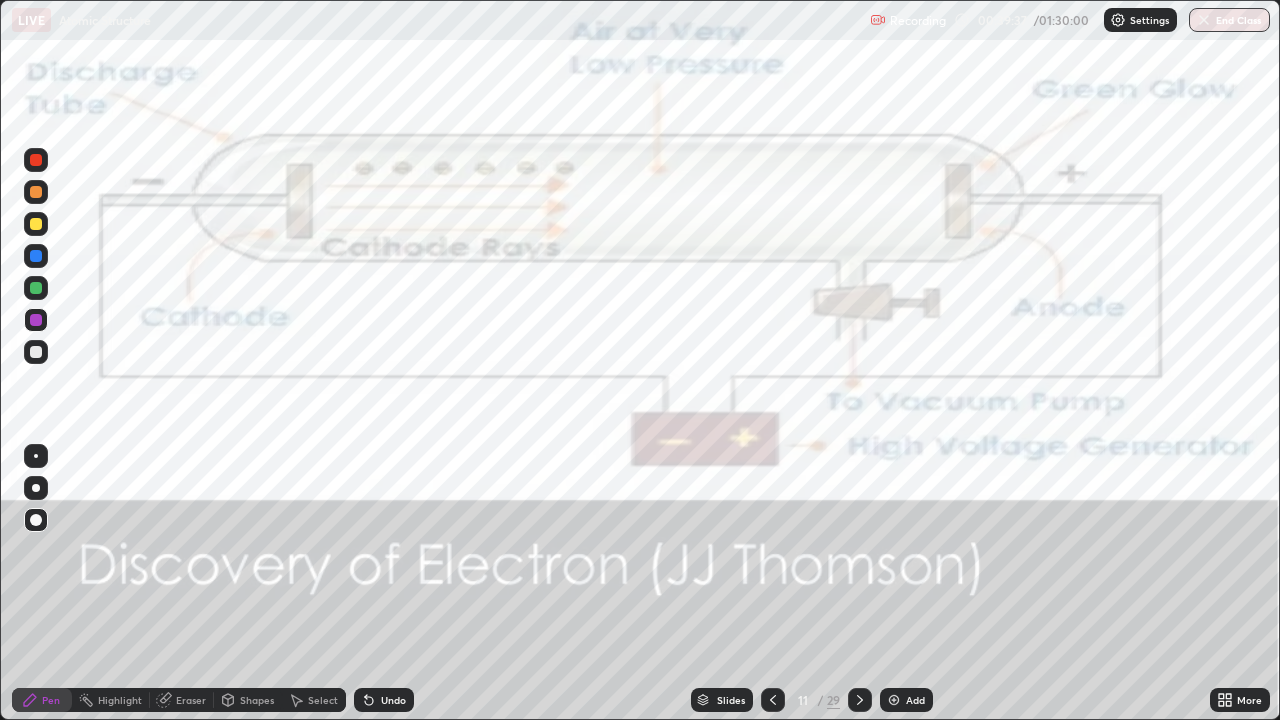 click on "Undo" at bounding box center [393, 700] 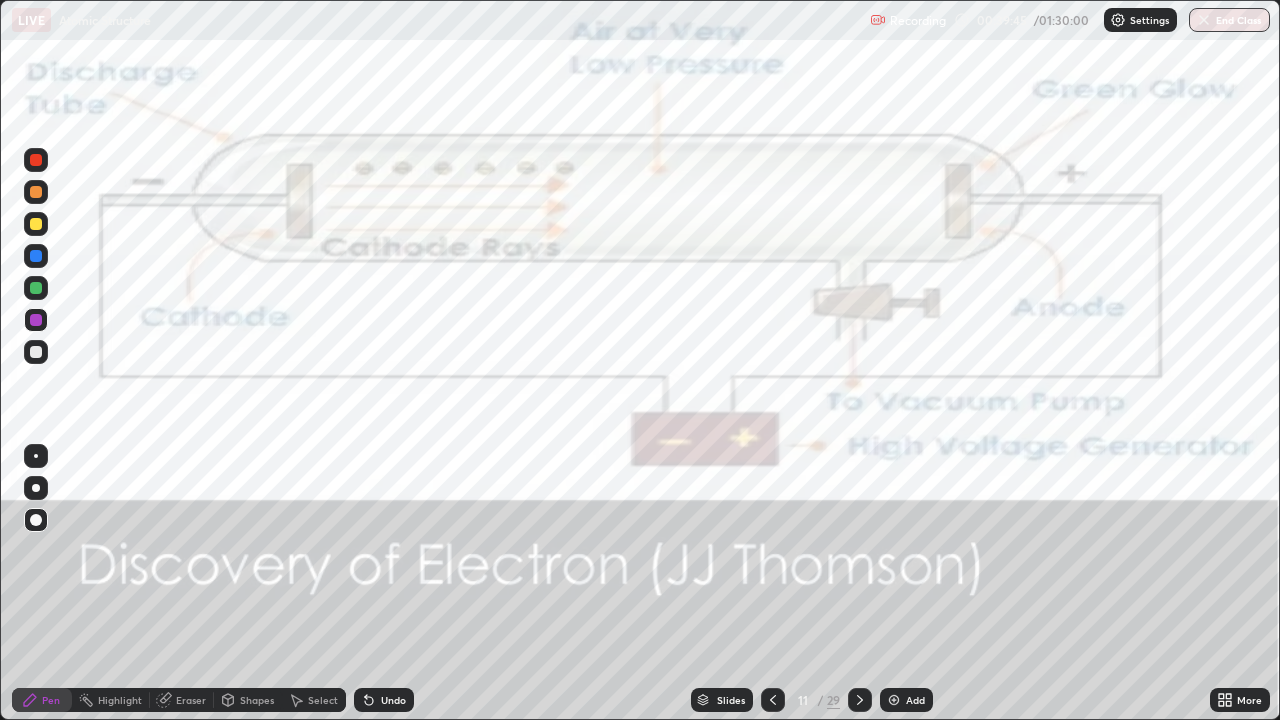 click at bounding box center (36, 320) 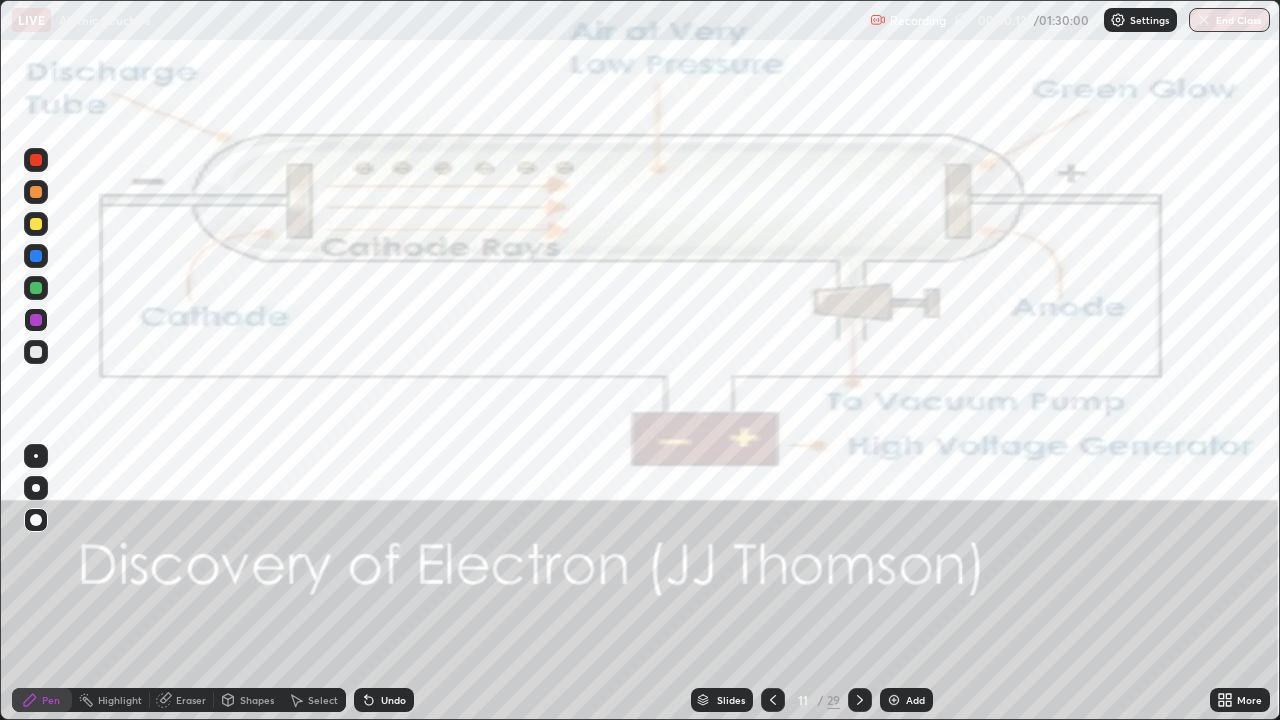 click 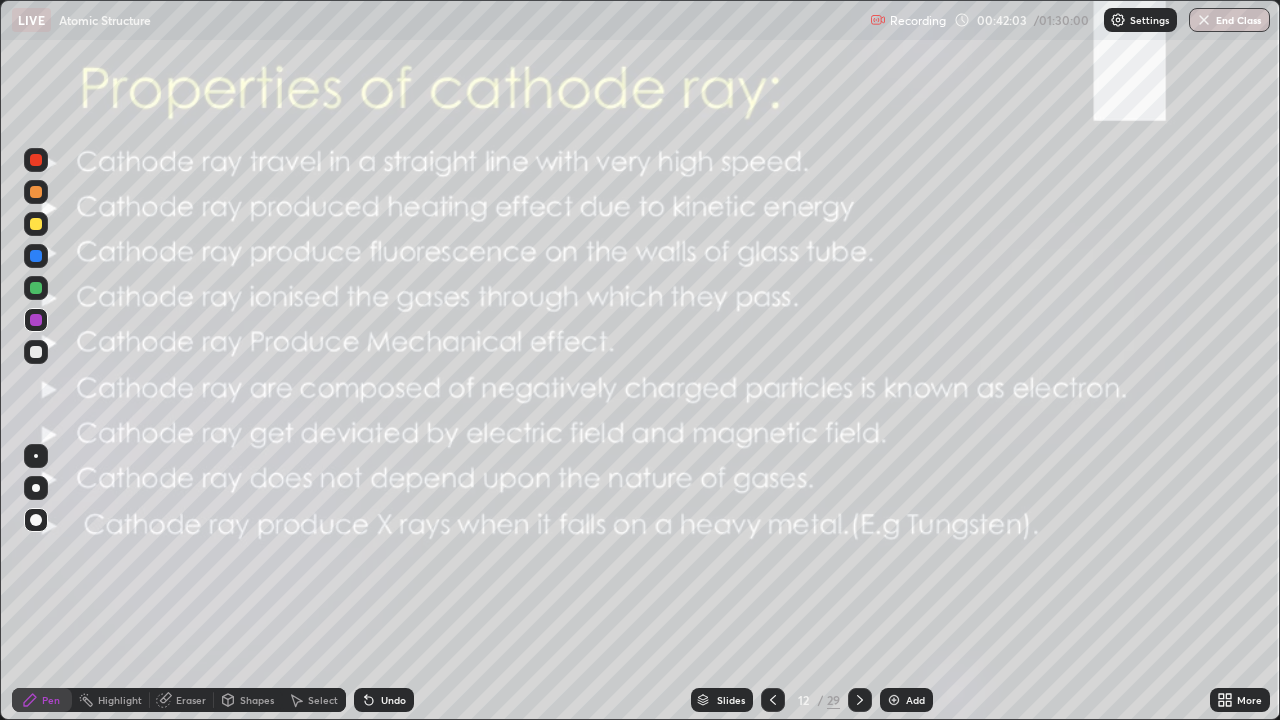 click at bounding box center [36, 288] 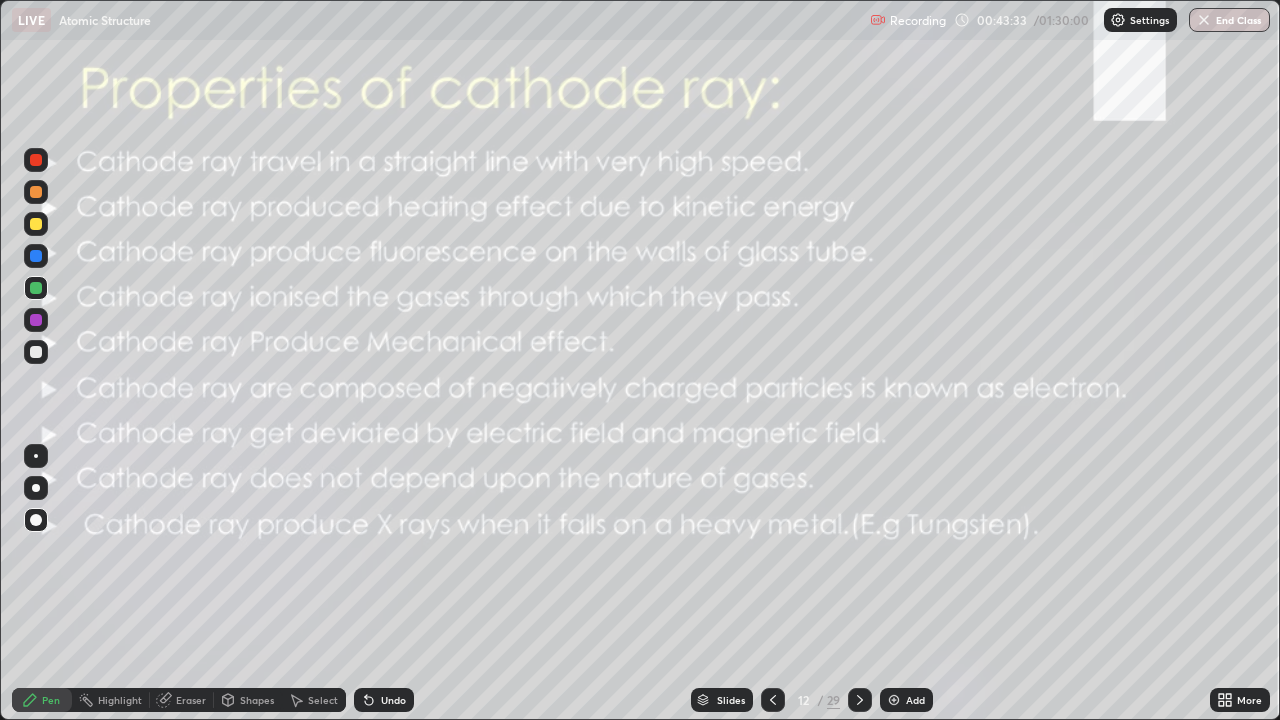 click 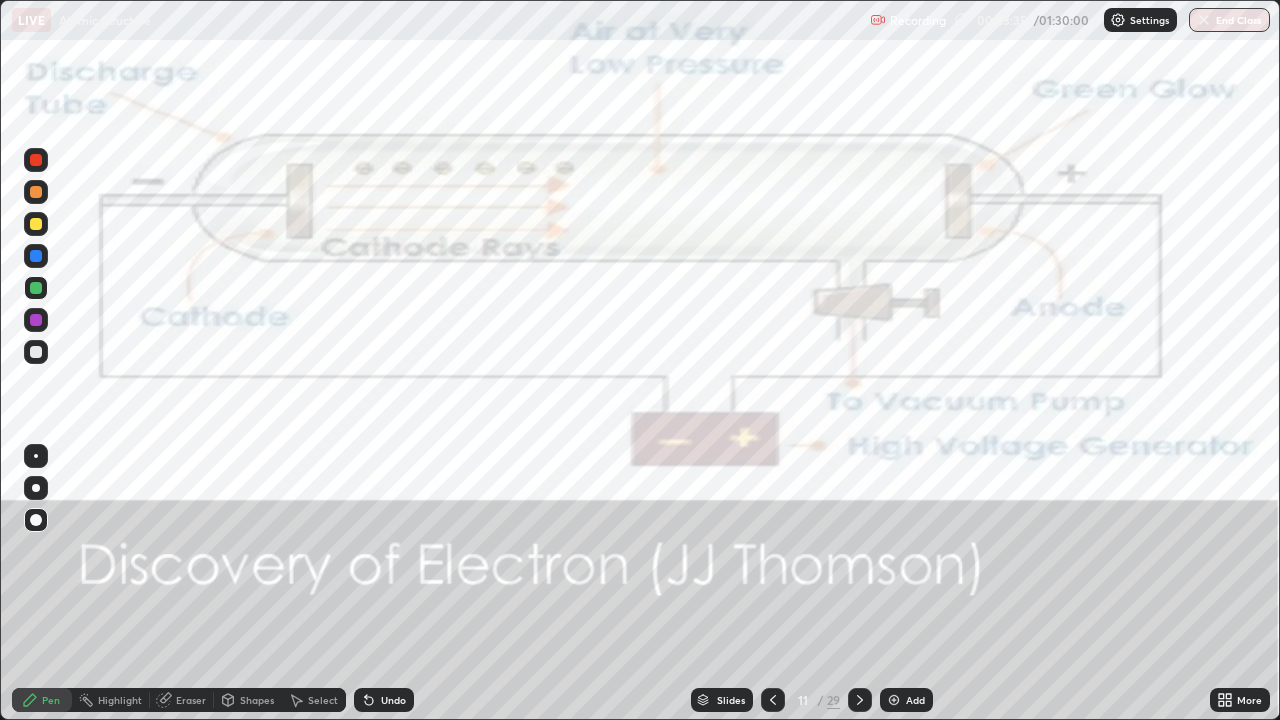 click 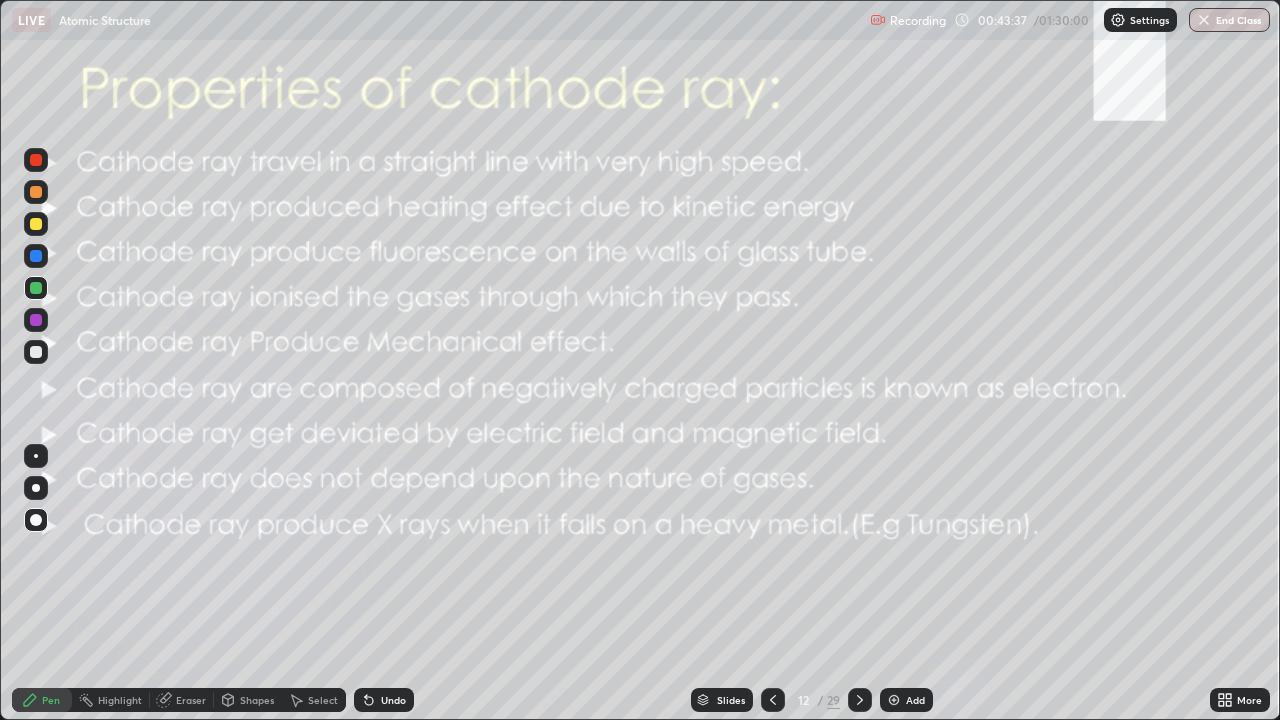 click at bounding box center (894, 700) 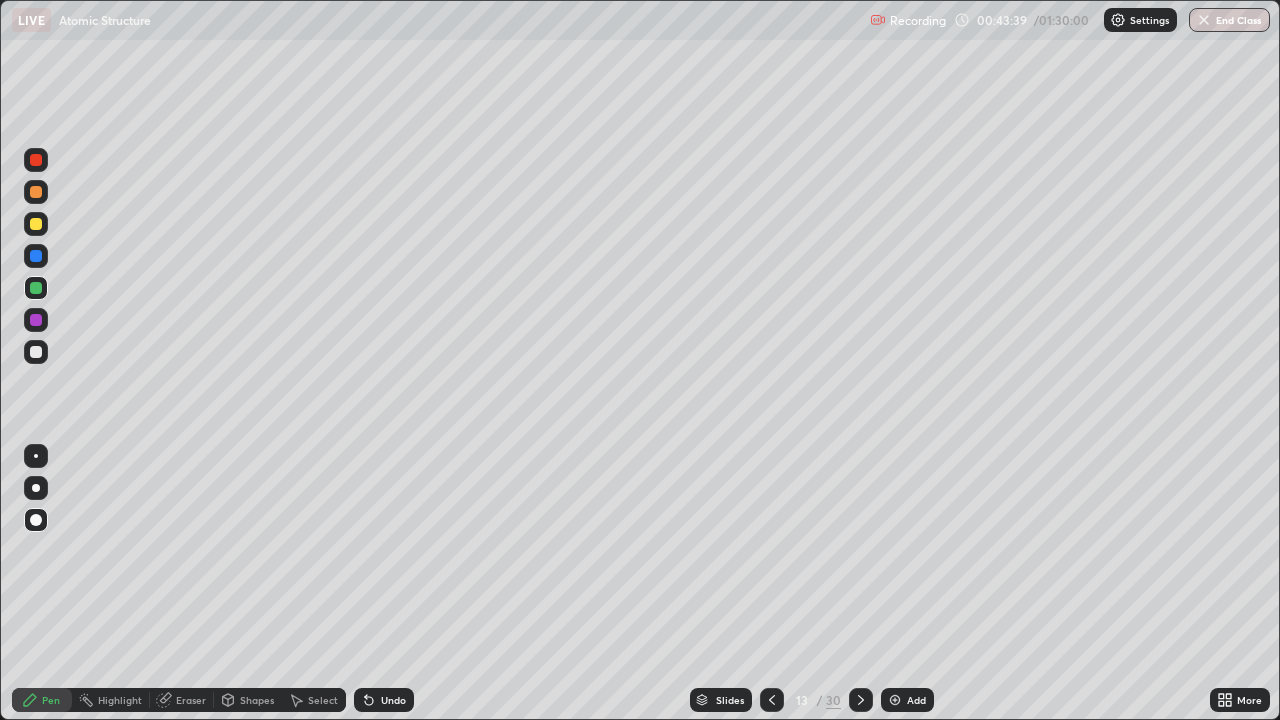 click on "Shapes" at bounding box center (248, 700) 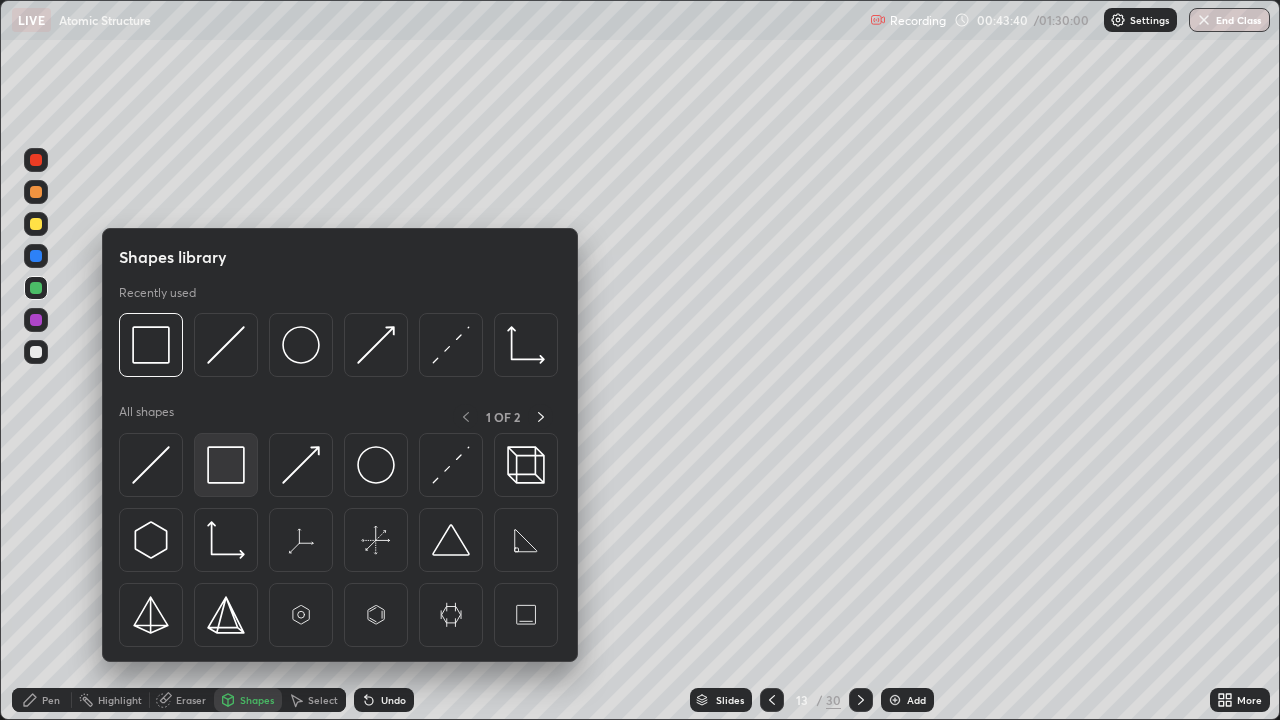 click at bounding box center [226, 465] 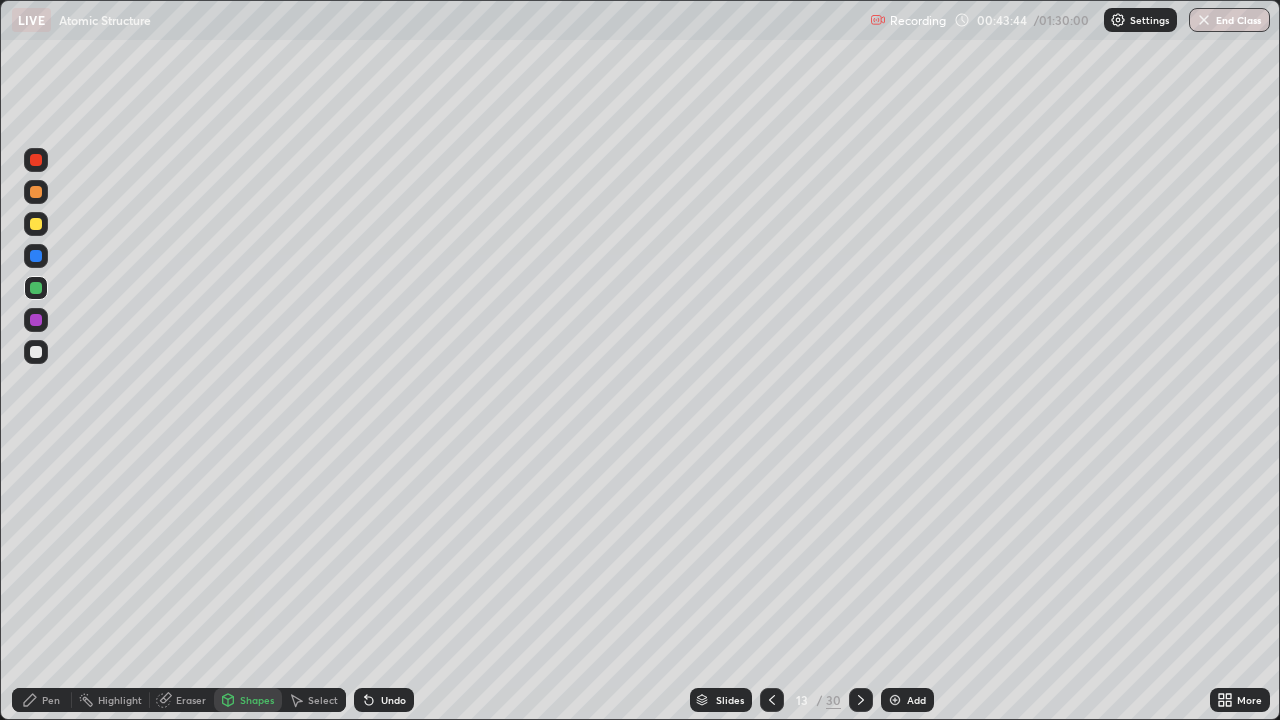 click at bounding box center [36, 288] 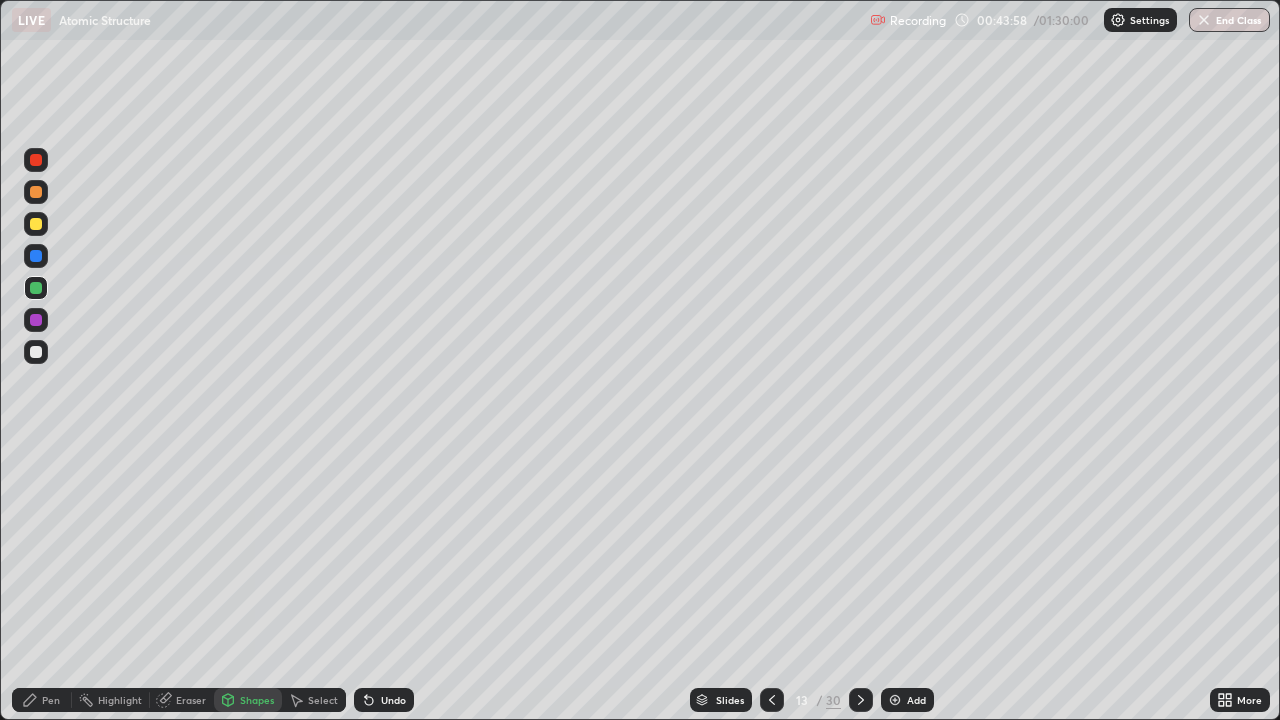 click on "Shapes" at bounding box center [257, 700] 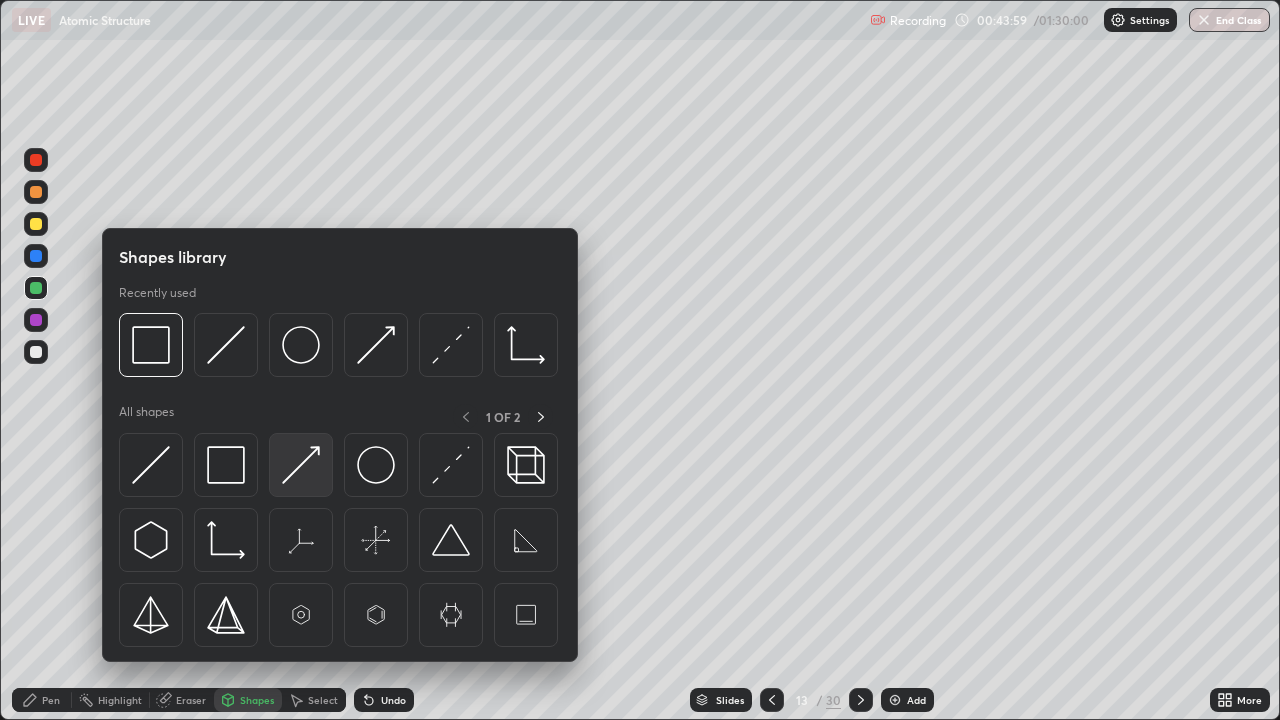 click at bounding box center [301, 465] 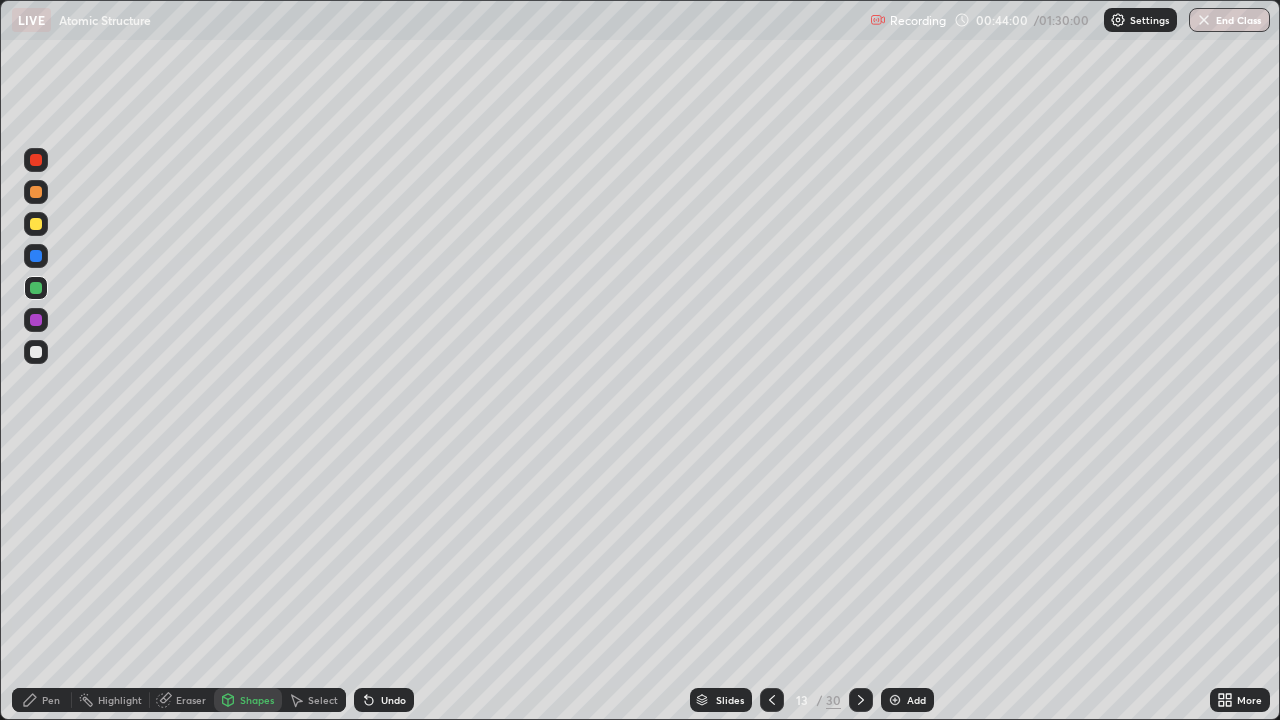 click on "Shapes" at bounding box center [257, 700] 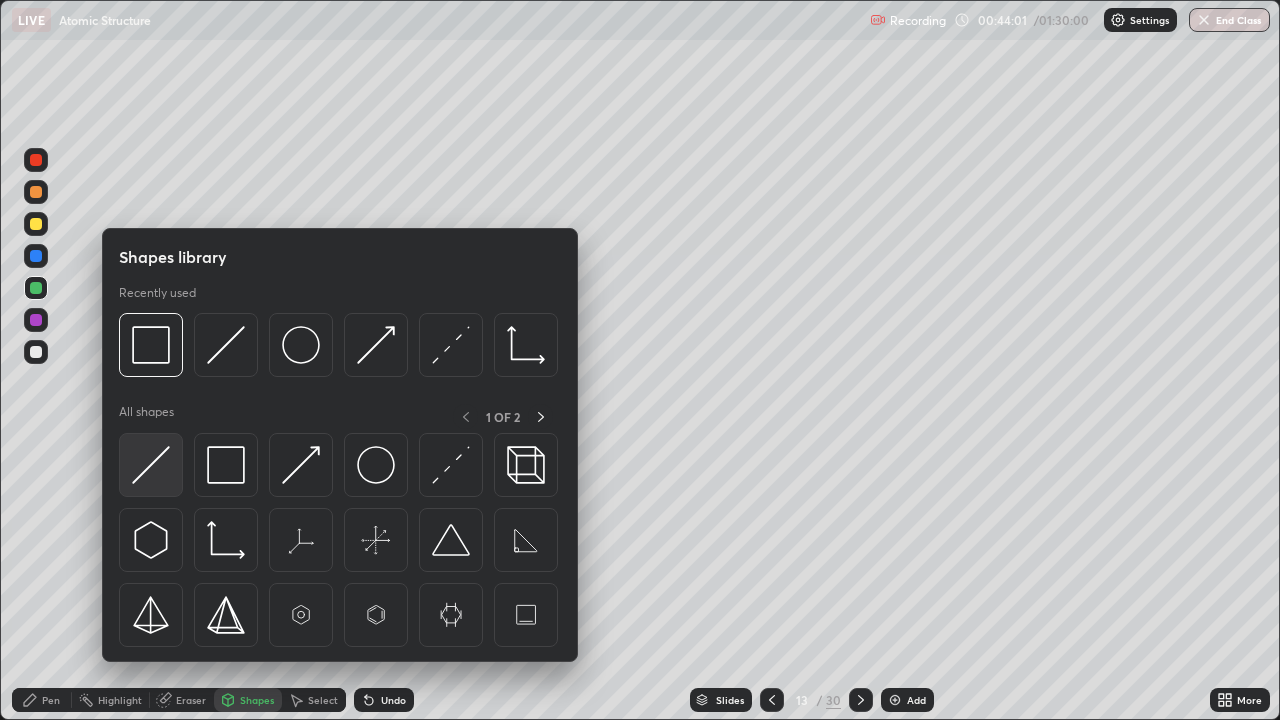 click at bounding box center (151, 465) 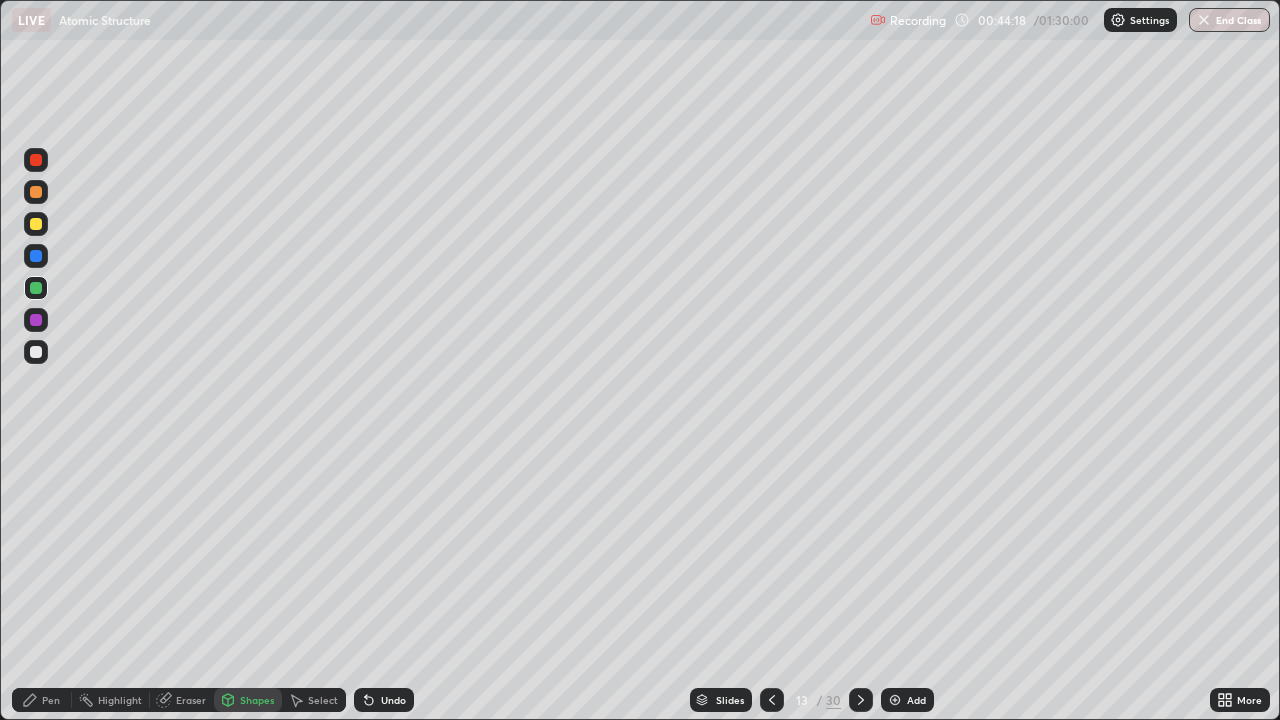 click on "Select" at bounding box center [314, 700] 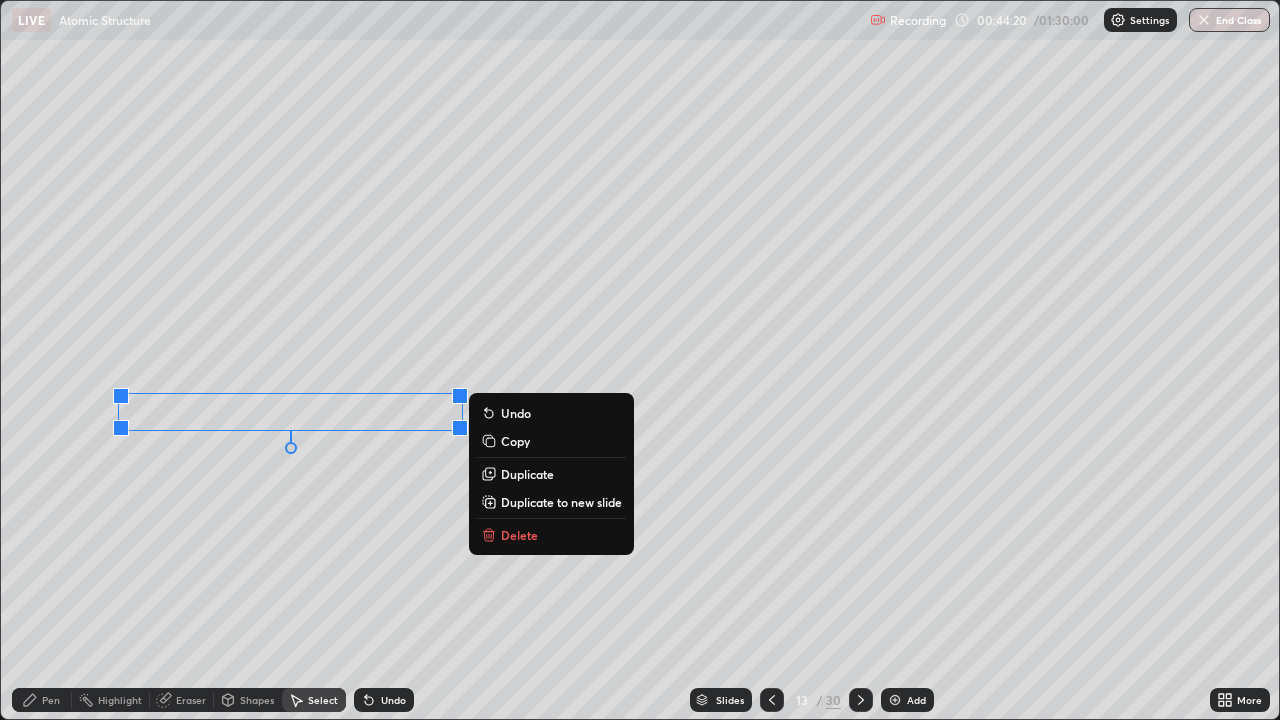 click on "Delete" at bounding box center [519, 535] 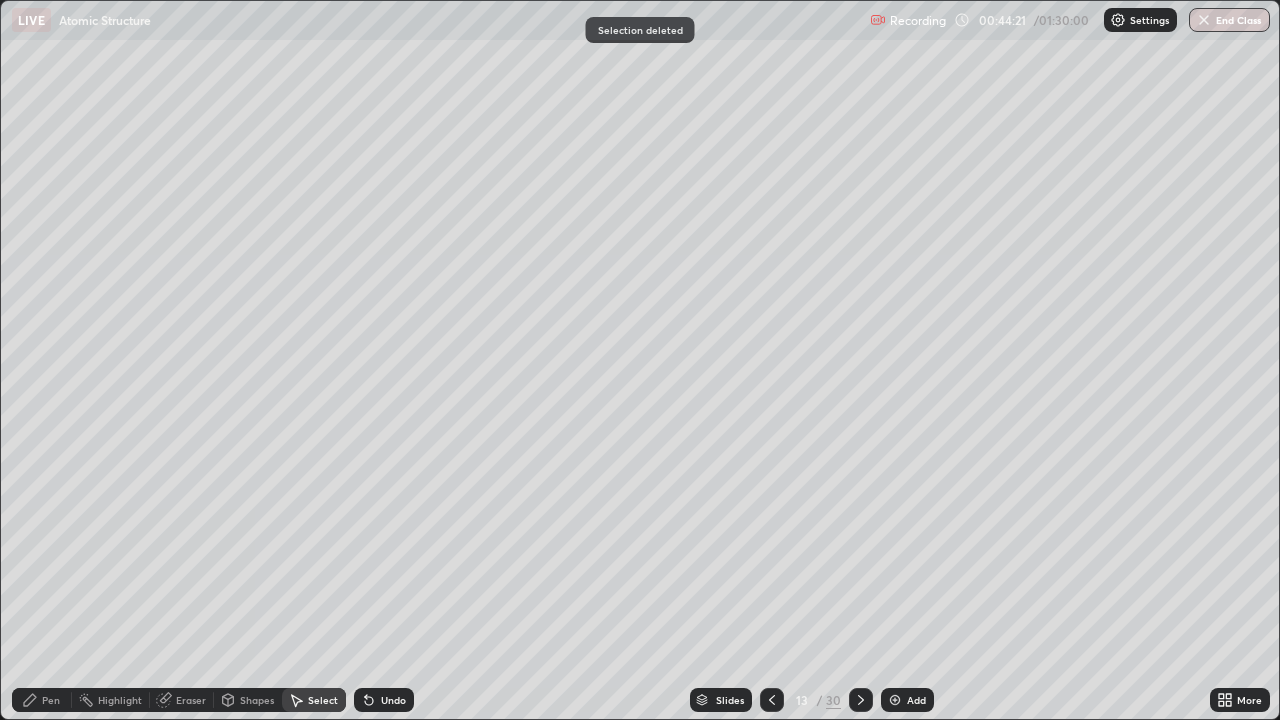 click on "Pen" at bounding box center (42, 700) 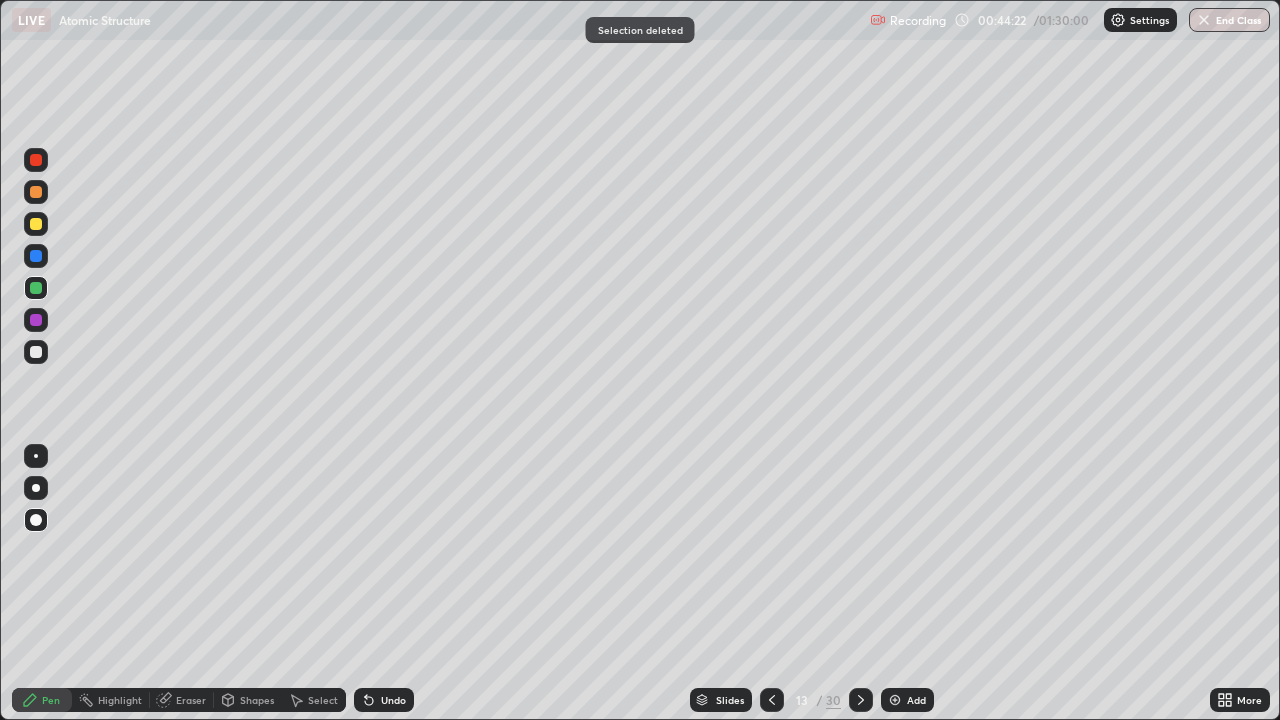 click on "Shapes" at bounding box center (257, 700) 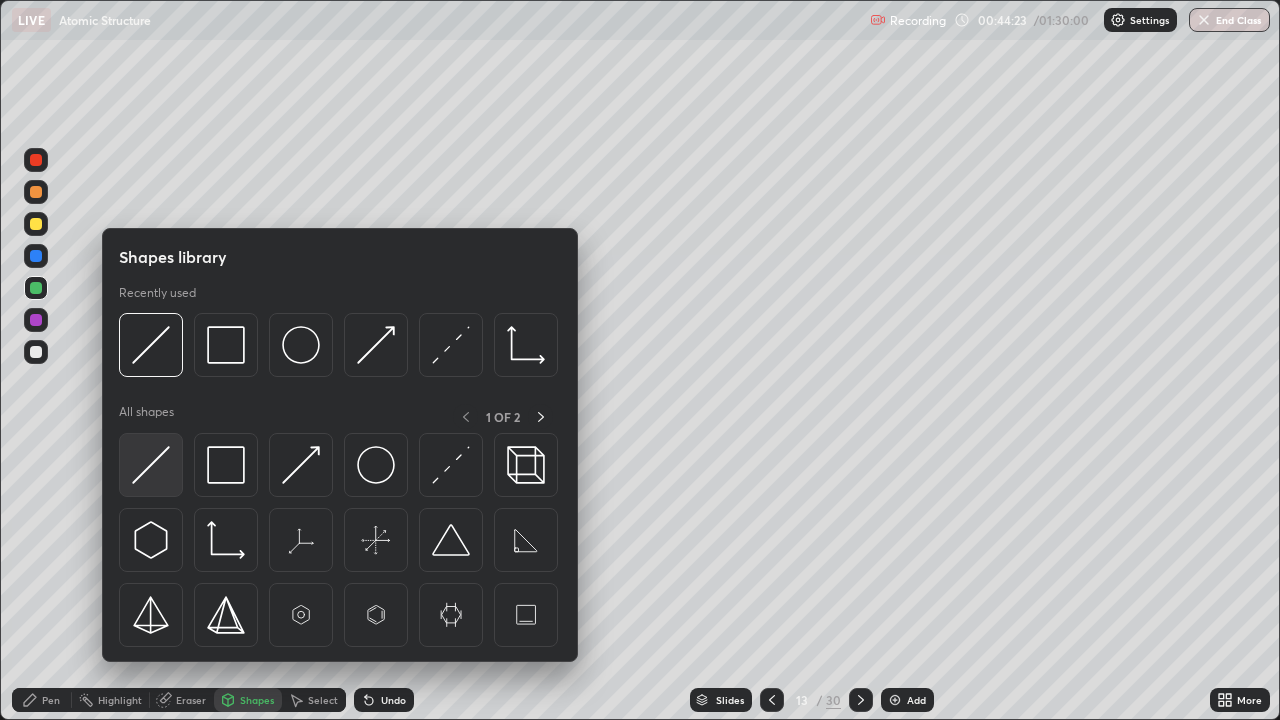 click at bounding box center [151, 465] 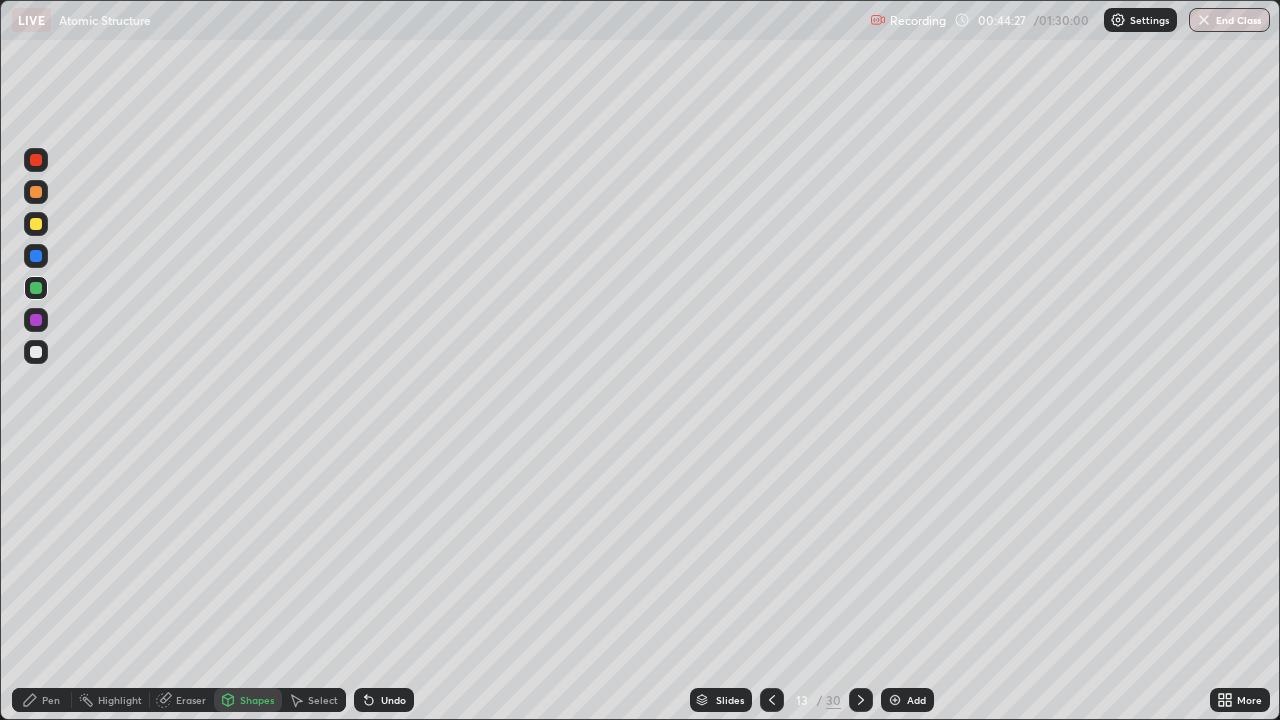 click on "Pen" at bounding box center [42, 700] 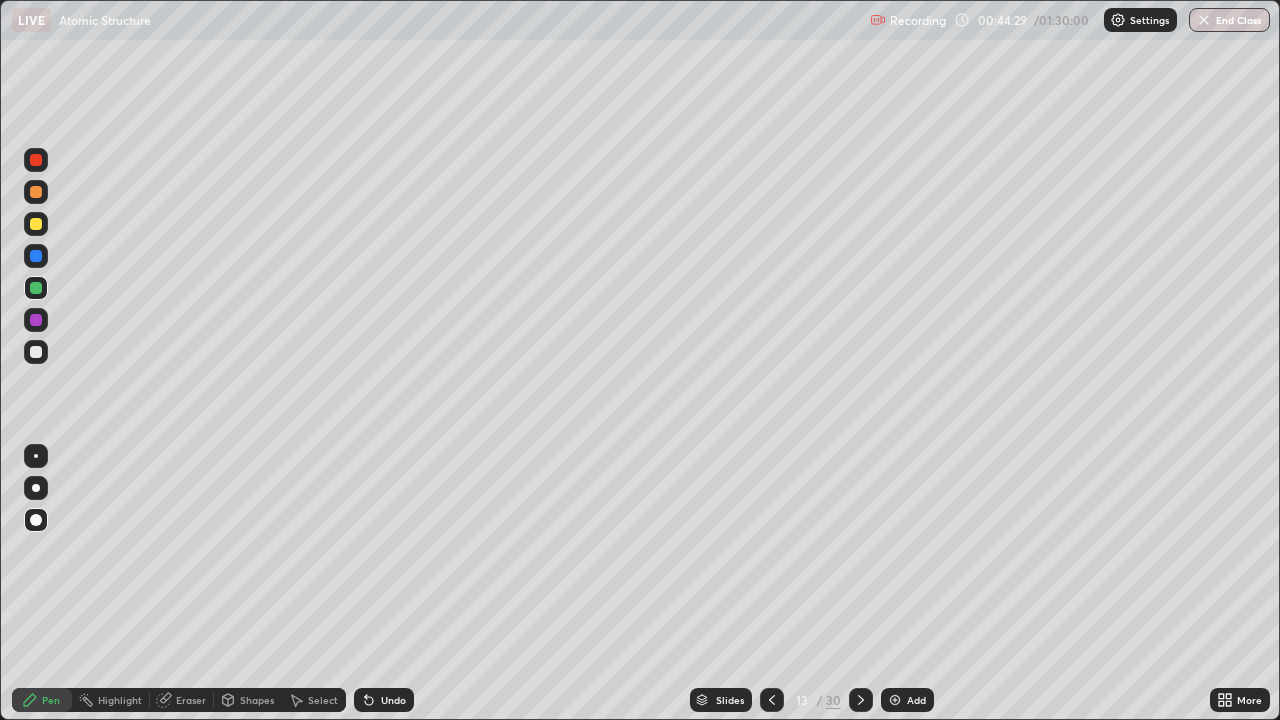click at bounding box center [36, 352] 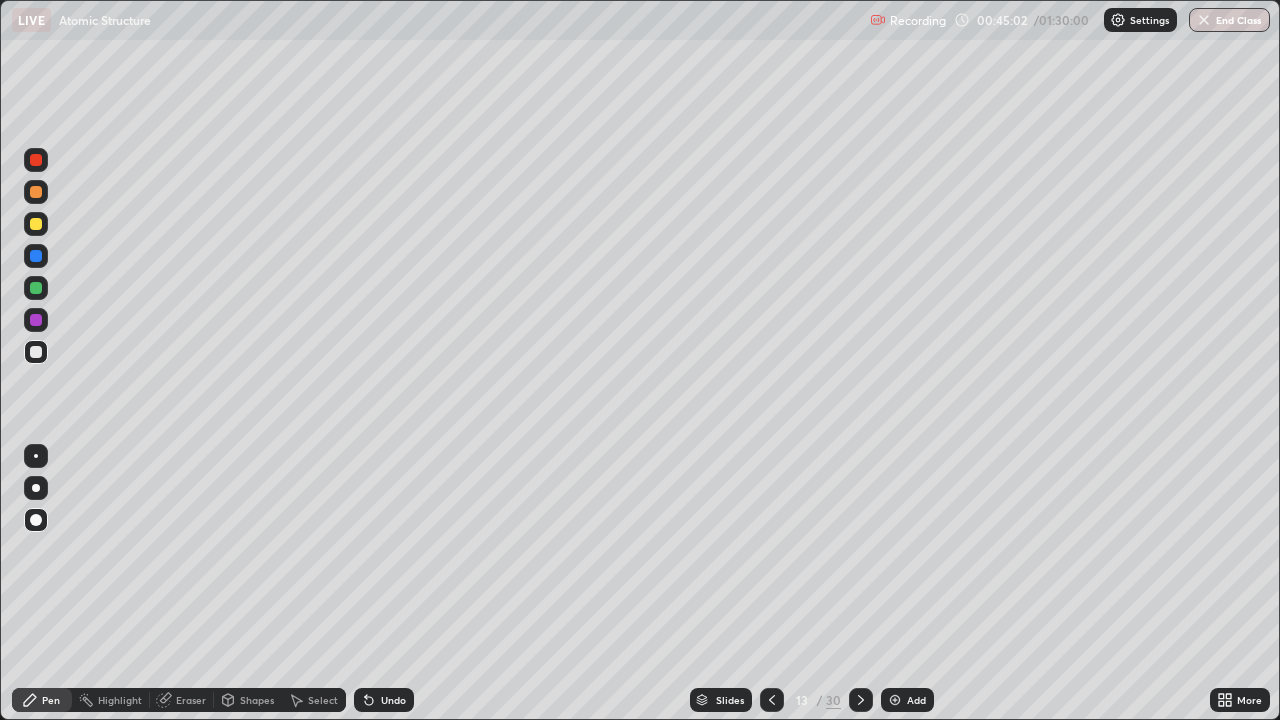 click at bounding box center (36, 256) 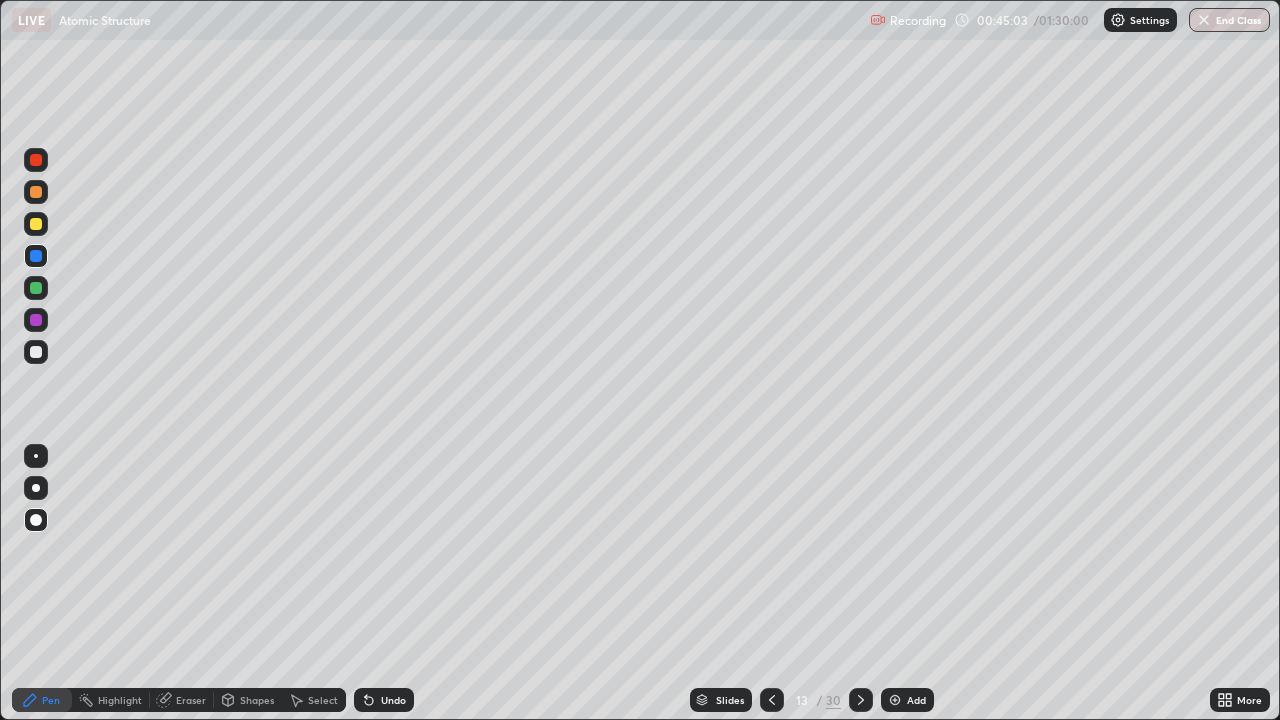 click on "Eraser" at bounding box center (182, 700) 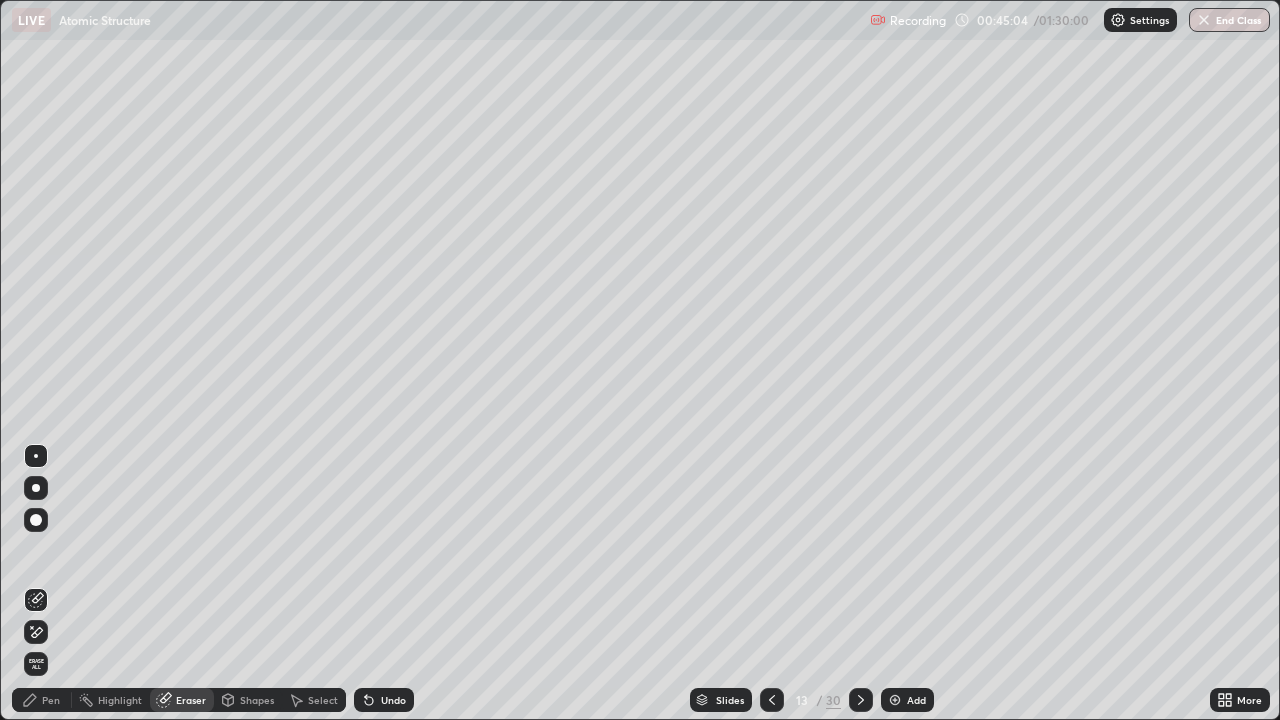 click on "Shapes" at bounding box center [248, 700] 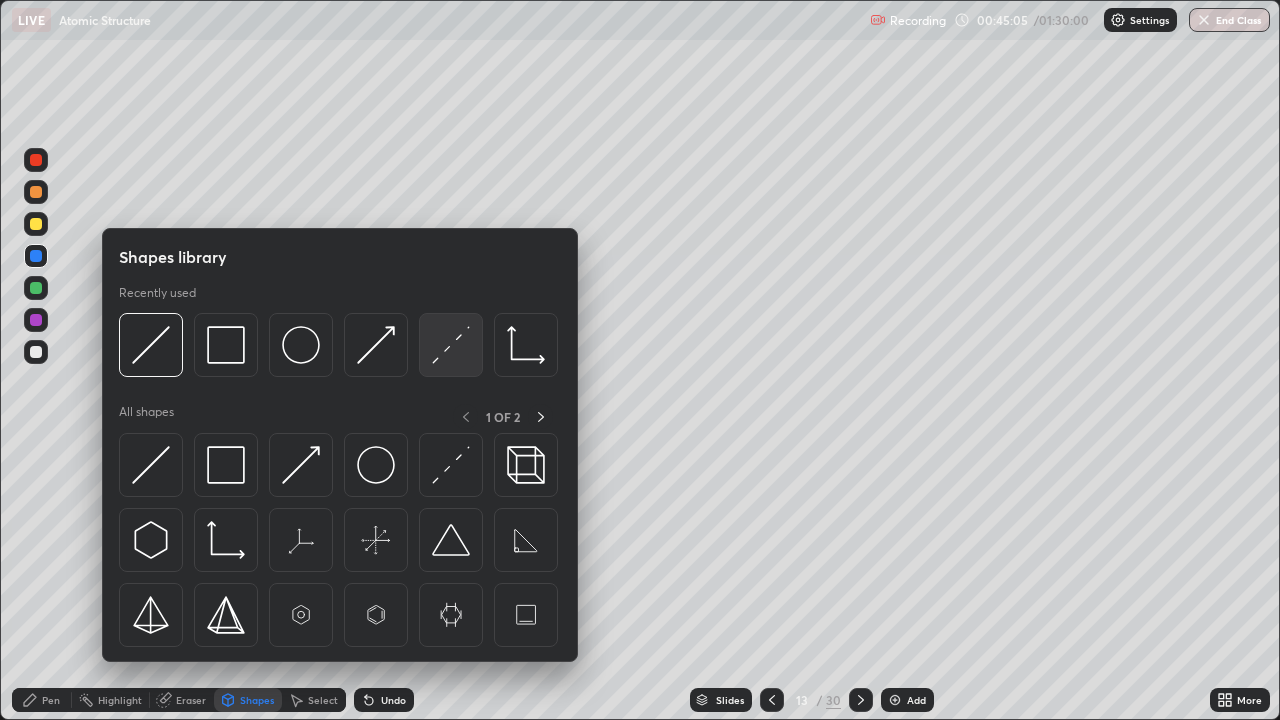 click at bounding box center (451, 345) 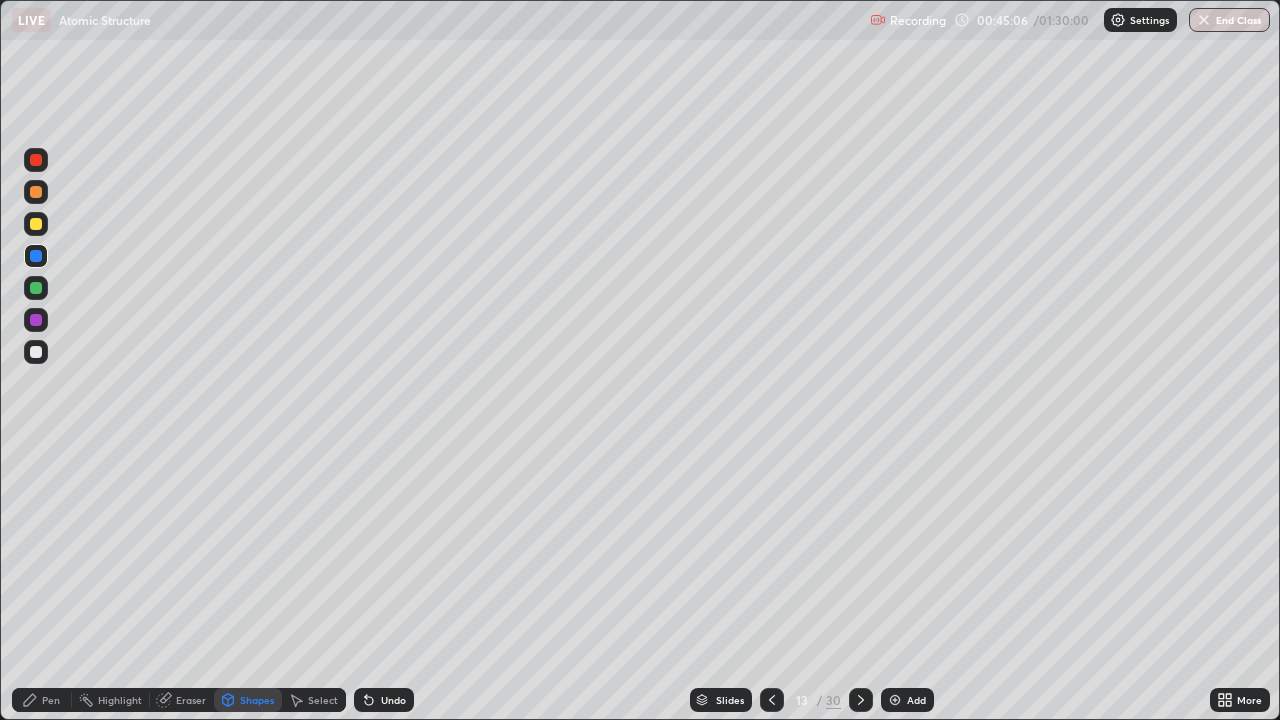 click at bounding box center [36, 256] 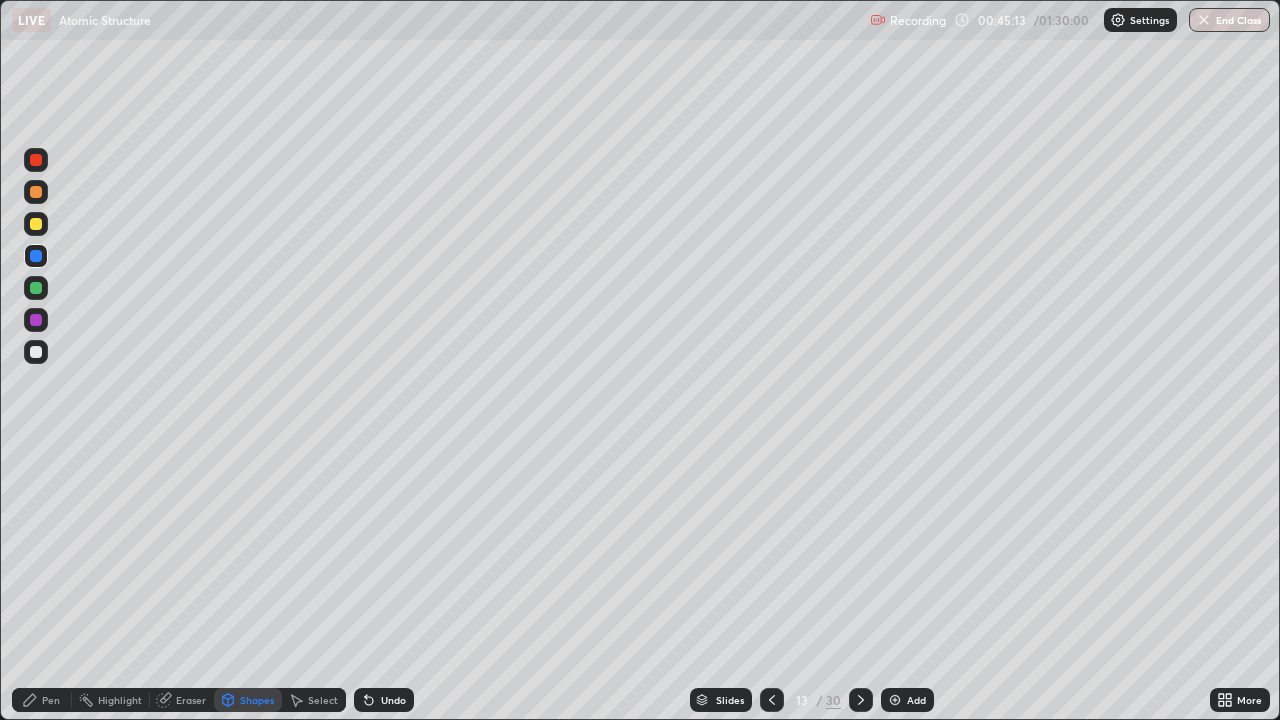 click on "Pen" at bounding box center (42, 700) 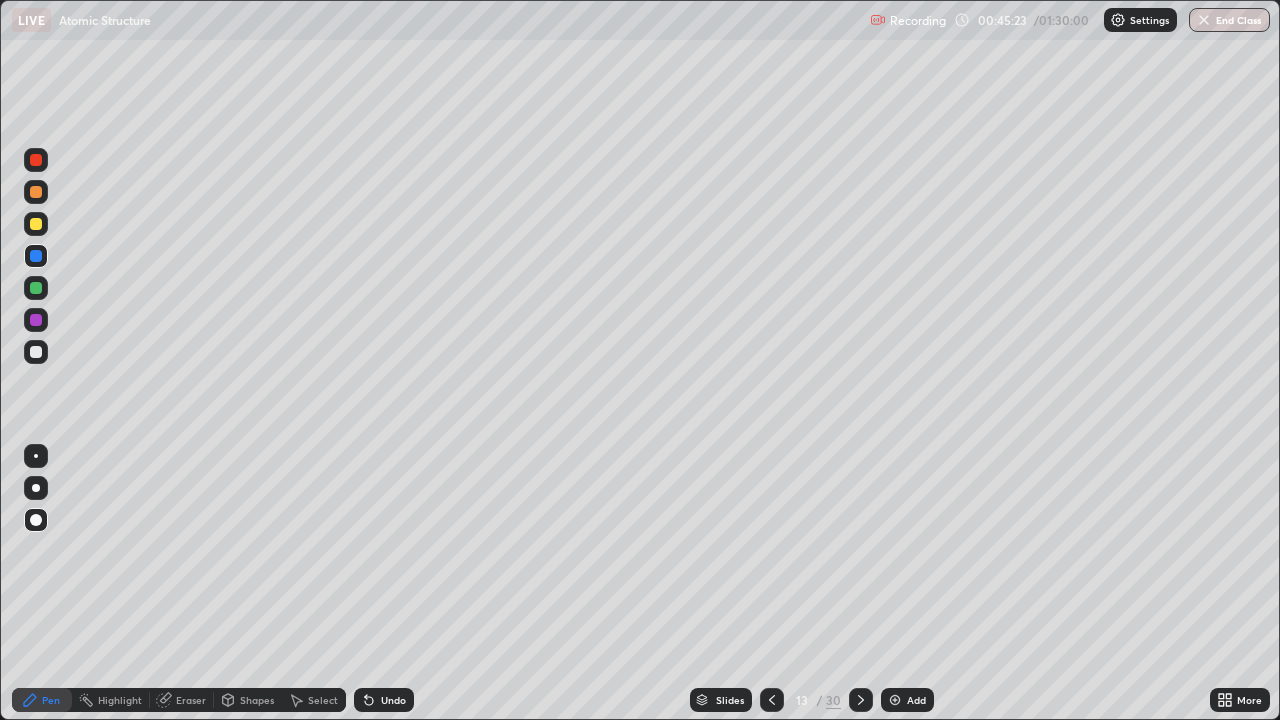 click on "Shapes" at bounding box center [257, 700] 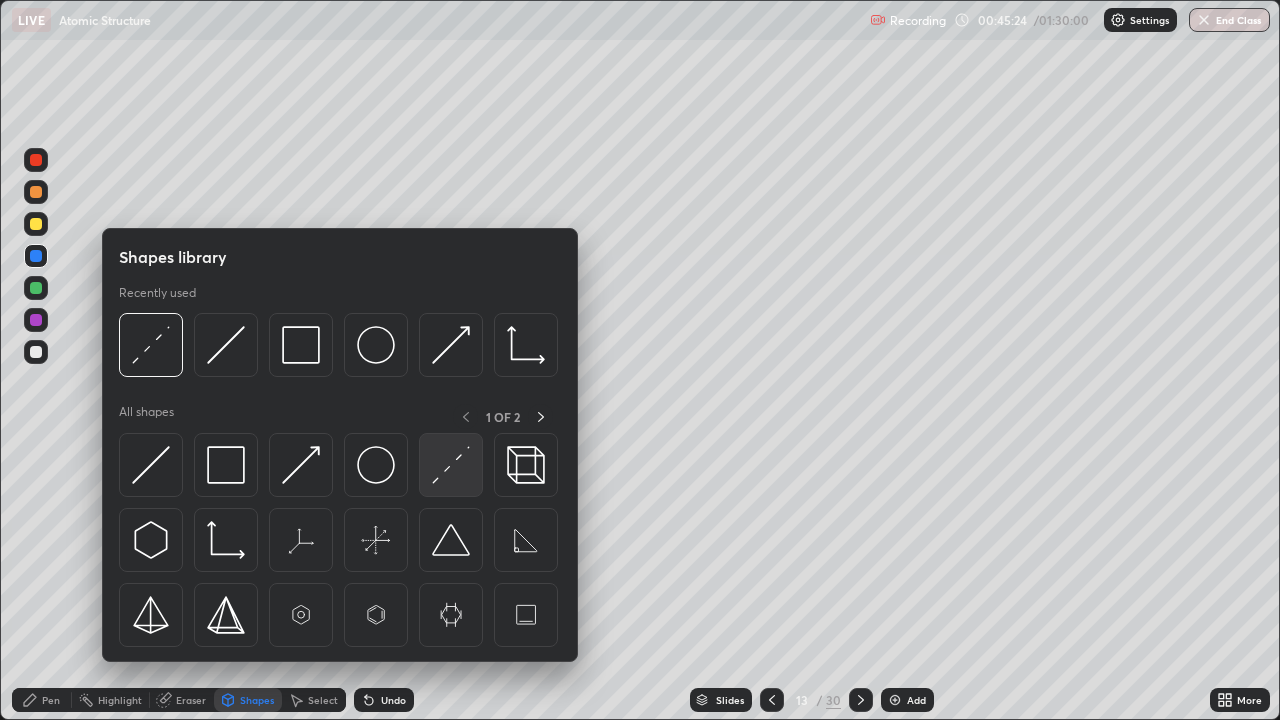 click at bounding box center (451, 465) 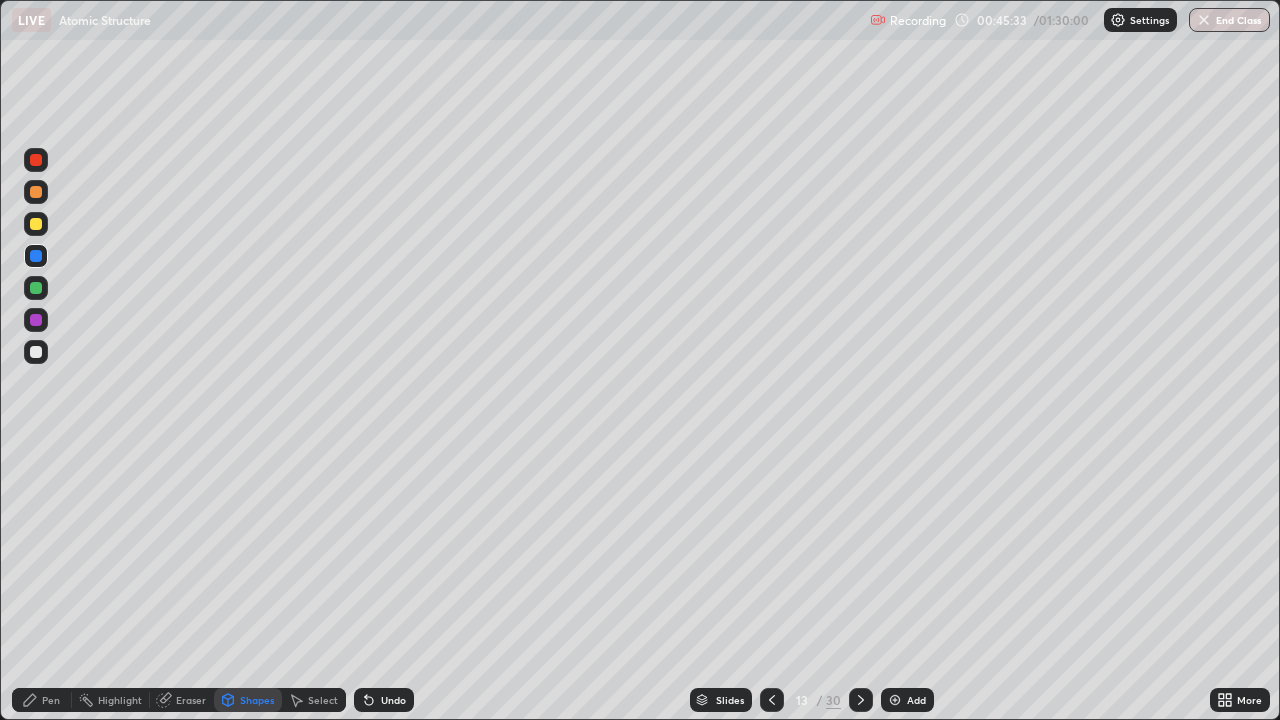 click on "Pen" at bounding box center (51, 700) 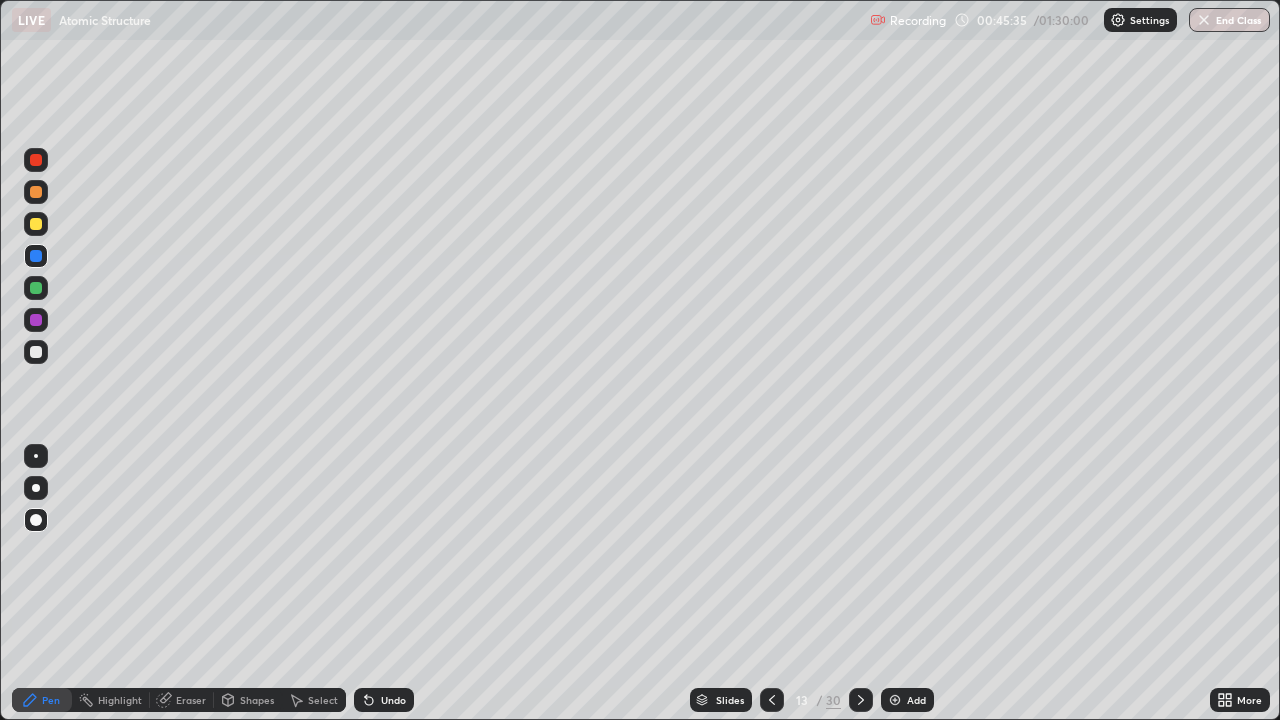 click at bounding box center [36, 224] 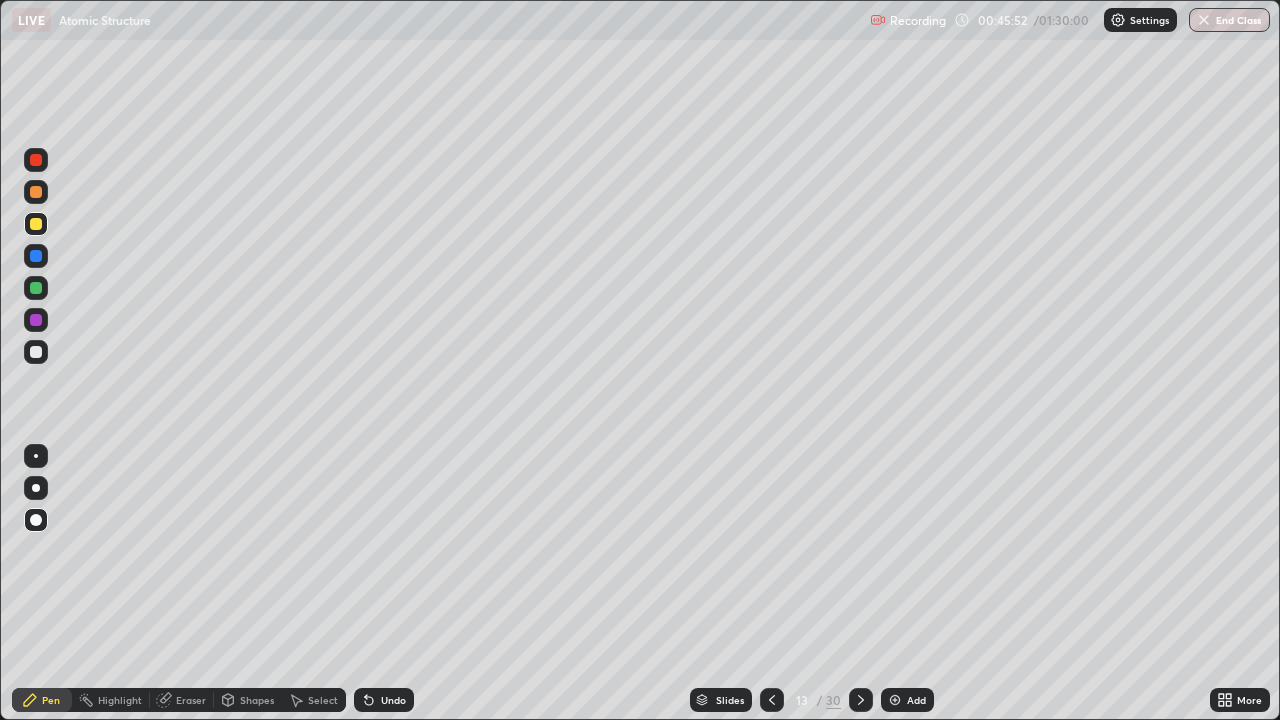 click at bounding box center [36, 320] 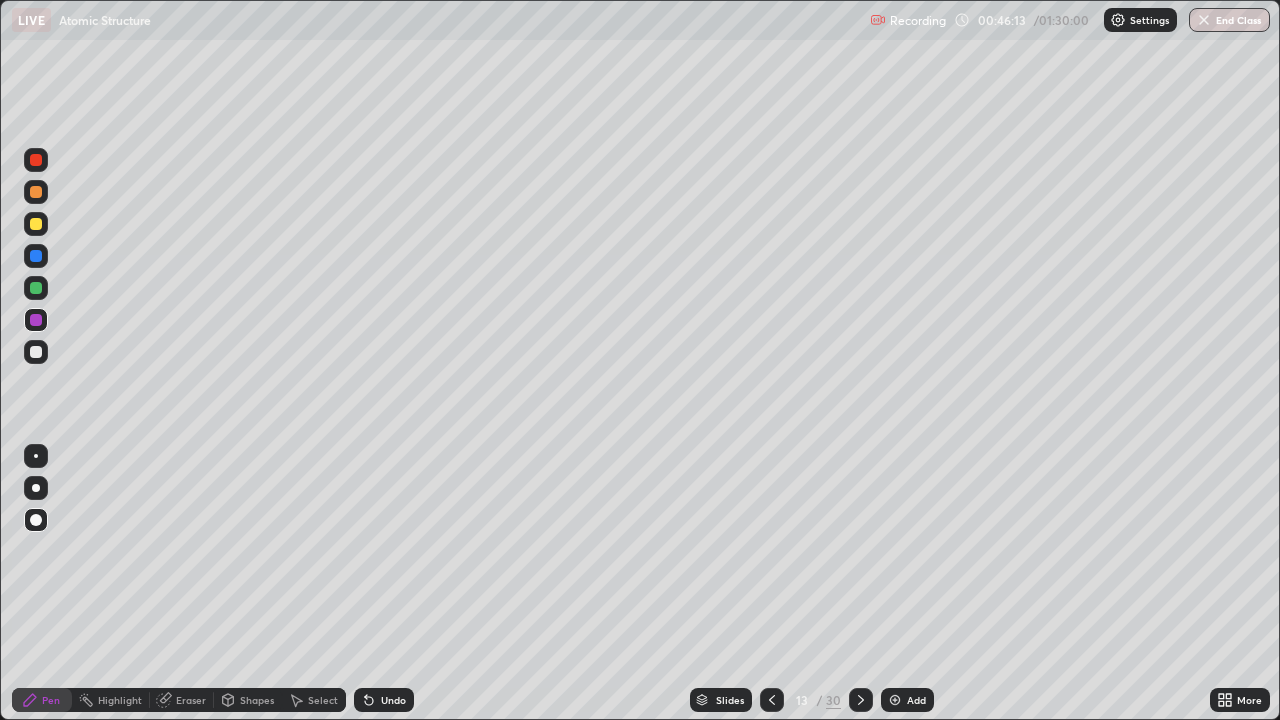 click on "Undo" at bounding box center [384, 700] 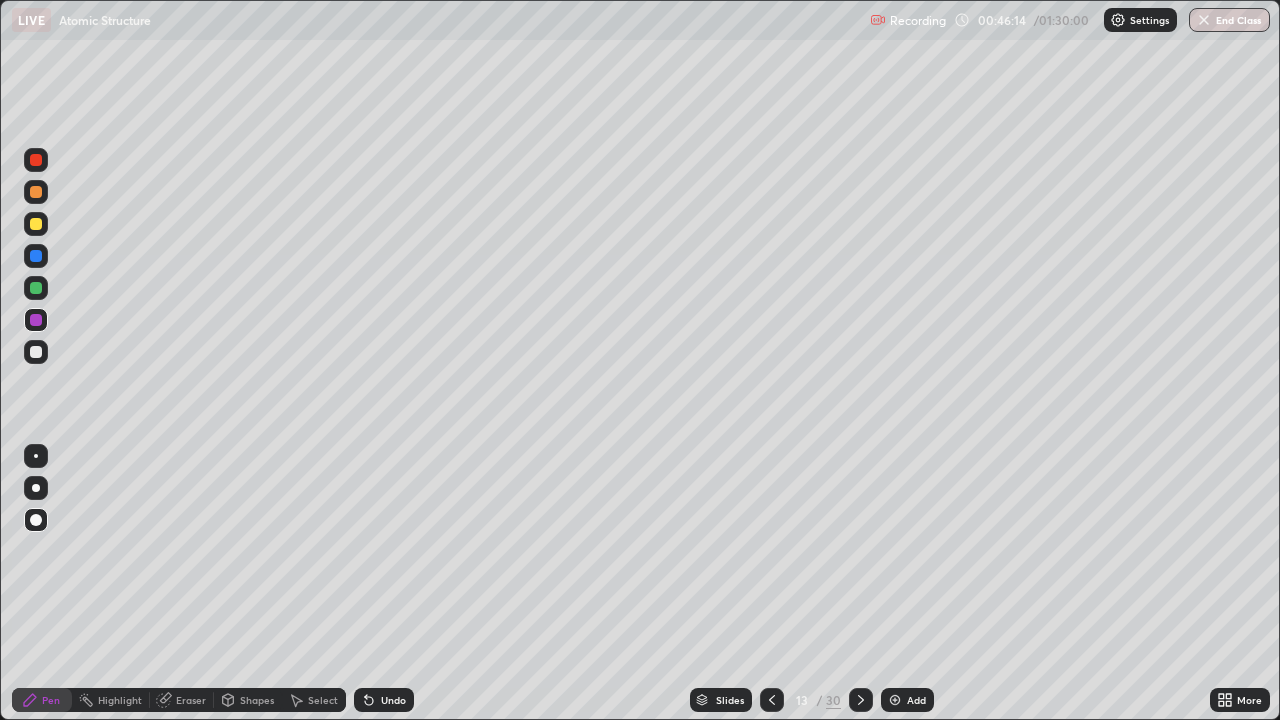 click on "Undo" at bounding box center [393, 700] 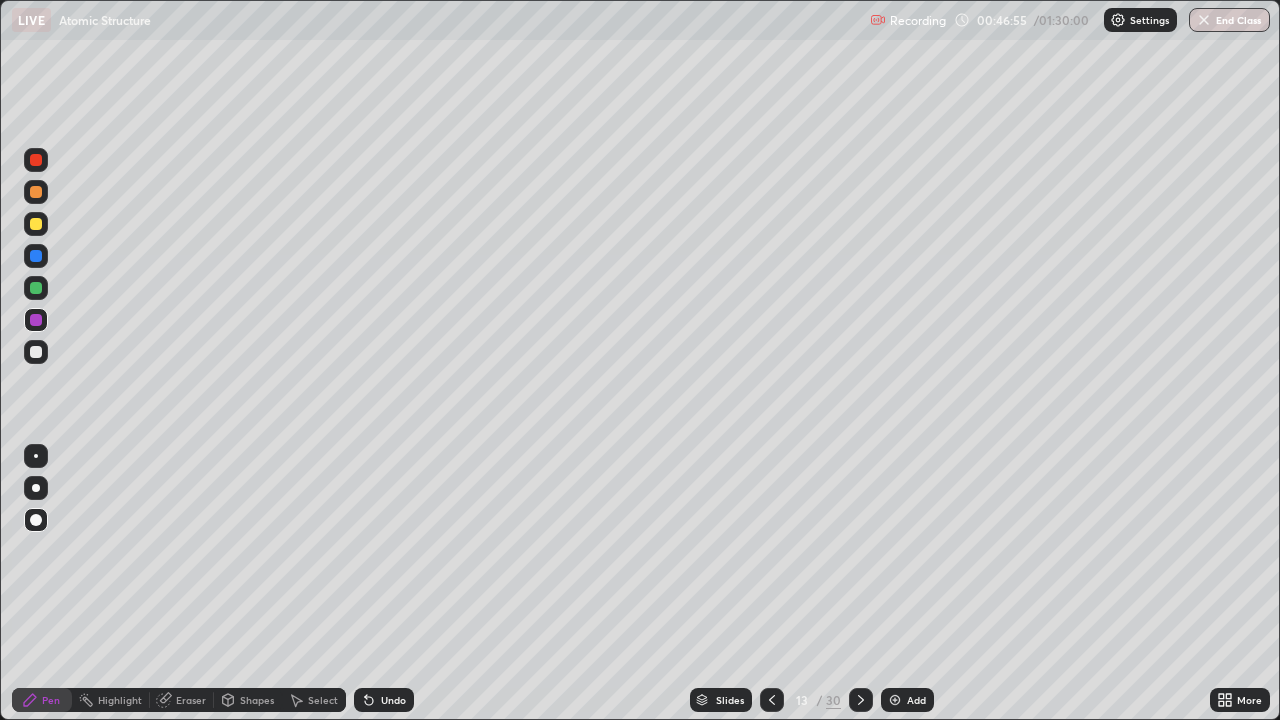 click at bounding box center [36, 288] 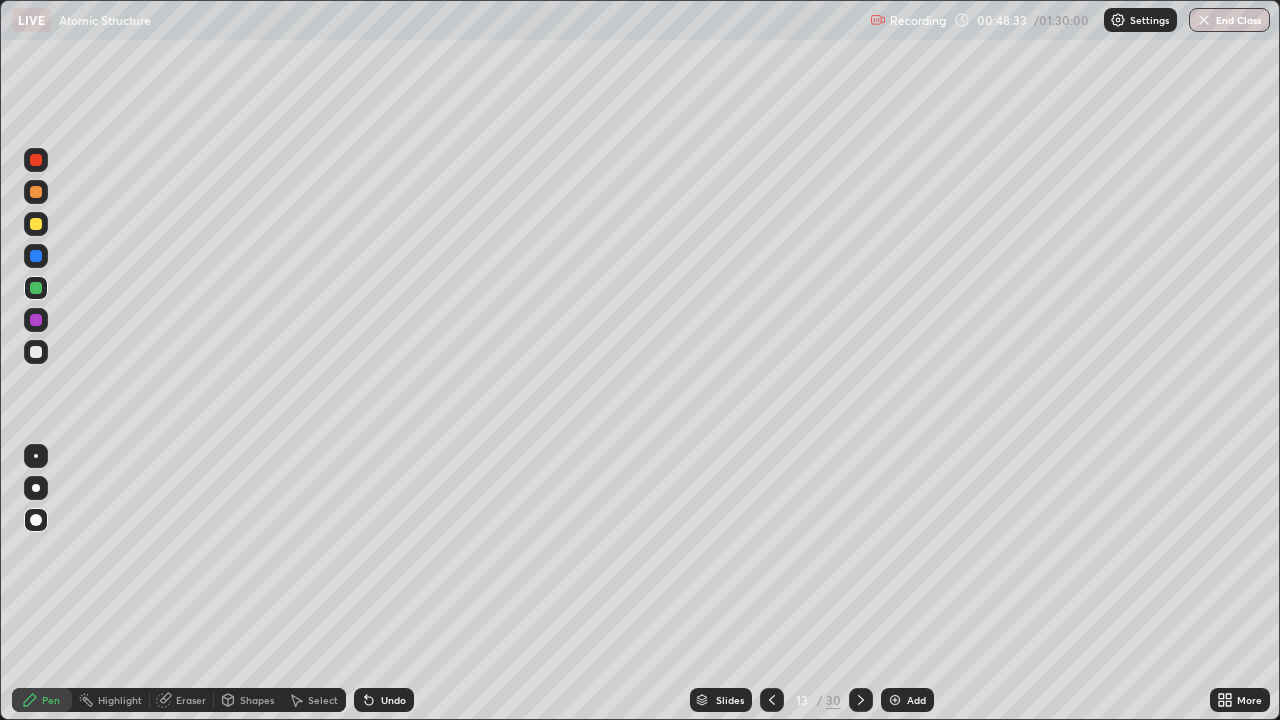 click on "Undo" at bounding box center [393, 700] 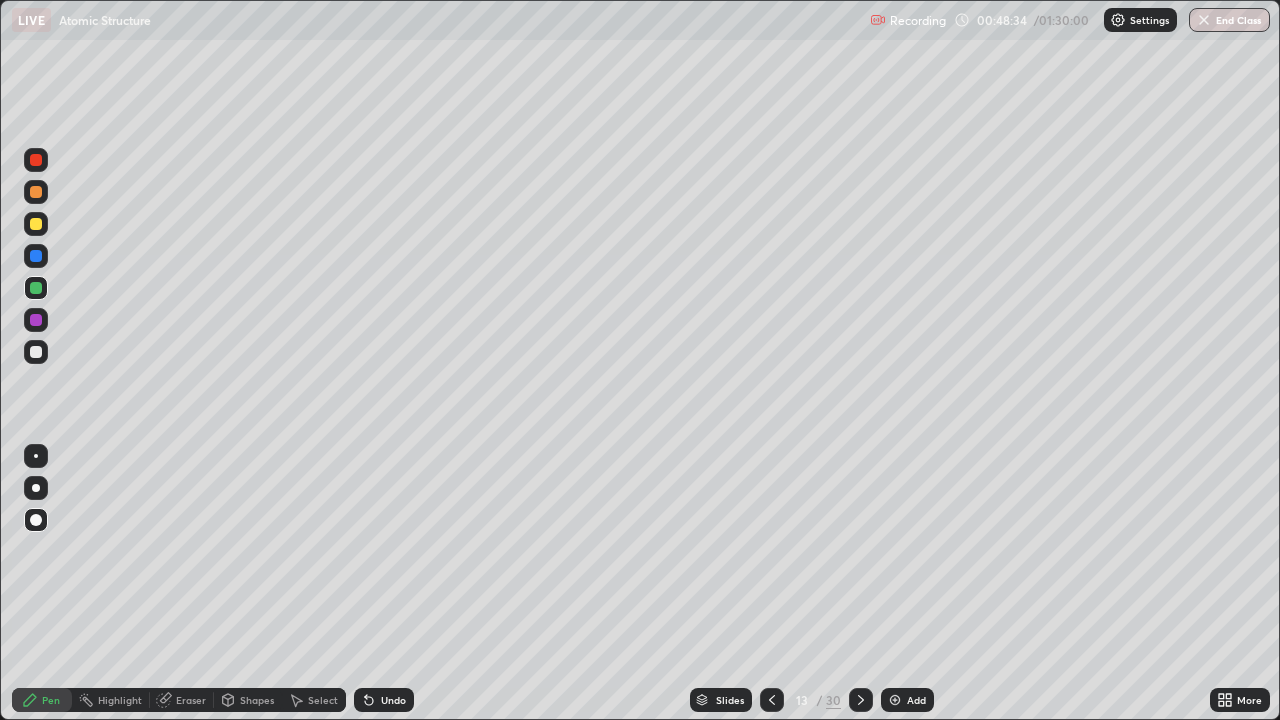 click on "Undo" at bounding box center (384, 700) 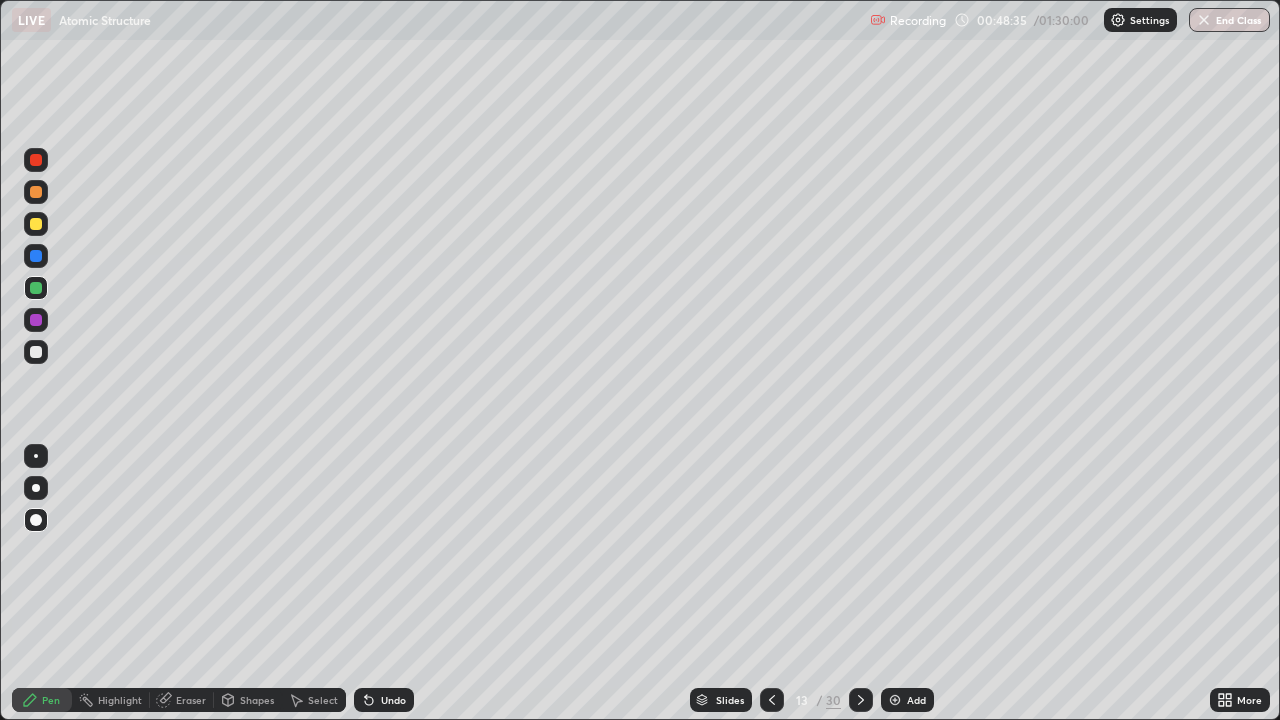 click on "Undo" at bounding box center (384, 700) 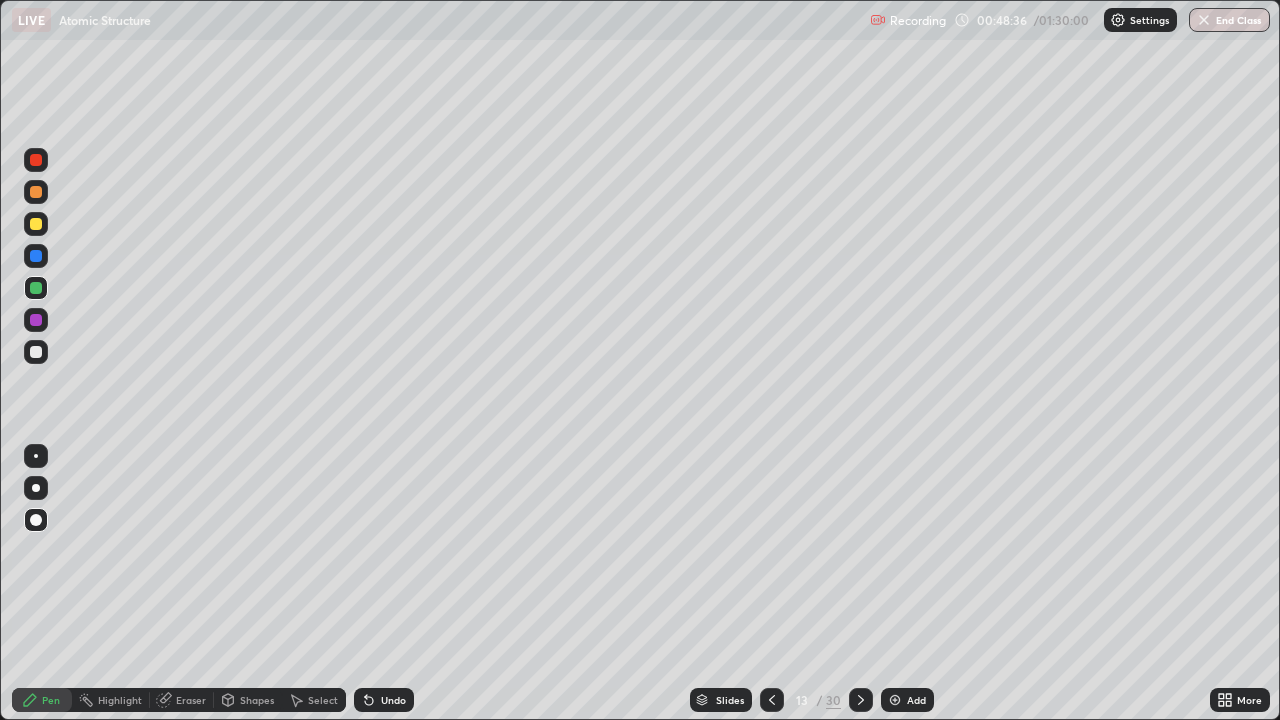 click on "Undo" at bounding box center (384, 700) 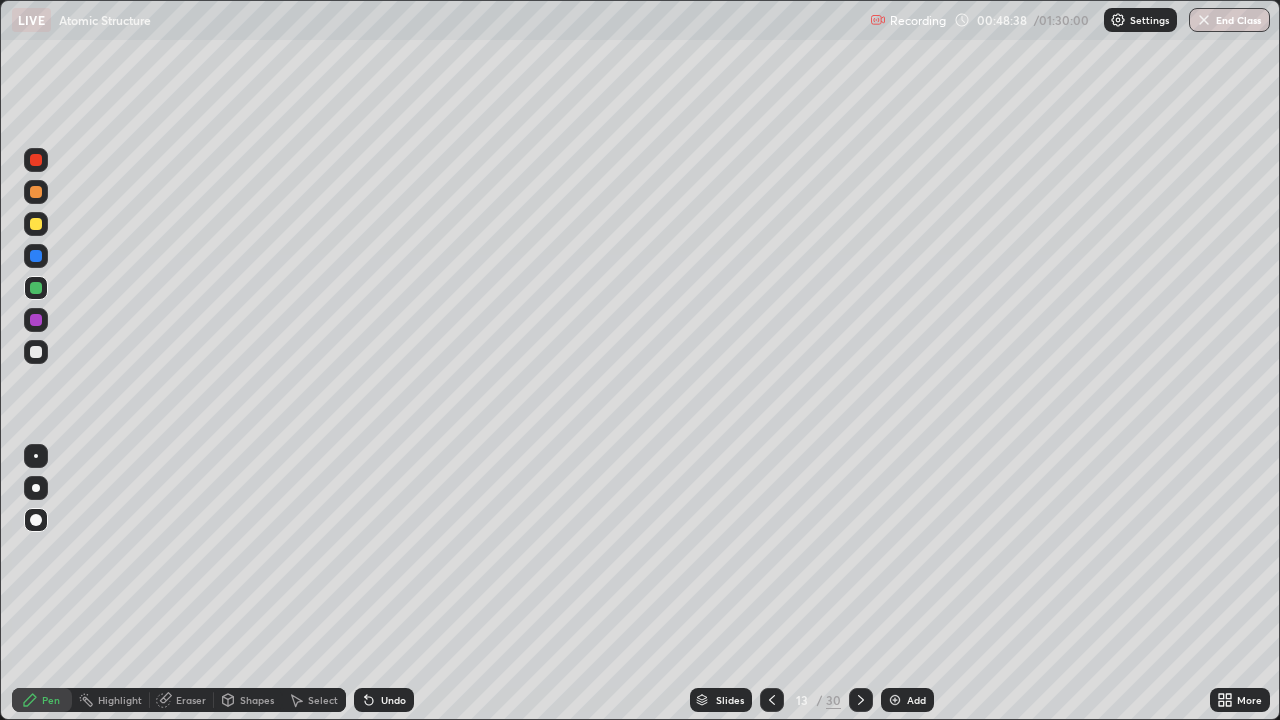 click at bounding box center (36, 352) 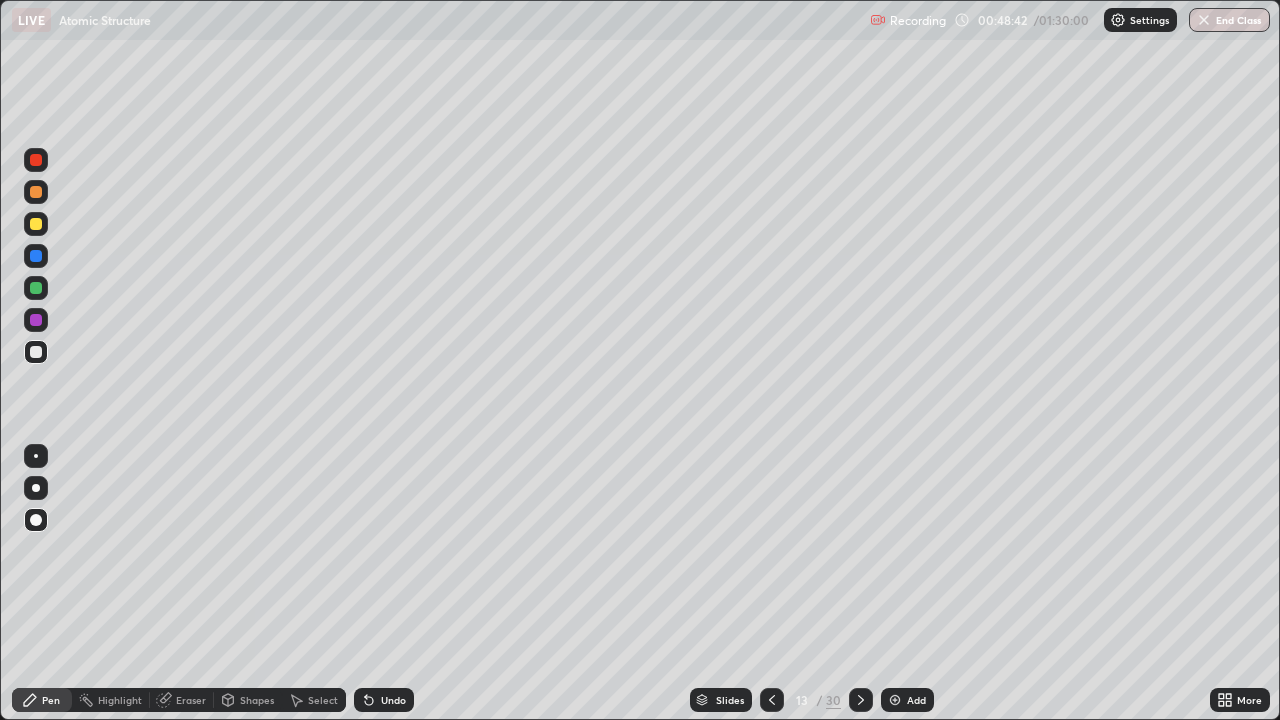 click on "Eraser" at bounding box center (191, 700) 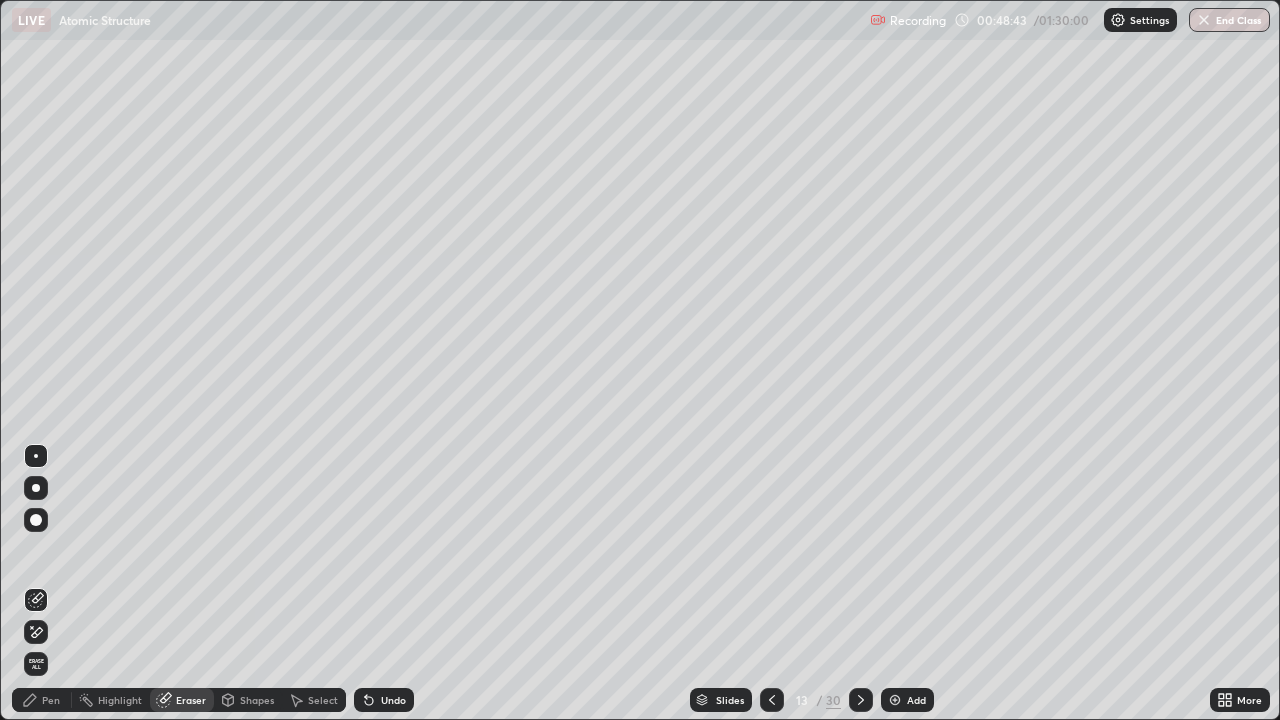 click on "Select" at bounding box center [323, 700] 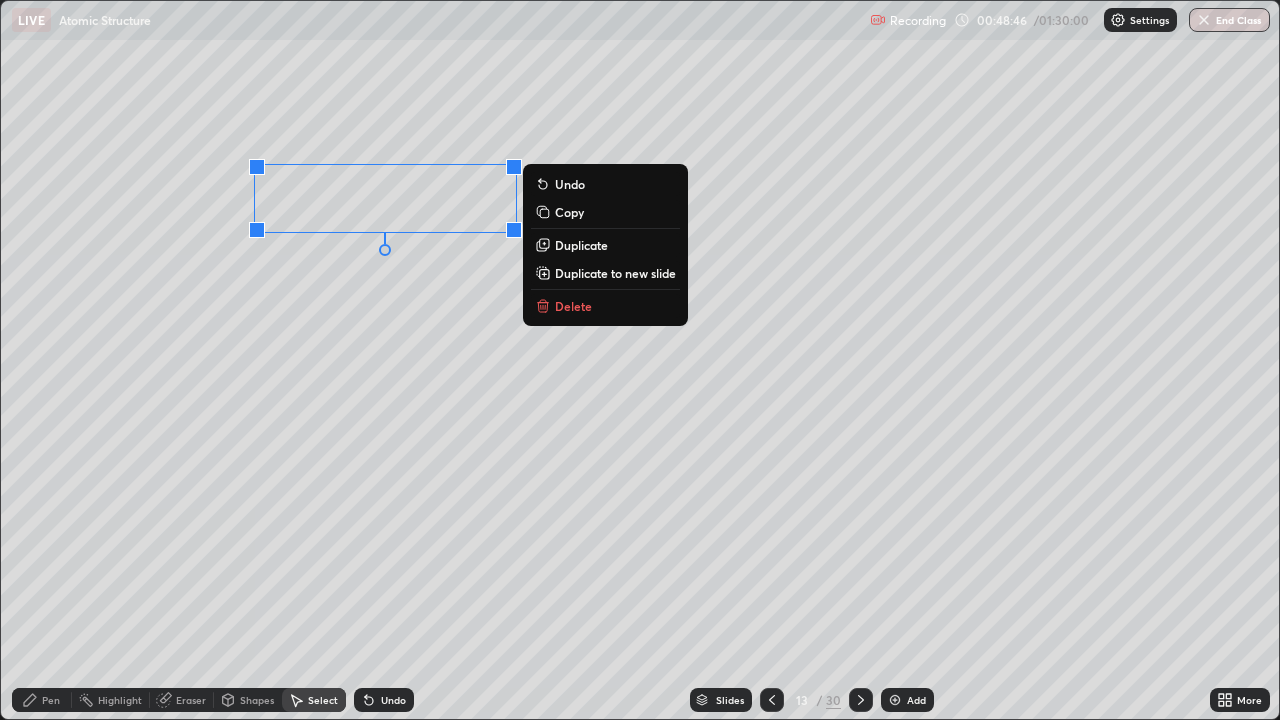 click on "Delete" at bounding box center (573, 306) 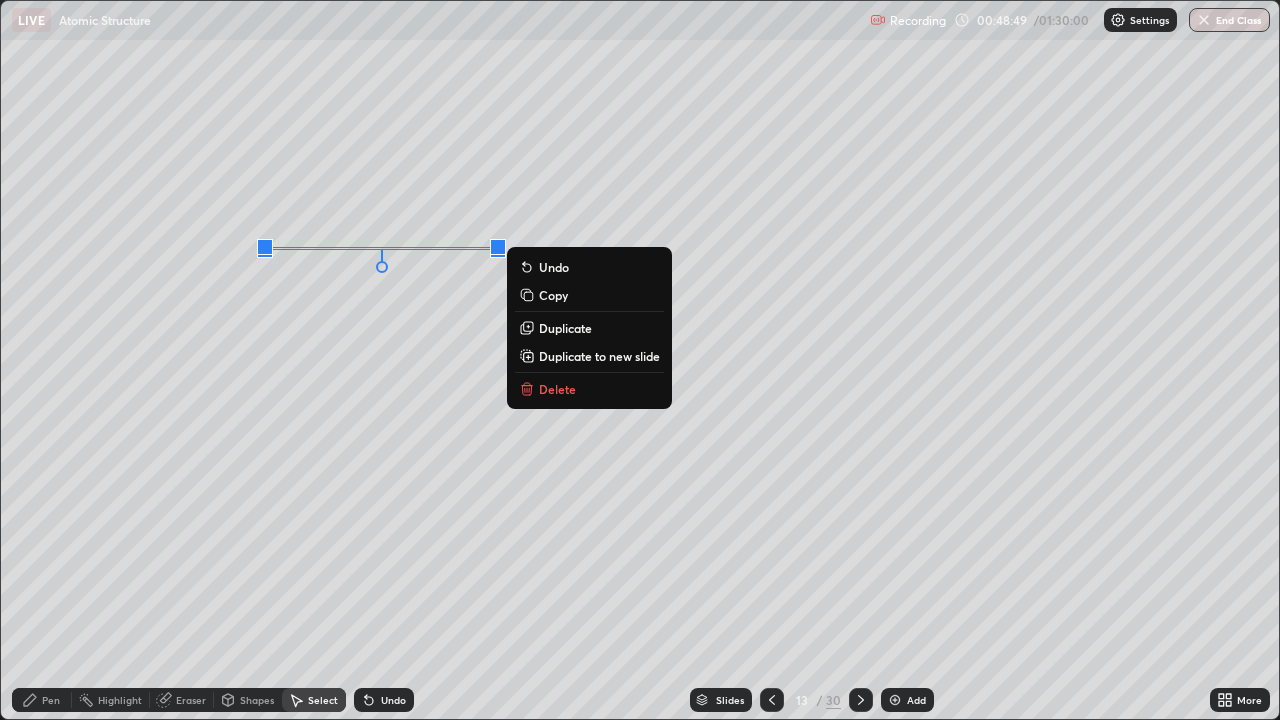 click on "Delete" at bounding box center [557, 389] 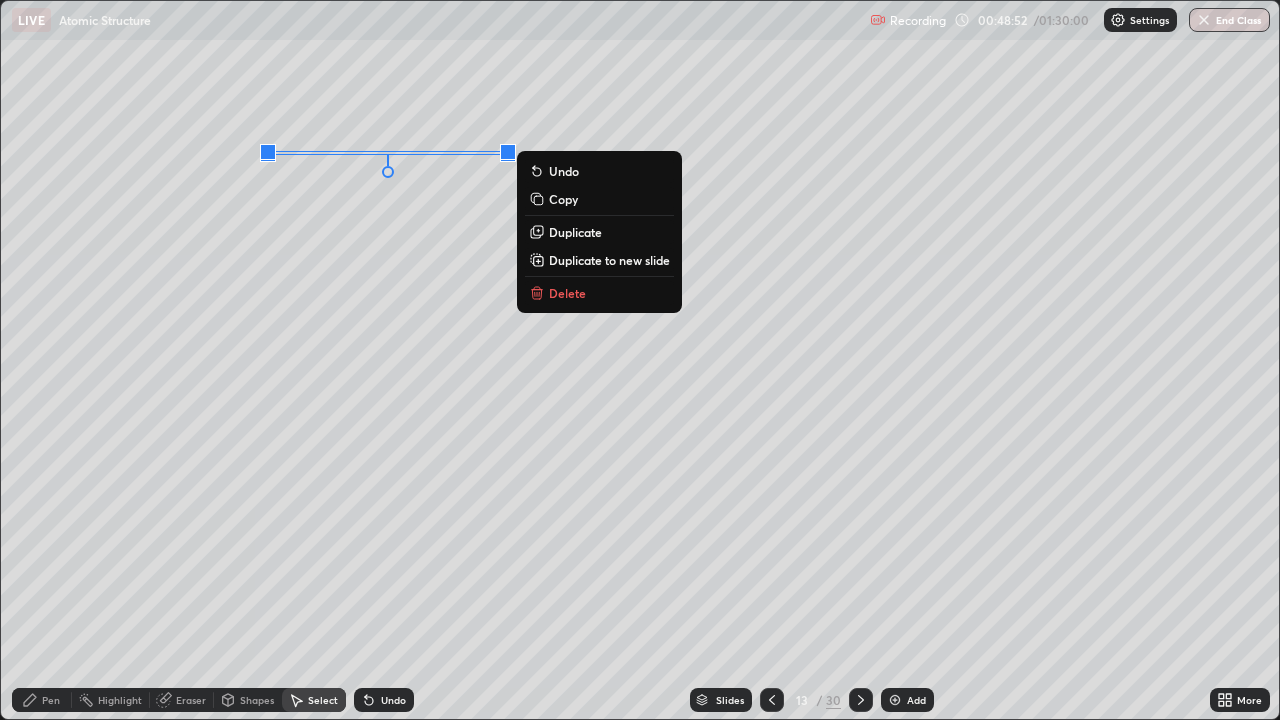 click on "Delete" at bounding box center [567, 293] 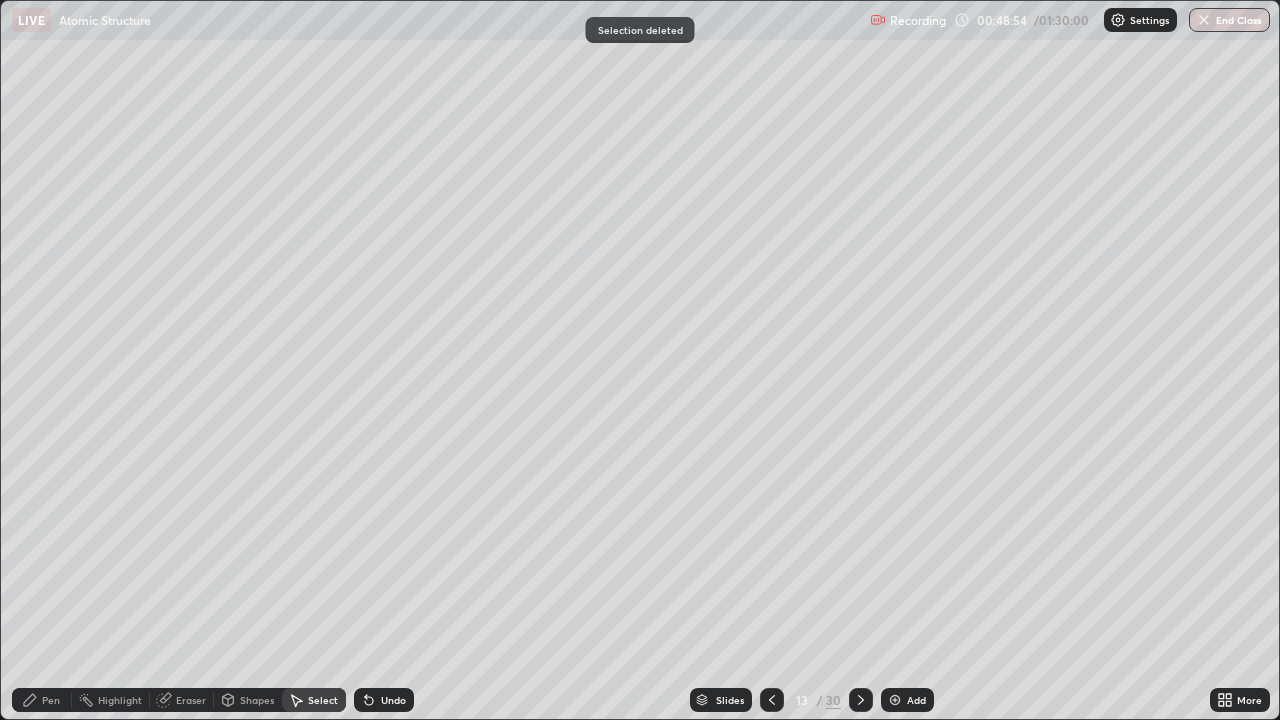 click on "Shapes" at bounding box center [257, 700] 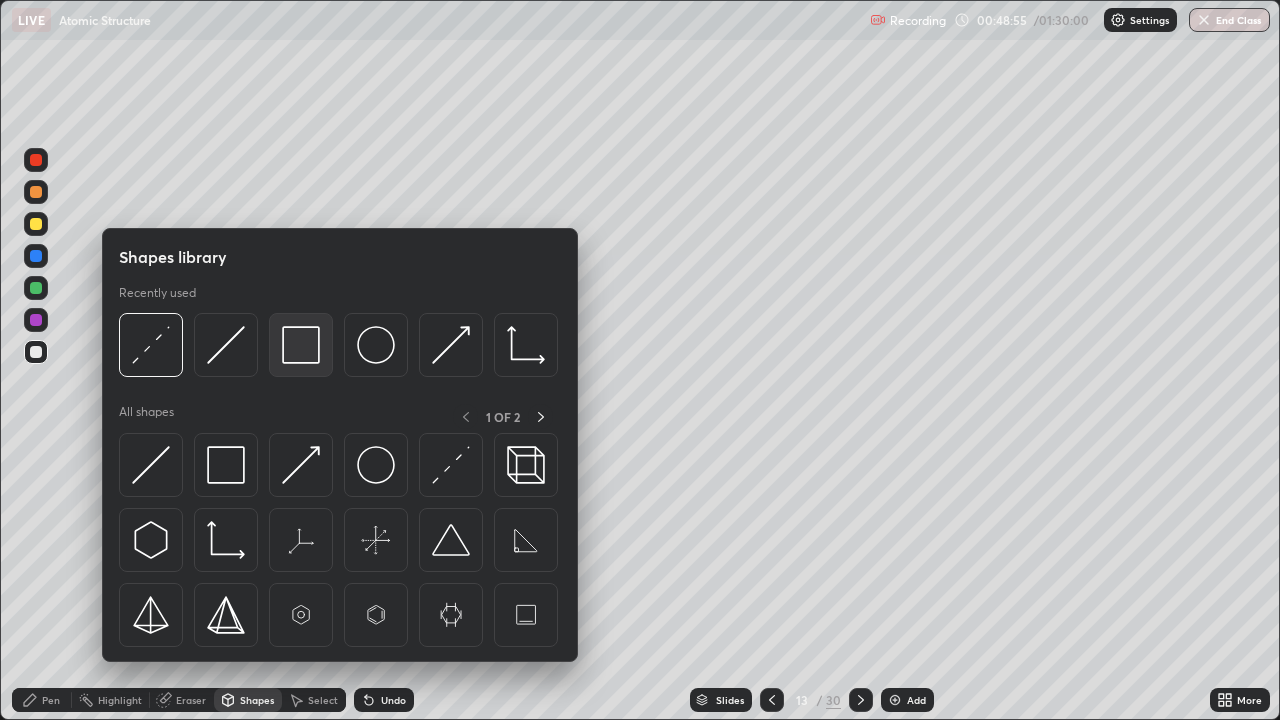 click at bounding box center (301, 345) 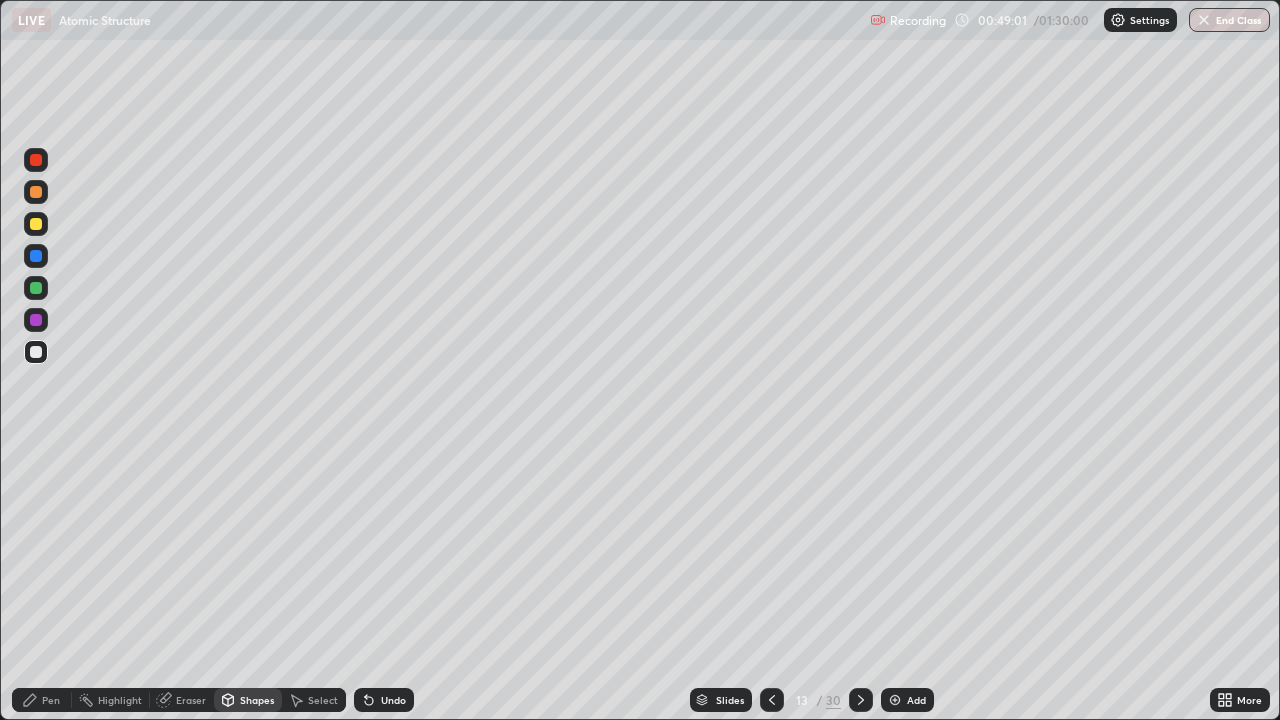 click 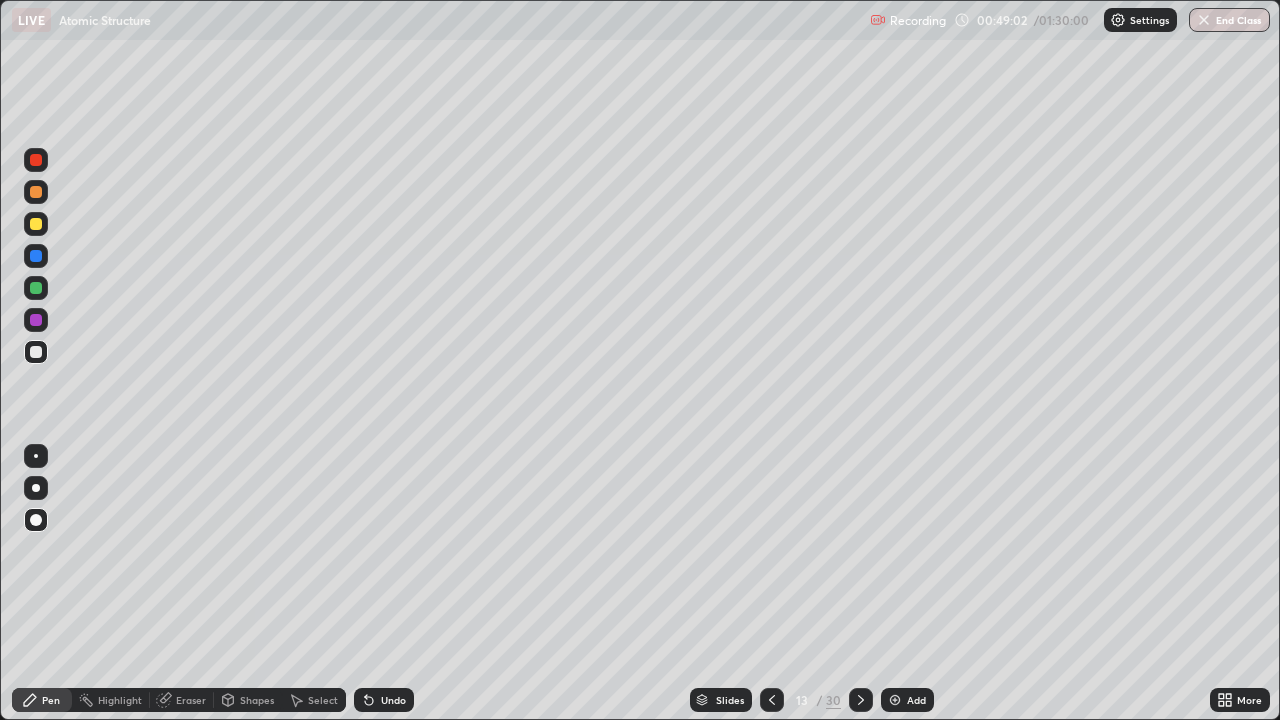 click at bounding box center [36, 288] 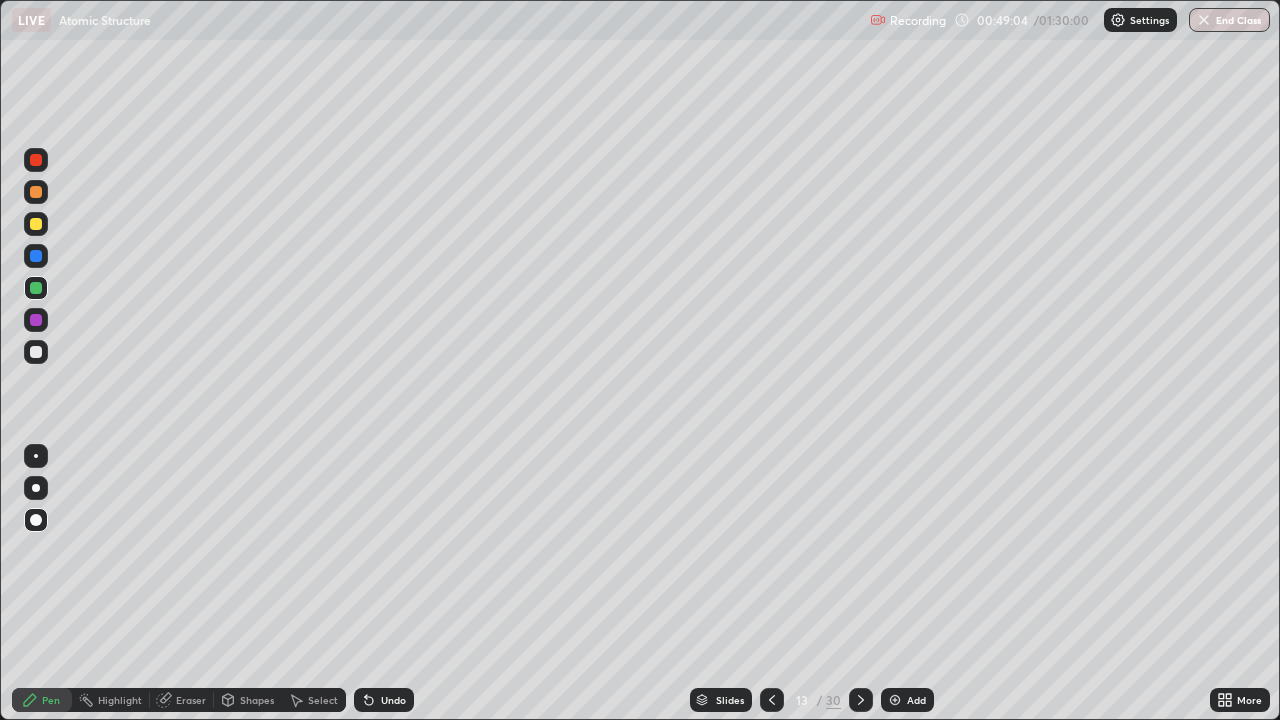 click at bounding box center (36, 352) 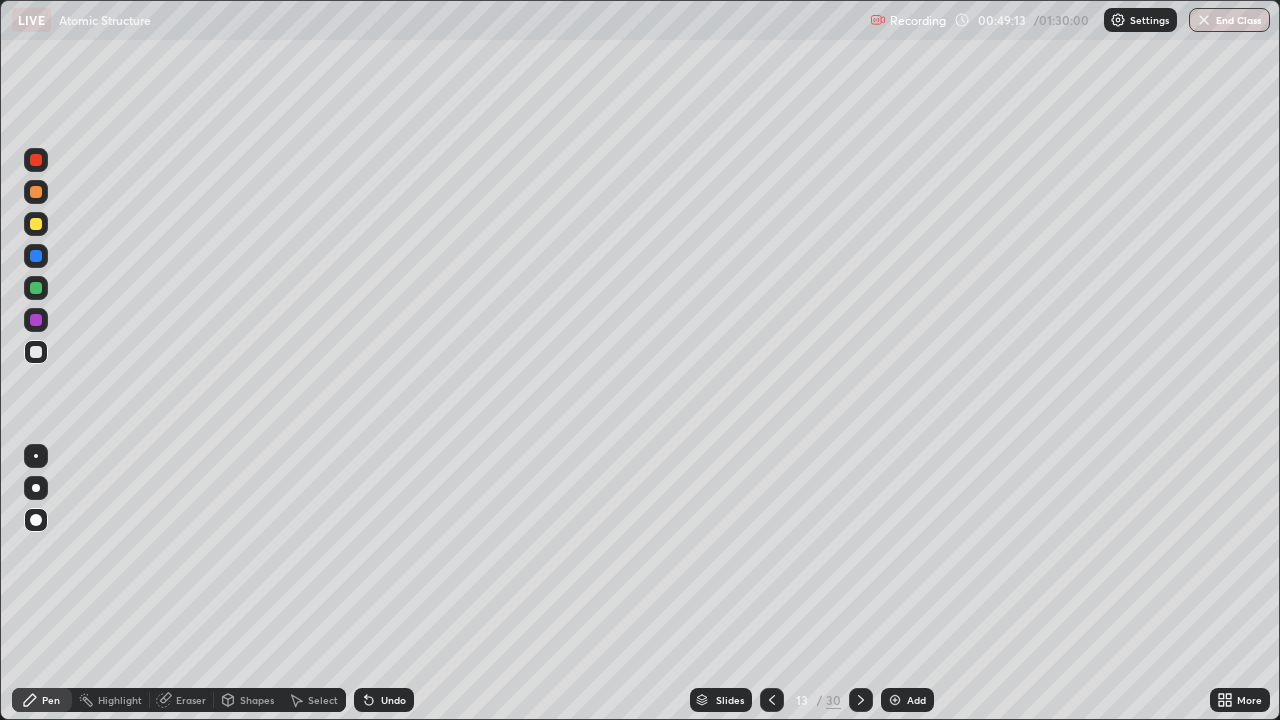click 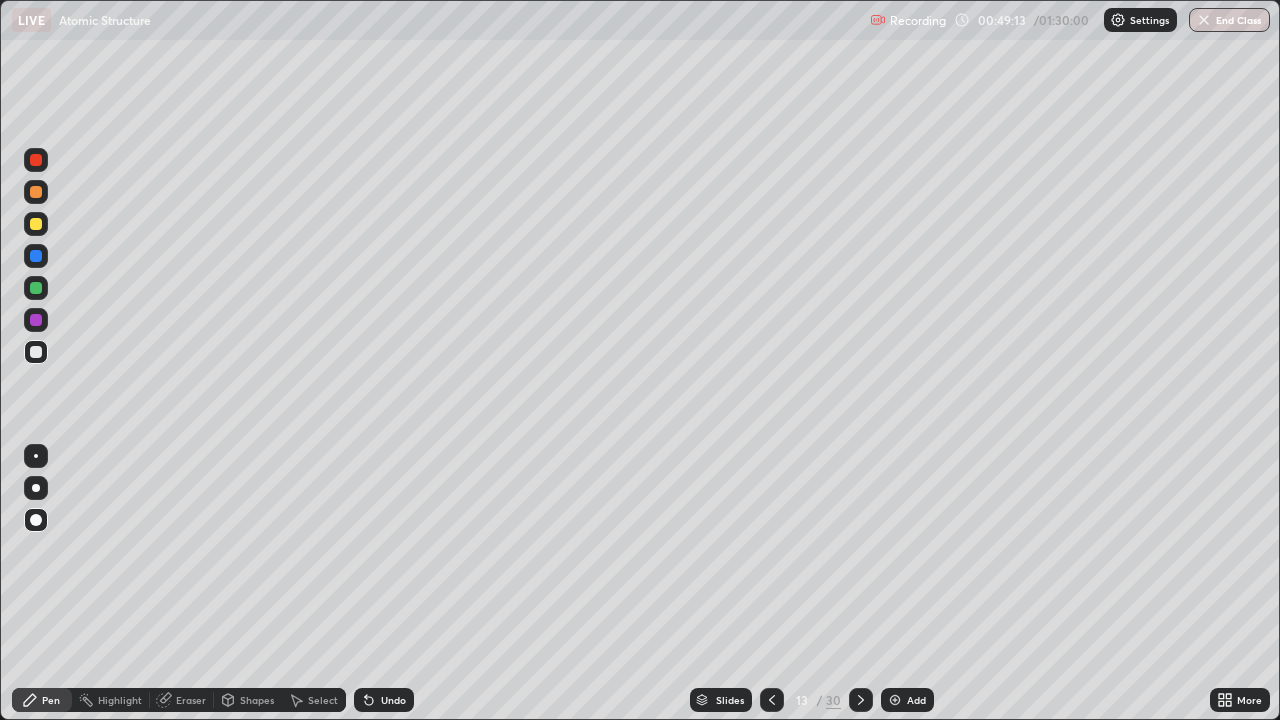 click 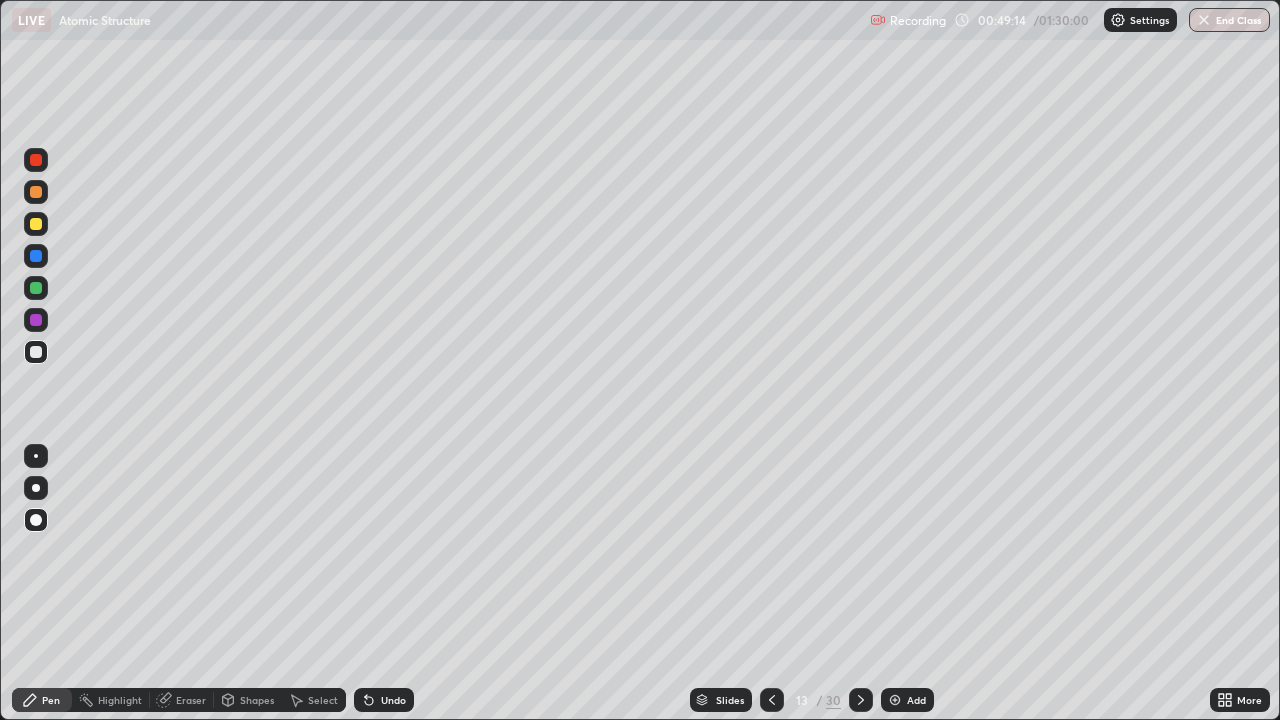 click 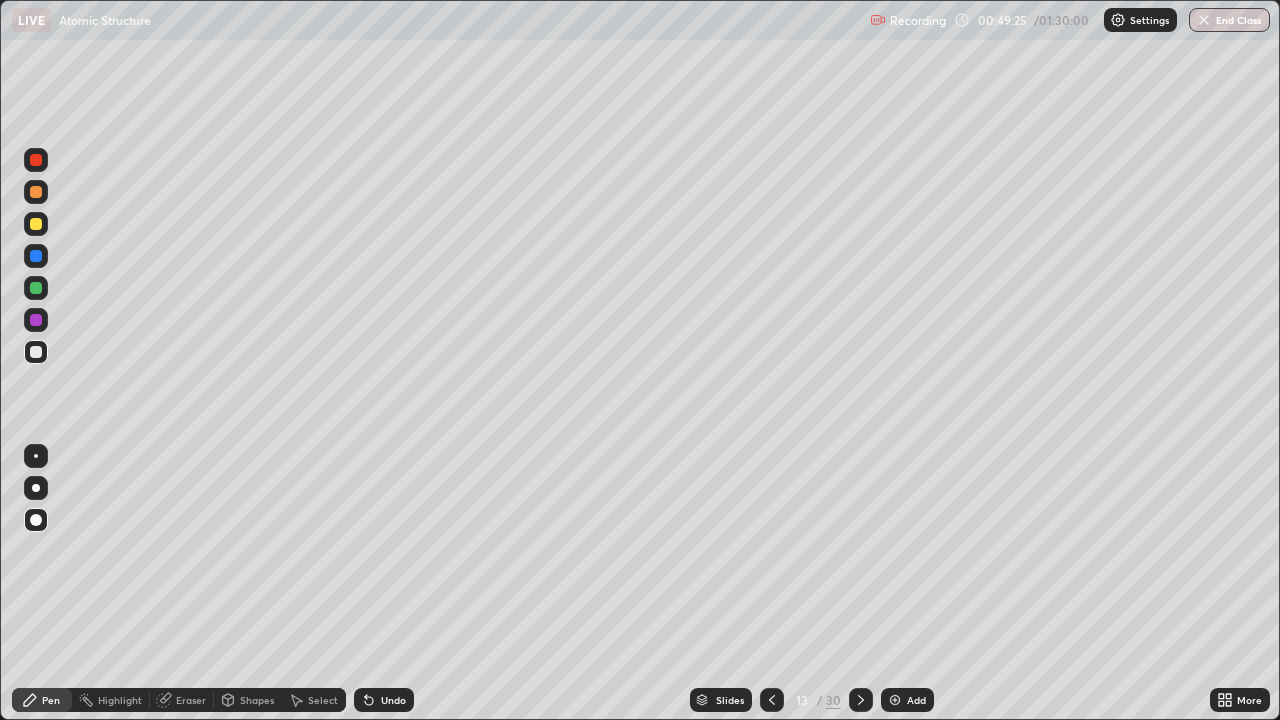 click at bounding box center [36, 224] 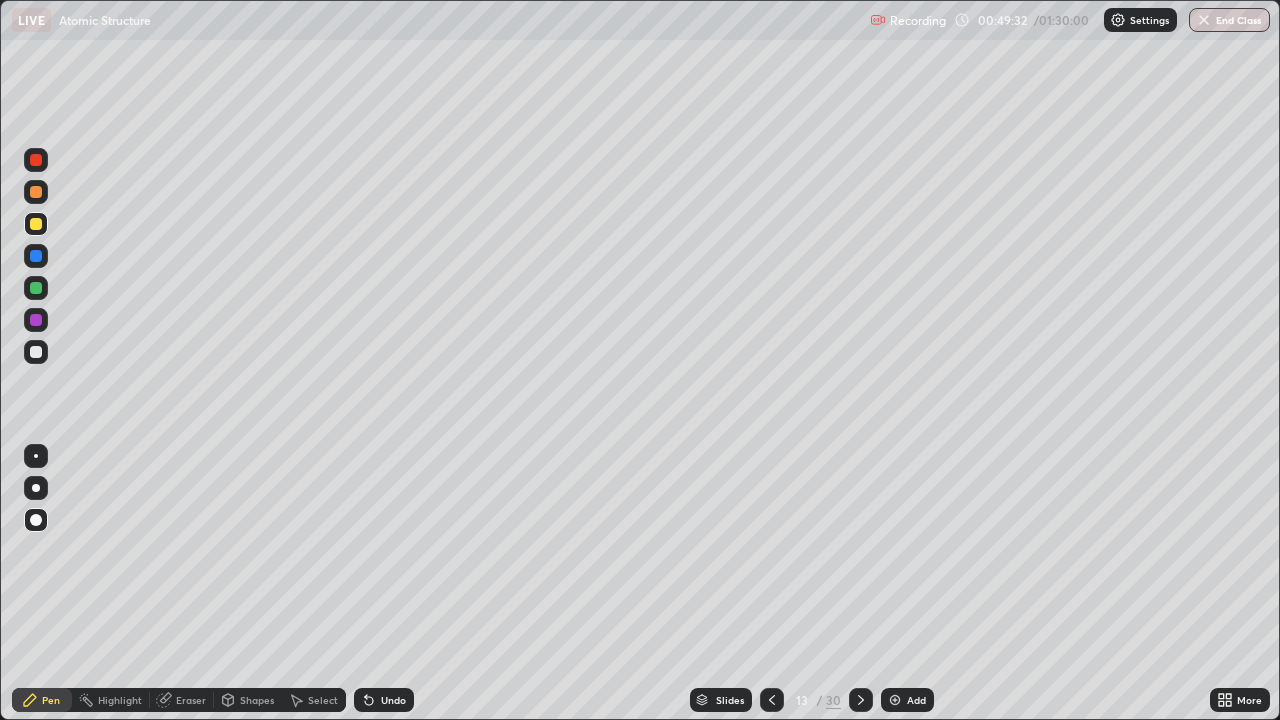 click on "Undo" at bounding box center [393, 700] 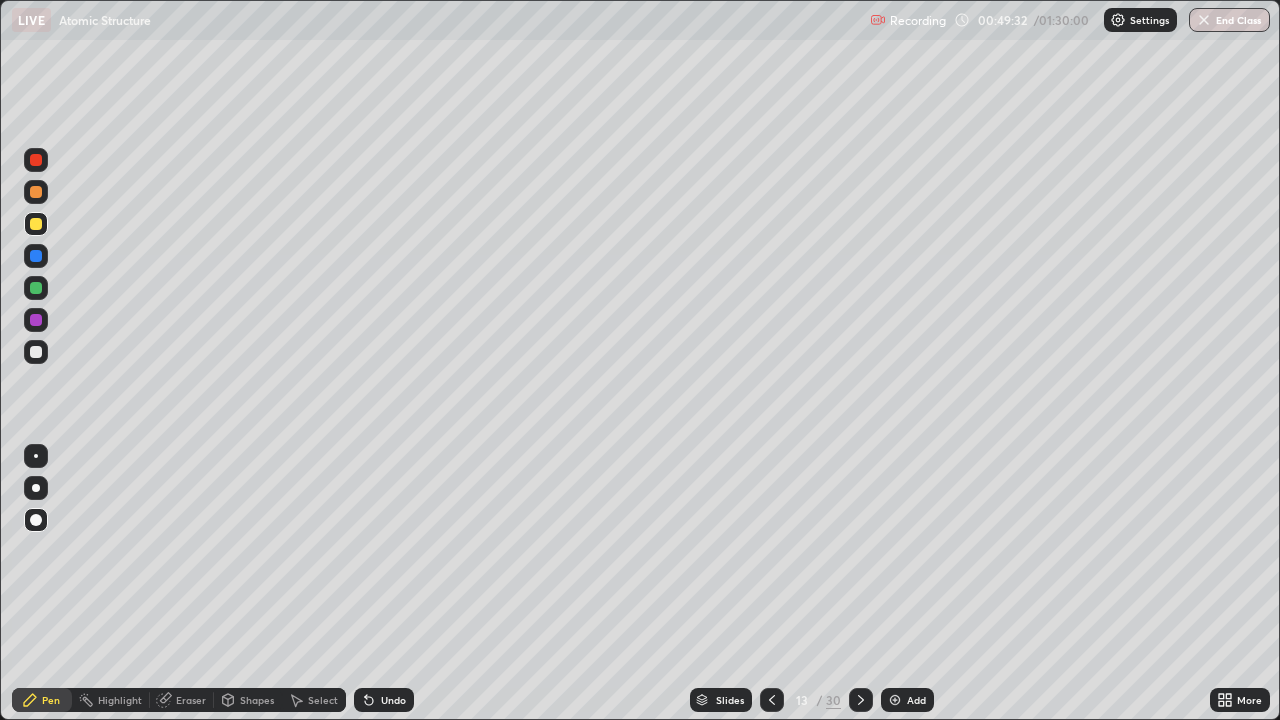 click on "Undo" at bounding box center (393, 700) 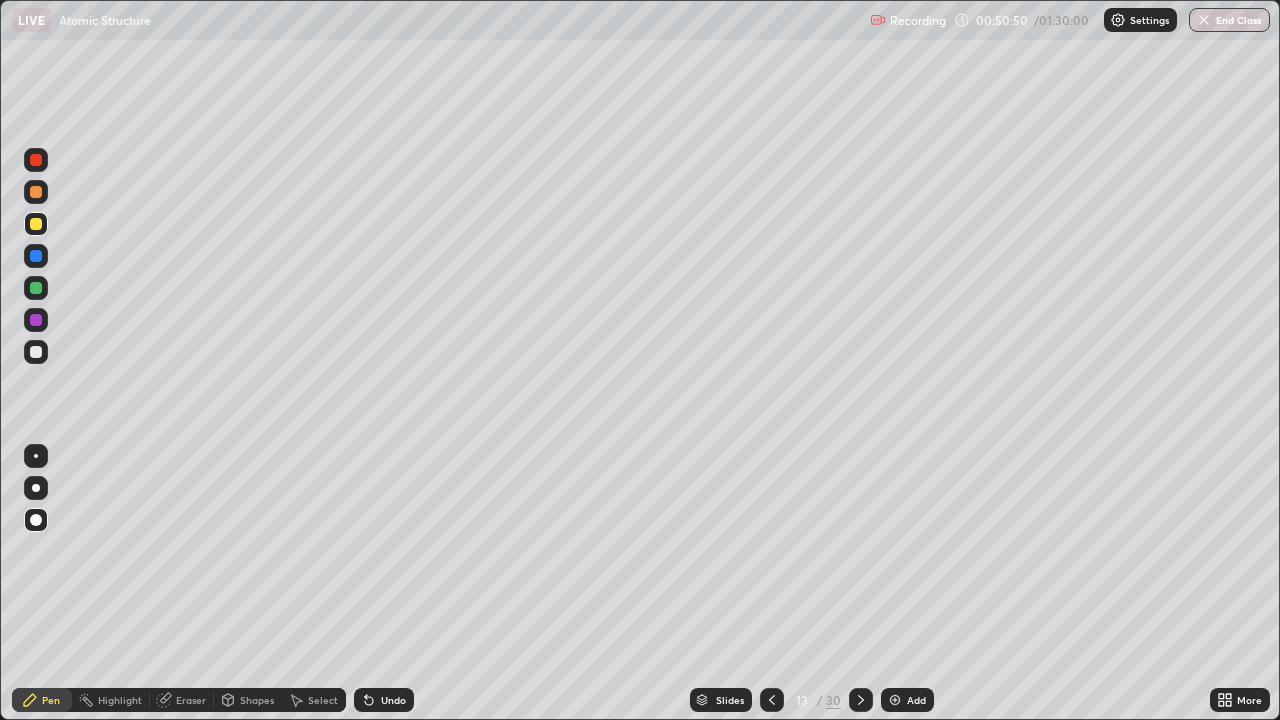 click 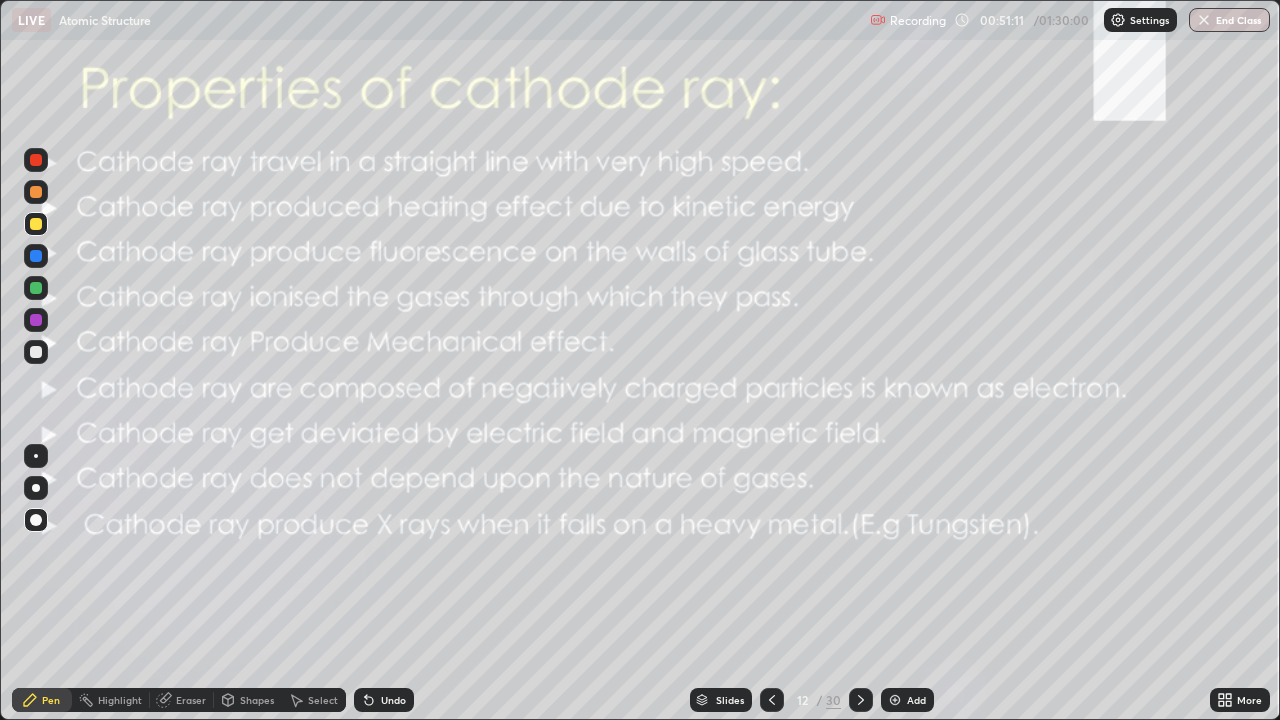 click 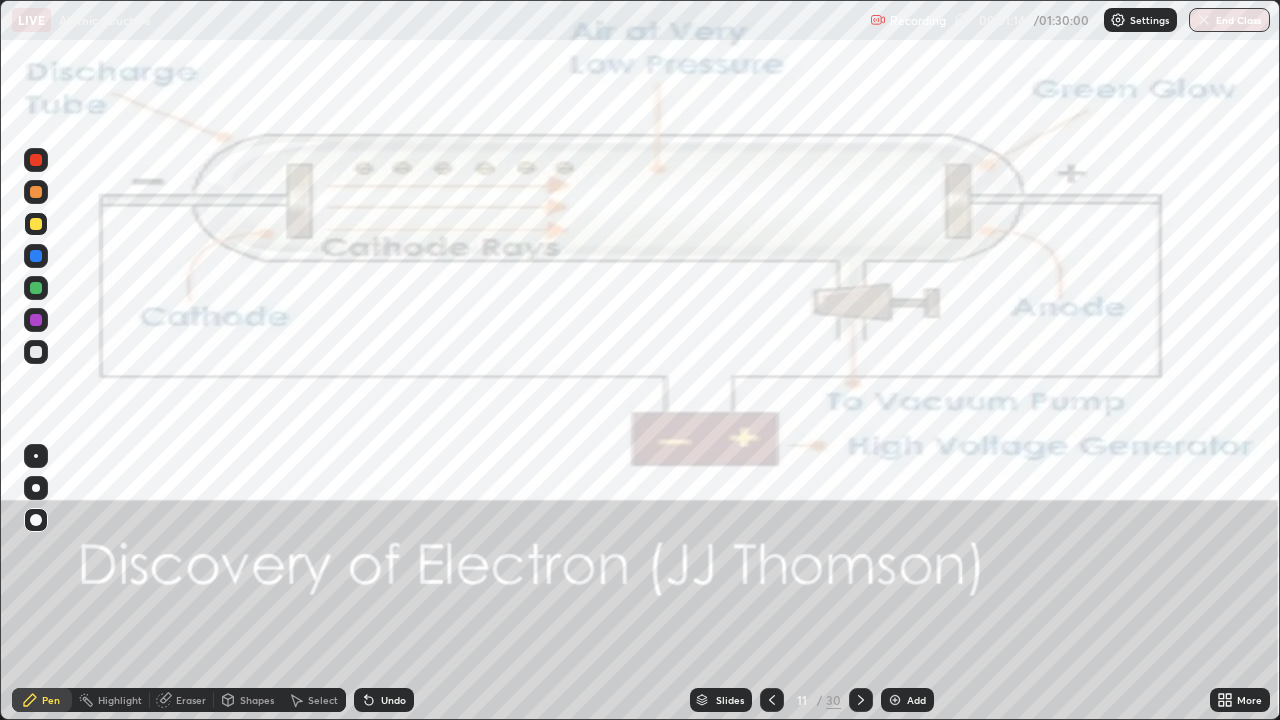 click 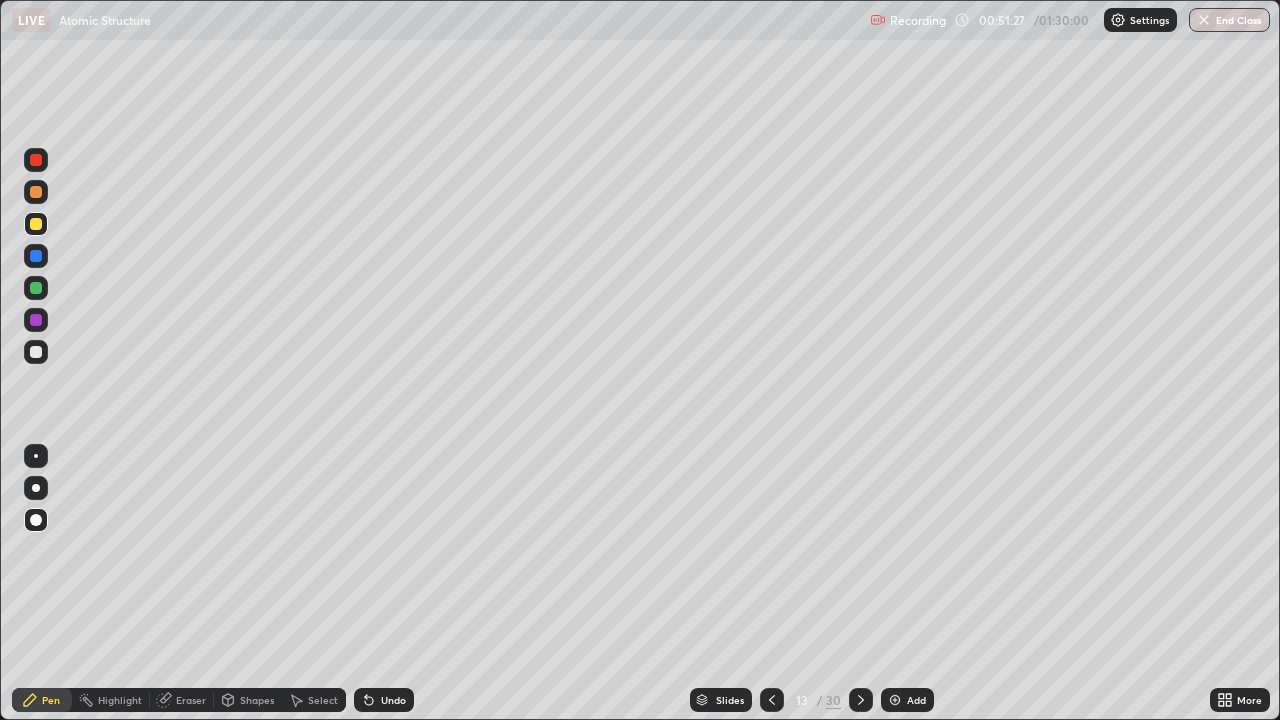 click at bounding box center (36, 352) 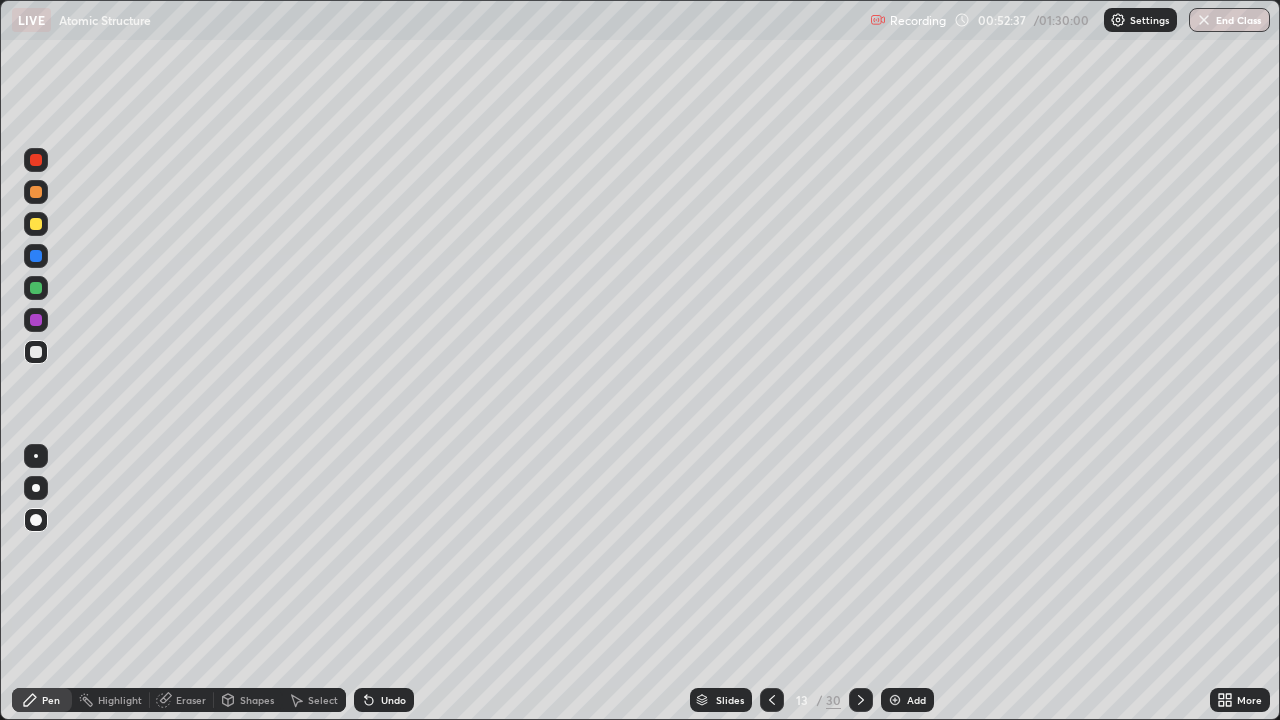 click 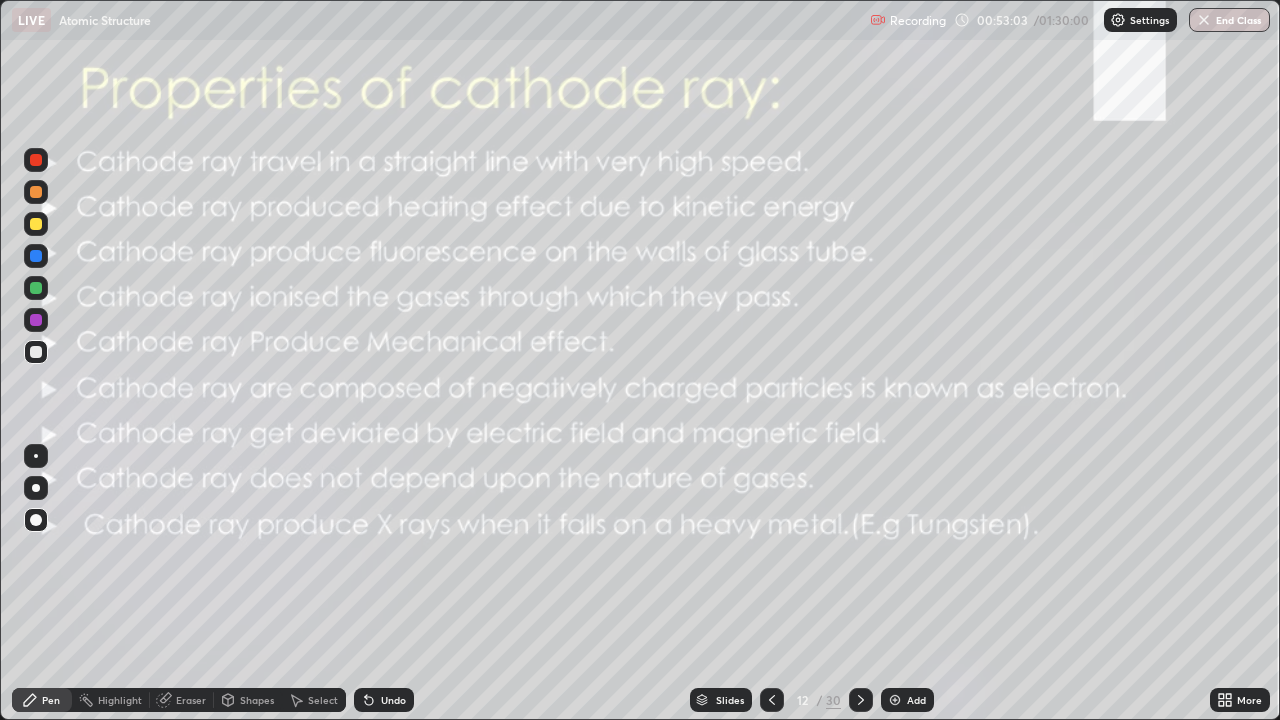 click at bounding box center (36, 320) 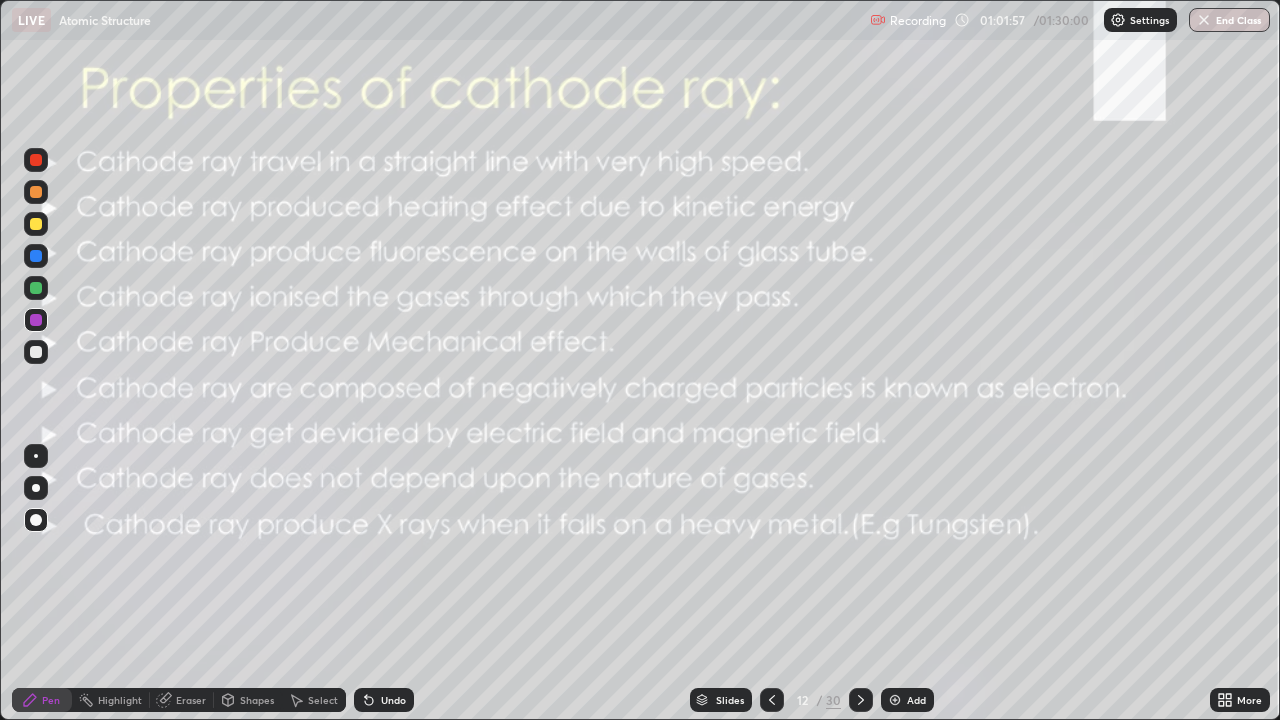 click 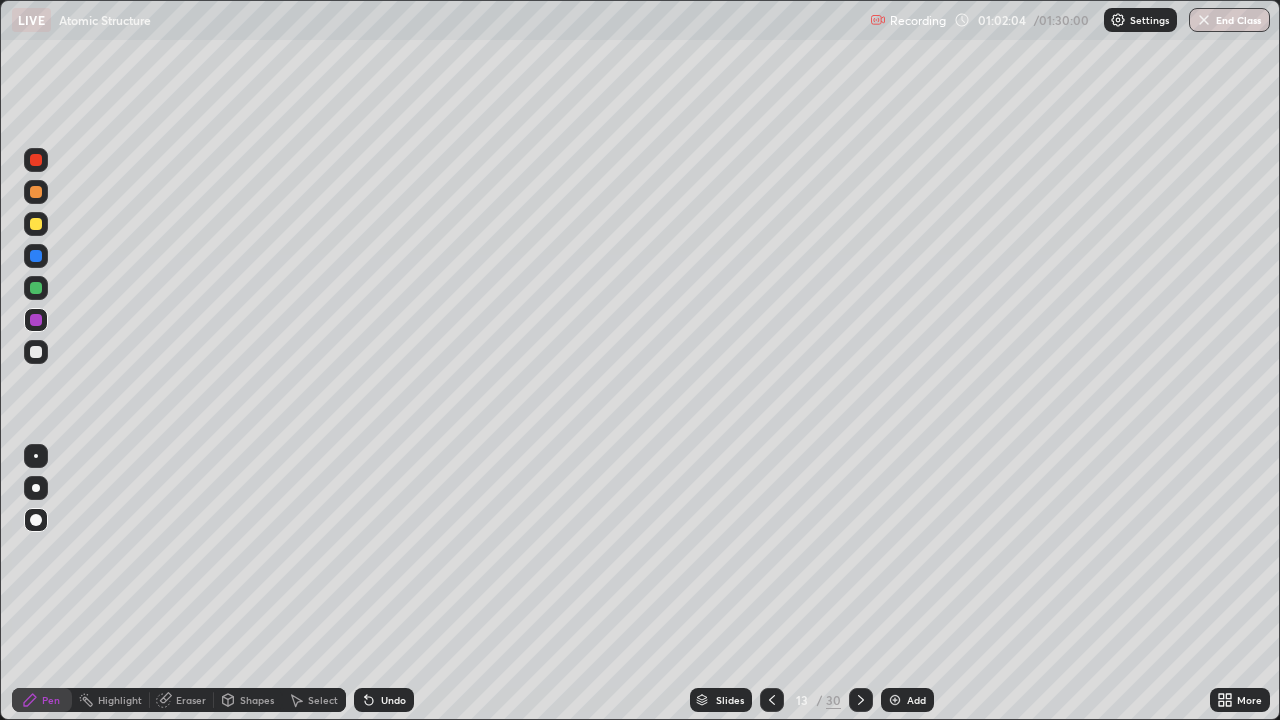 click 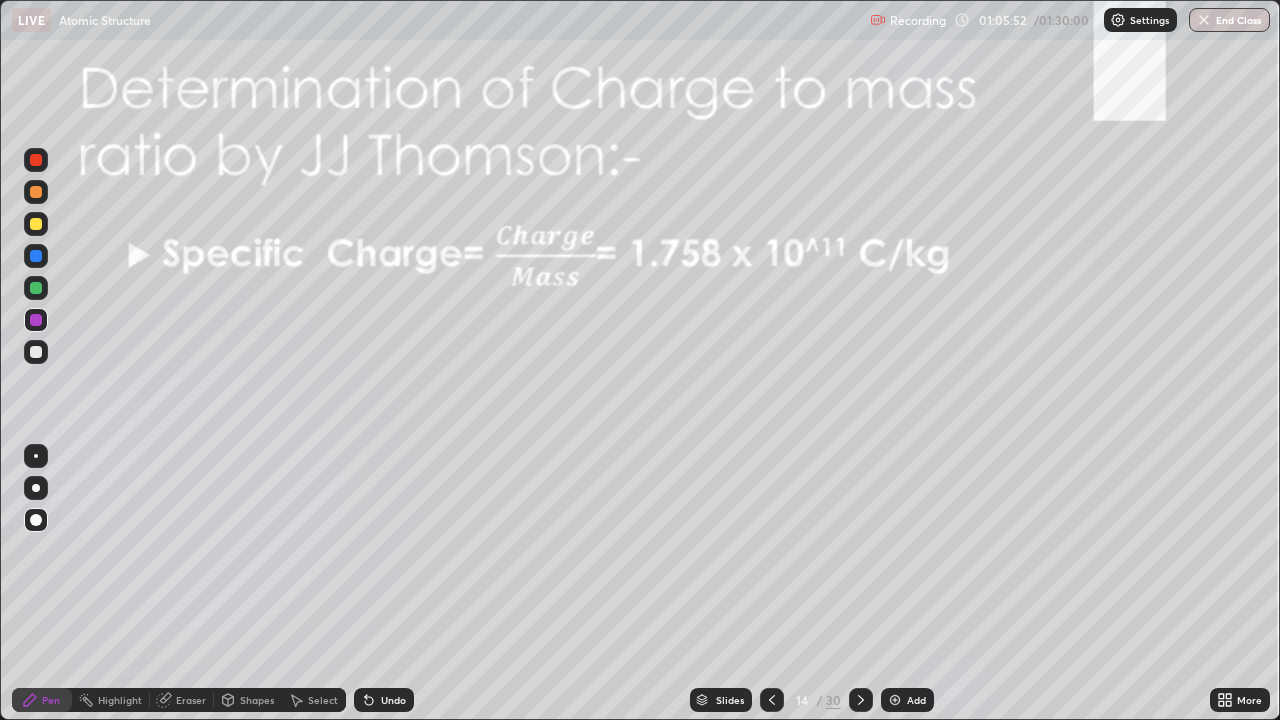 click at bounding box center (861, 700) 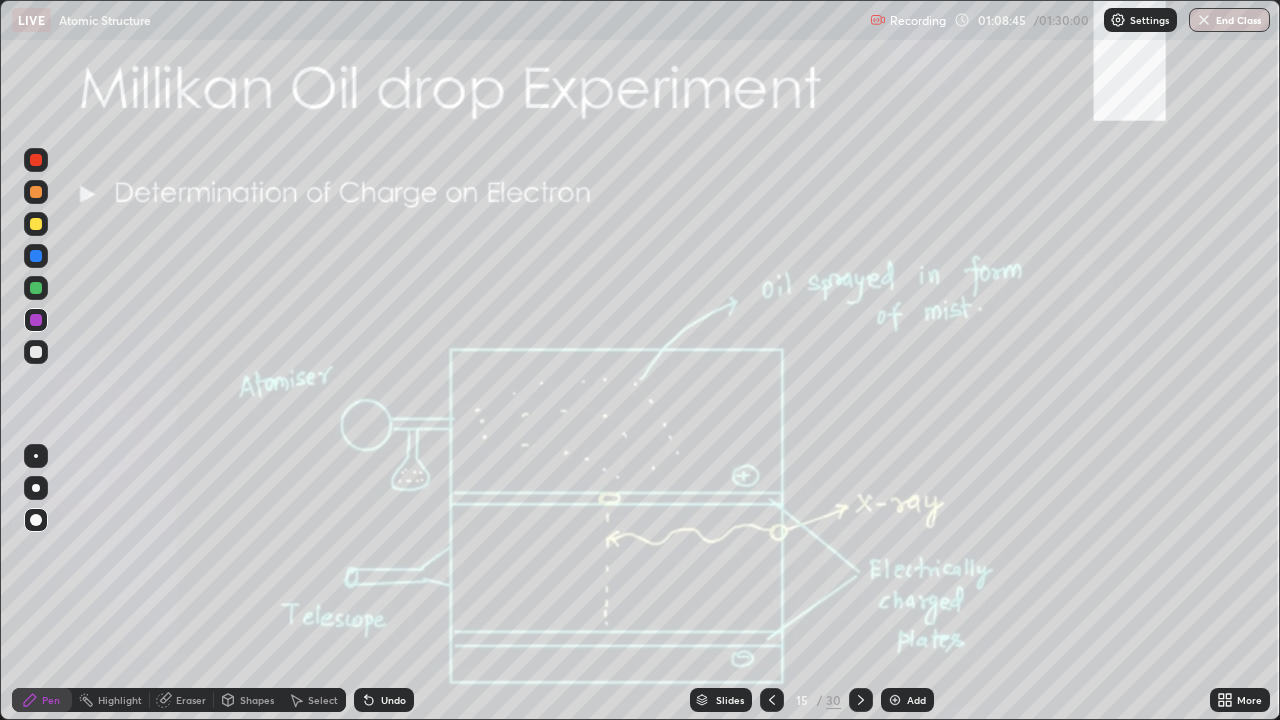 click on "Undo" at bounding box center (393, 700) 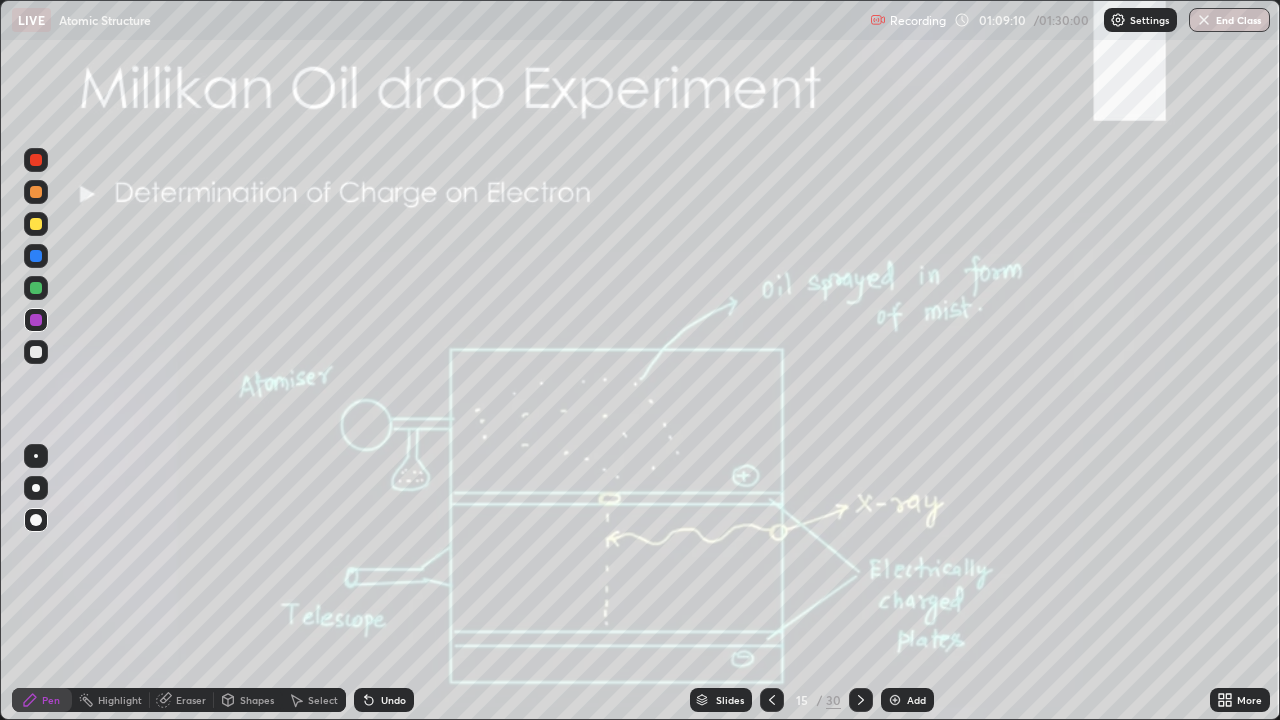 click on "Undo" at bounding box center [384, 700] 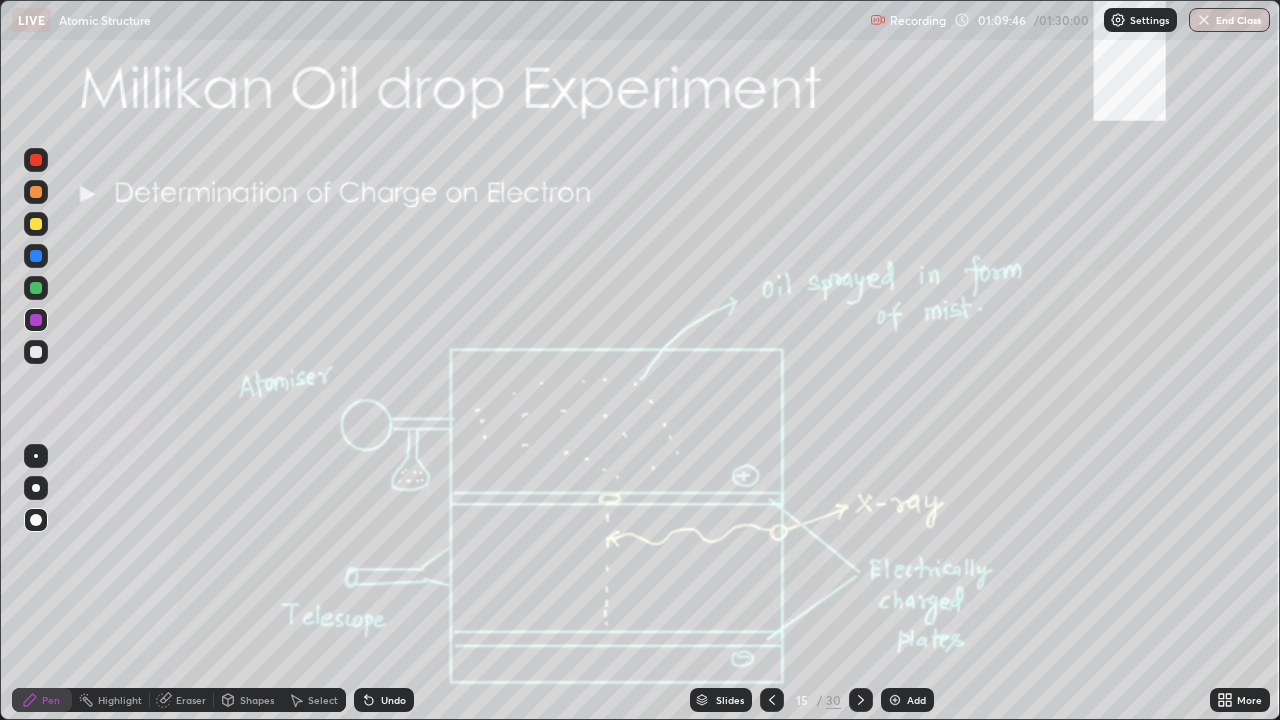 click on "Undo" at bounding box center [393, 700] 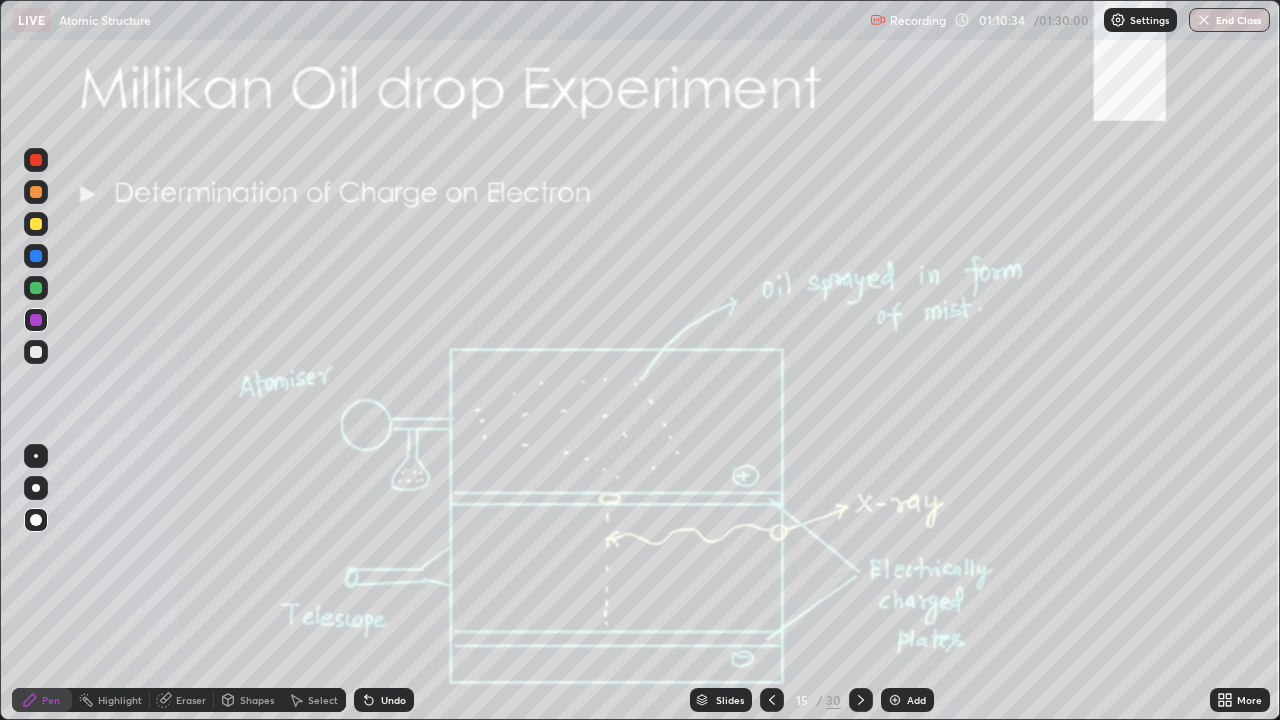click on "Select" at bounding box center [323, 700] 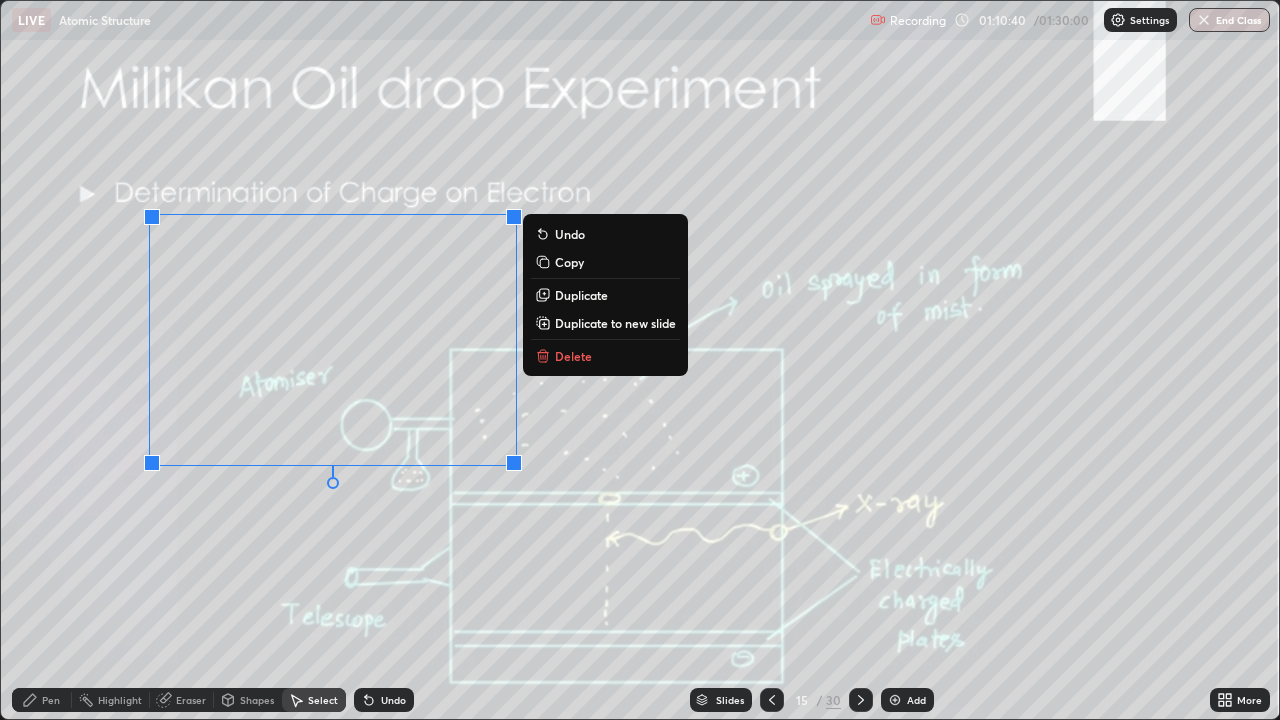 click on "Duplicate" at bounding box center [581, 295] 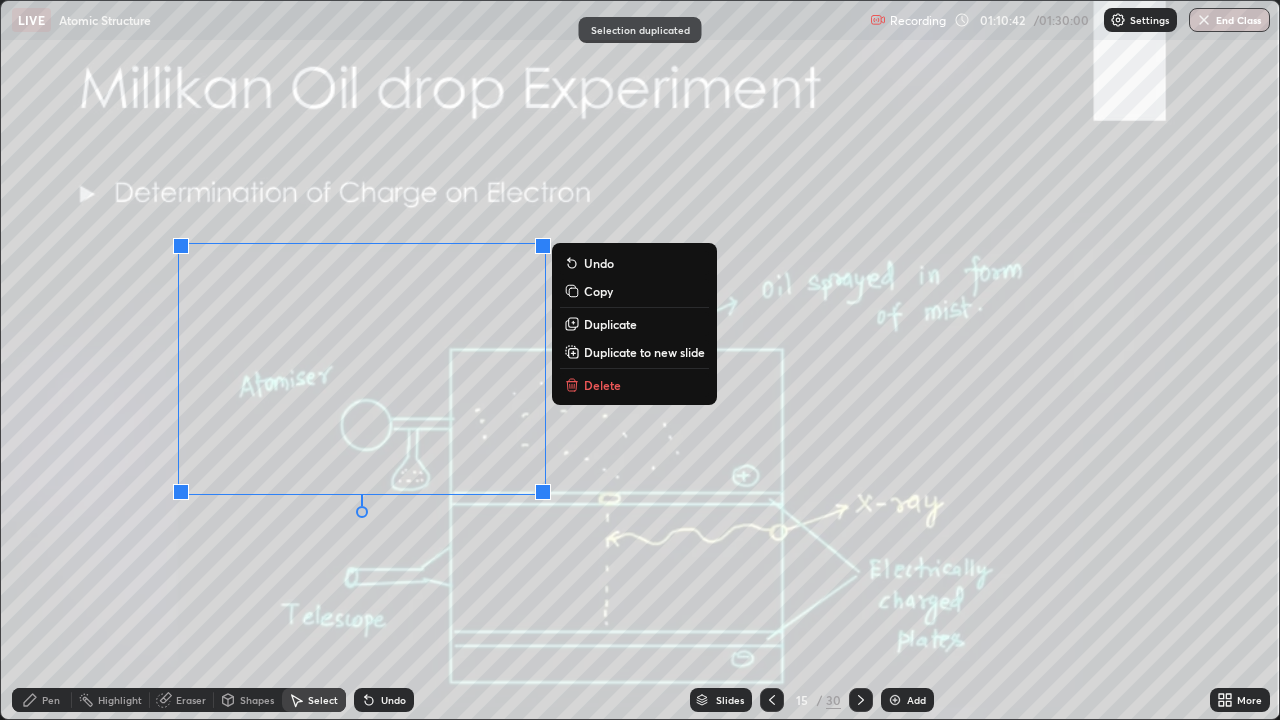 click on "Undo" at bounding box center (393, 700) 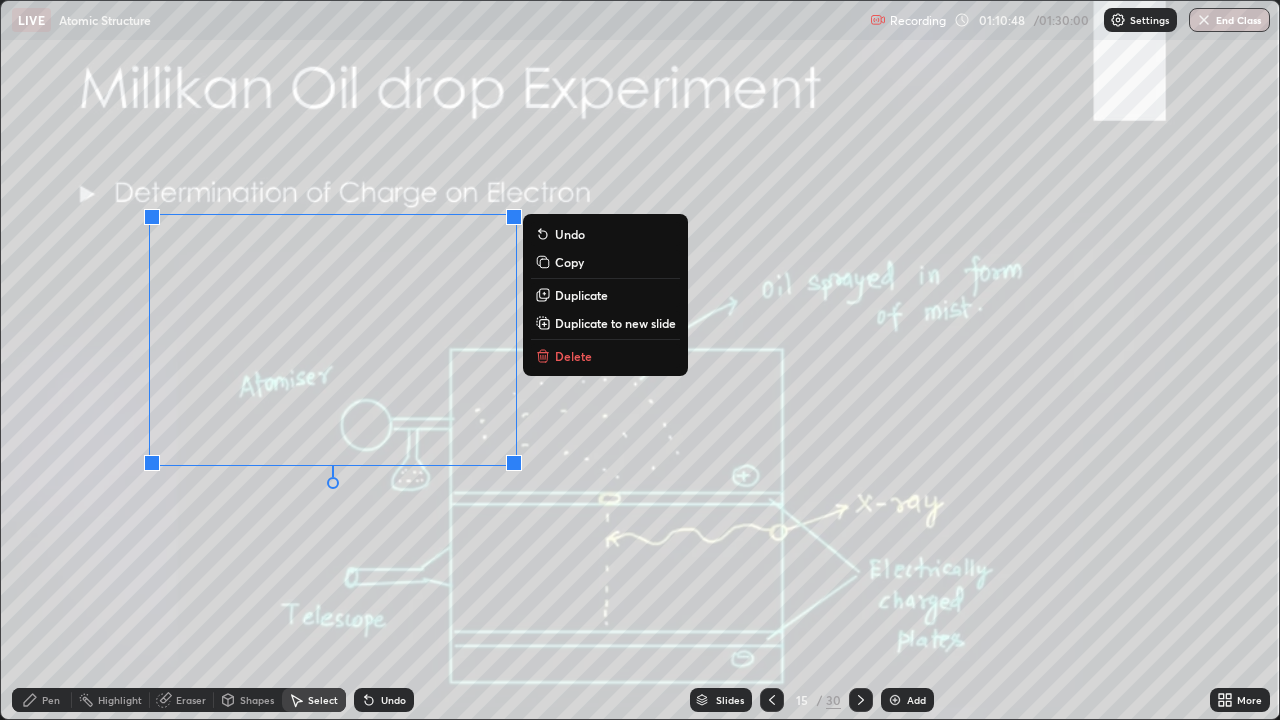 click on "Duplicate to new slide" at bounding box center [615, 323] 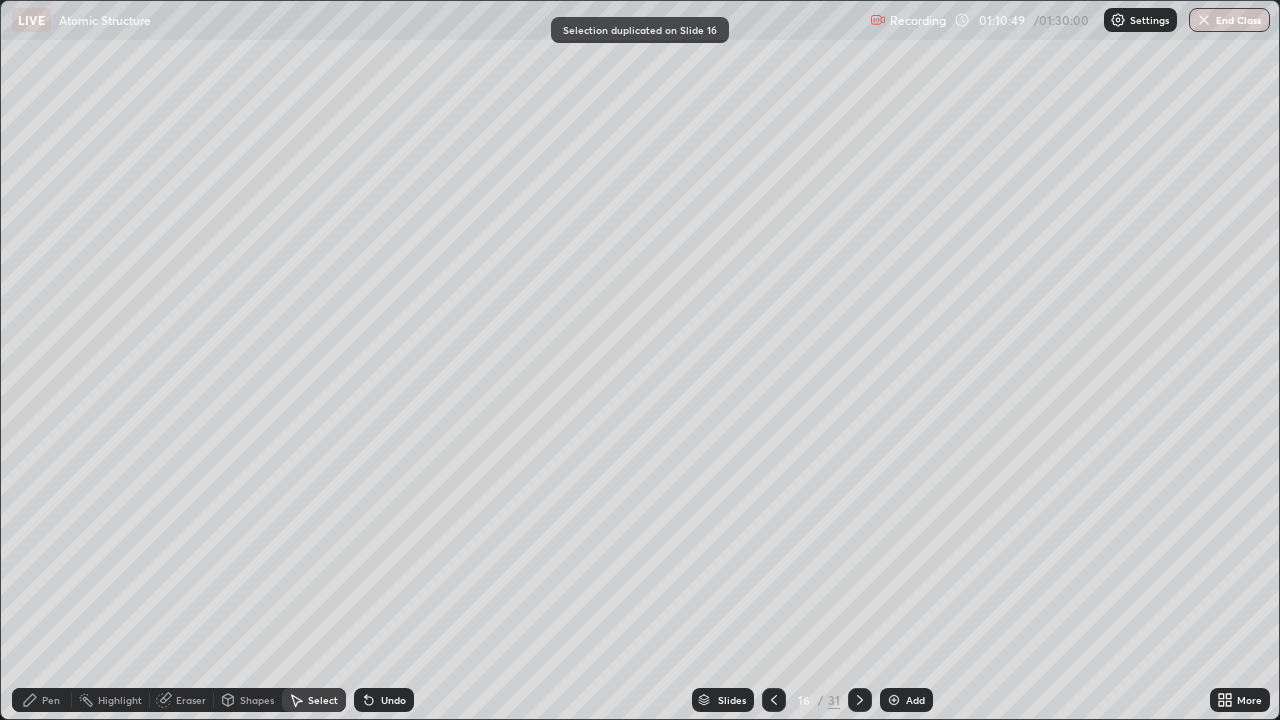 click 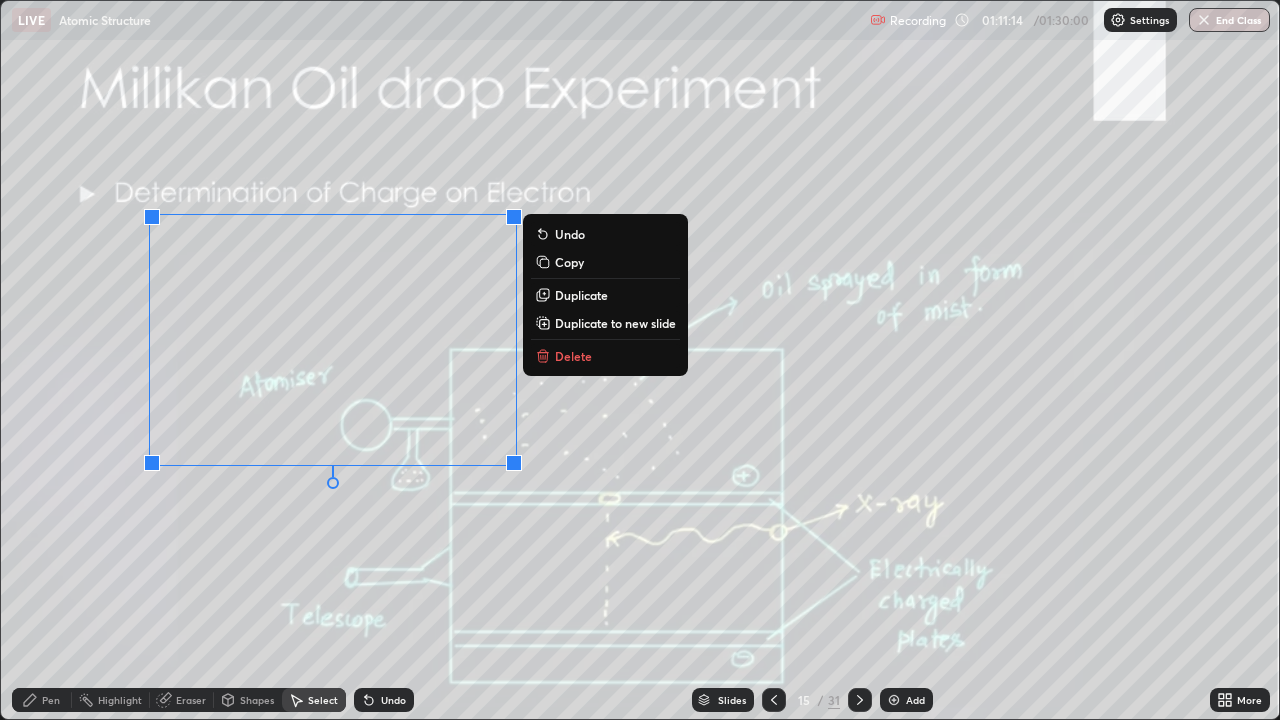 click on "Delete" at bounding box center [573, 356] 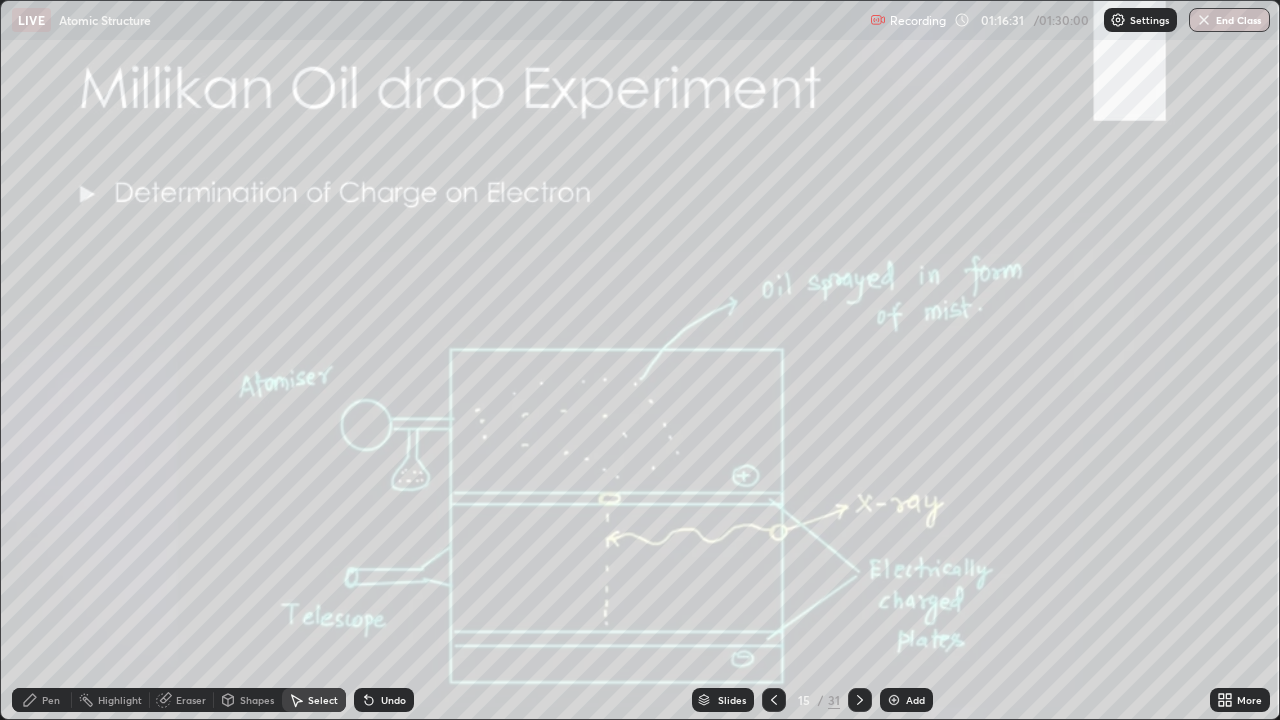 click at bounding box center [860, 700] 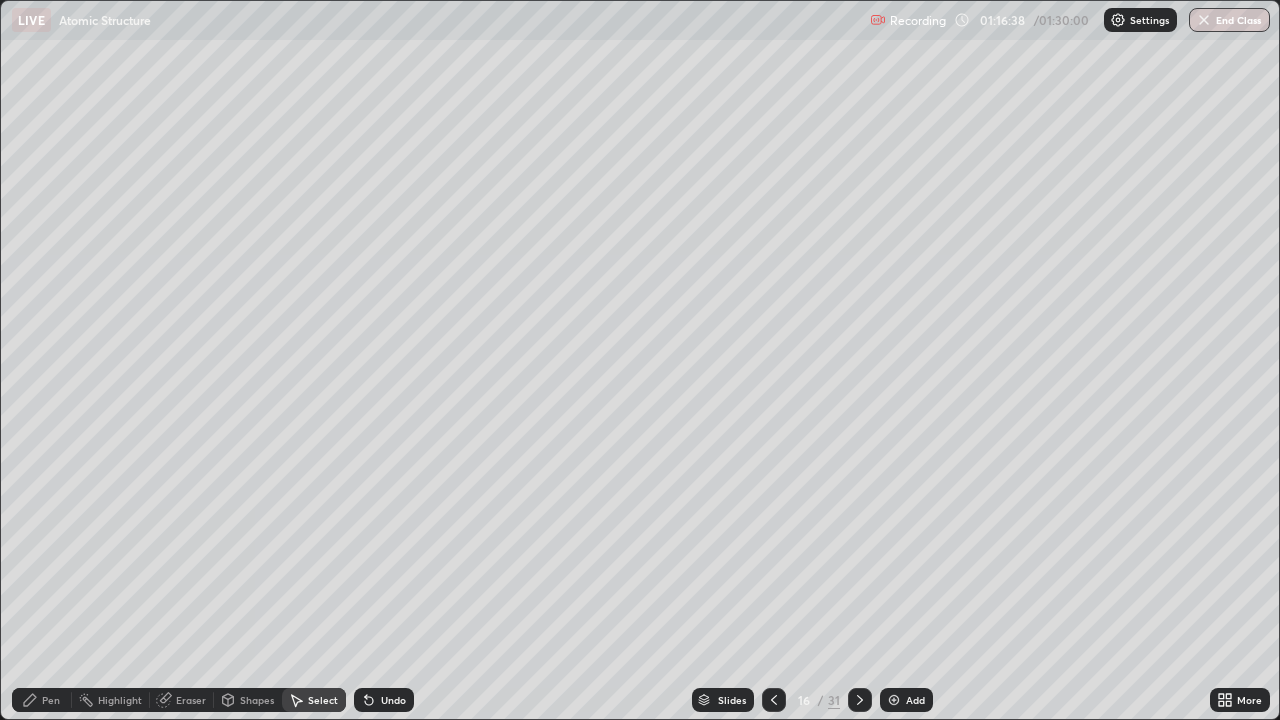 click on "Pen" at bounding box center (51, 700) 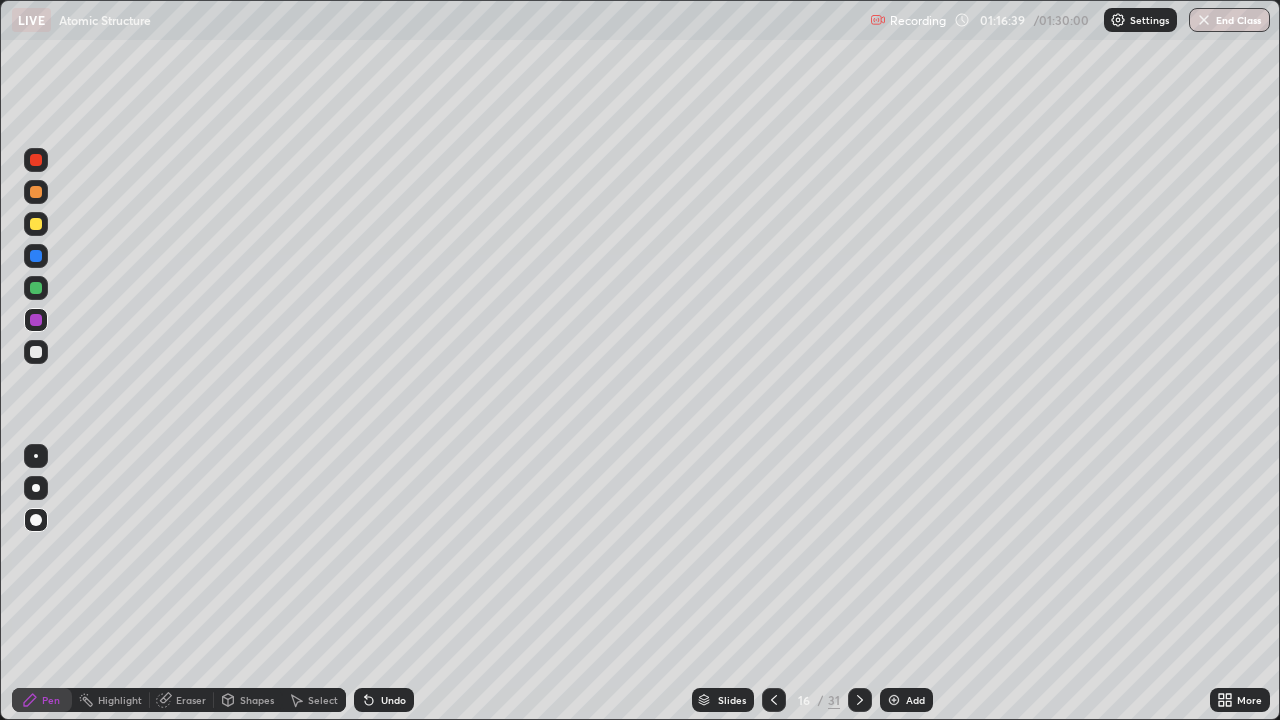click at bounding box center [36, 352] 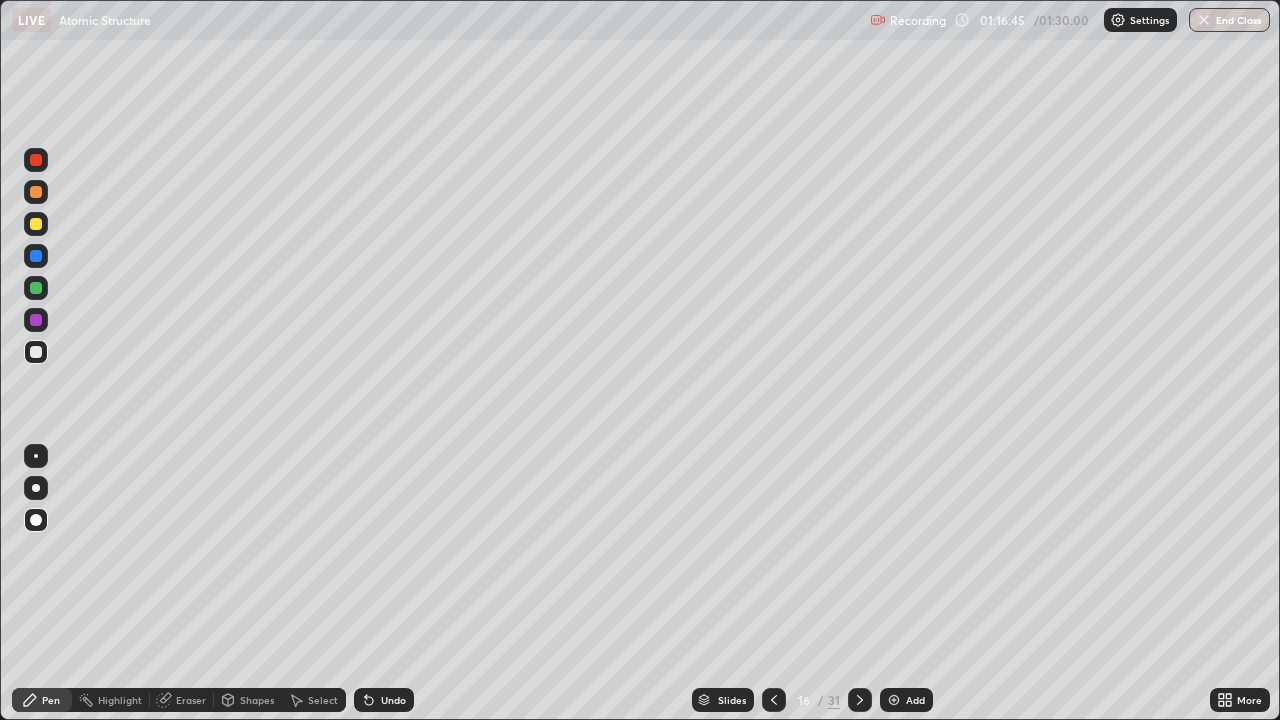 click on "Undo" at bounding box center (384, 700) 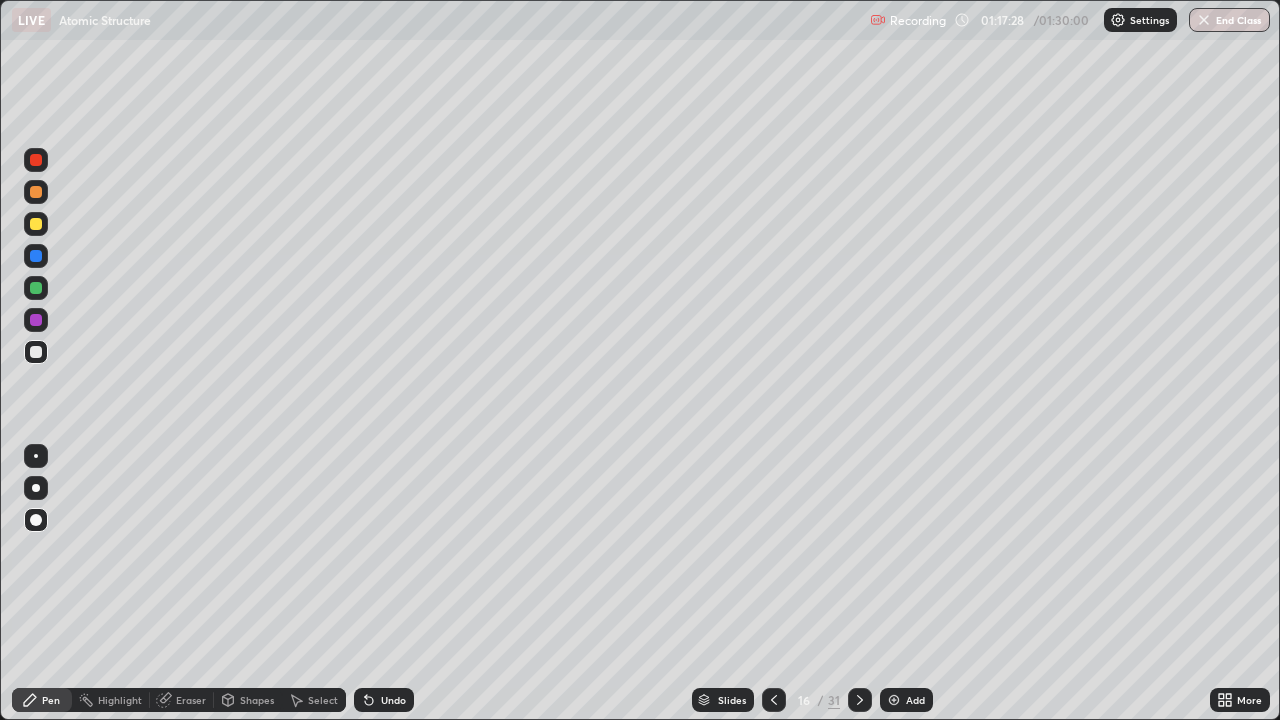 click on "Select" at bounding box center [323, 700] 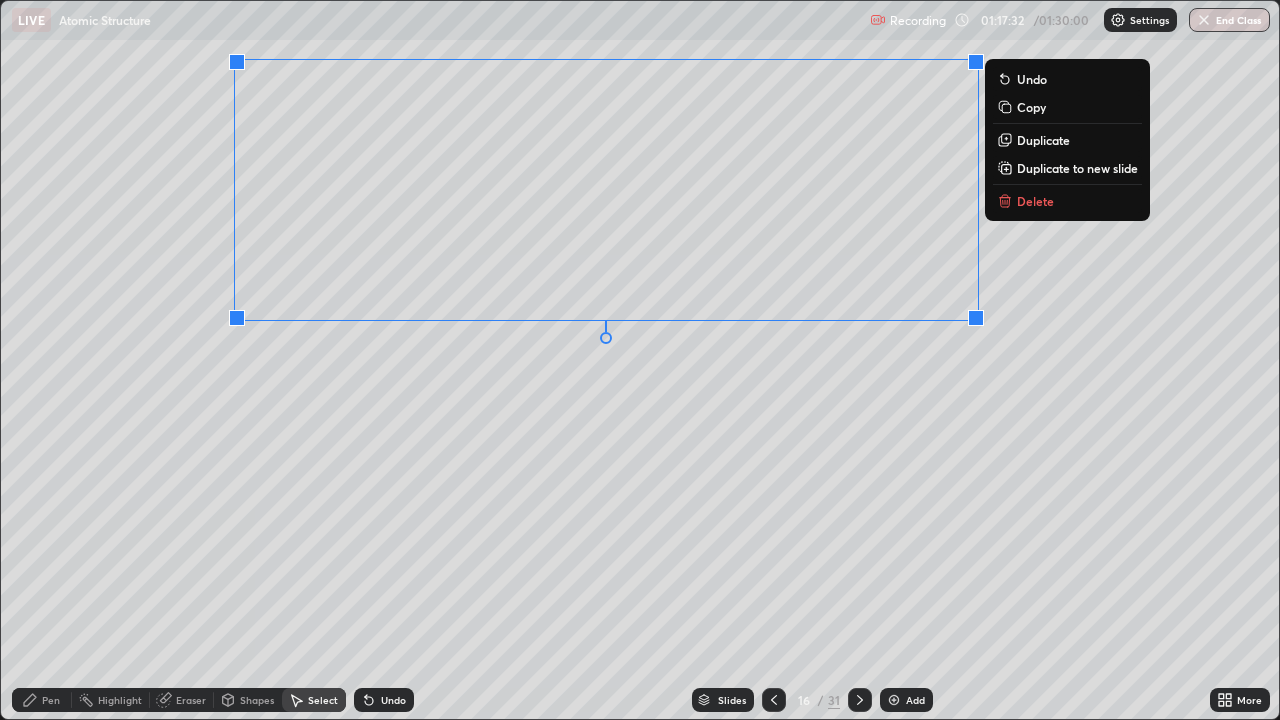 click on "0 ° Undo Copy Duplicate Duplicate to new slide Delete" at bounding box center (640, 360) 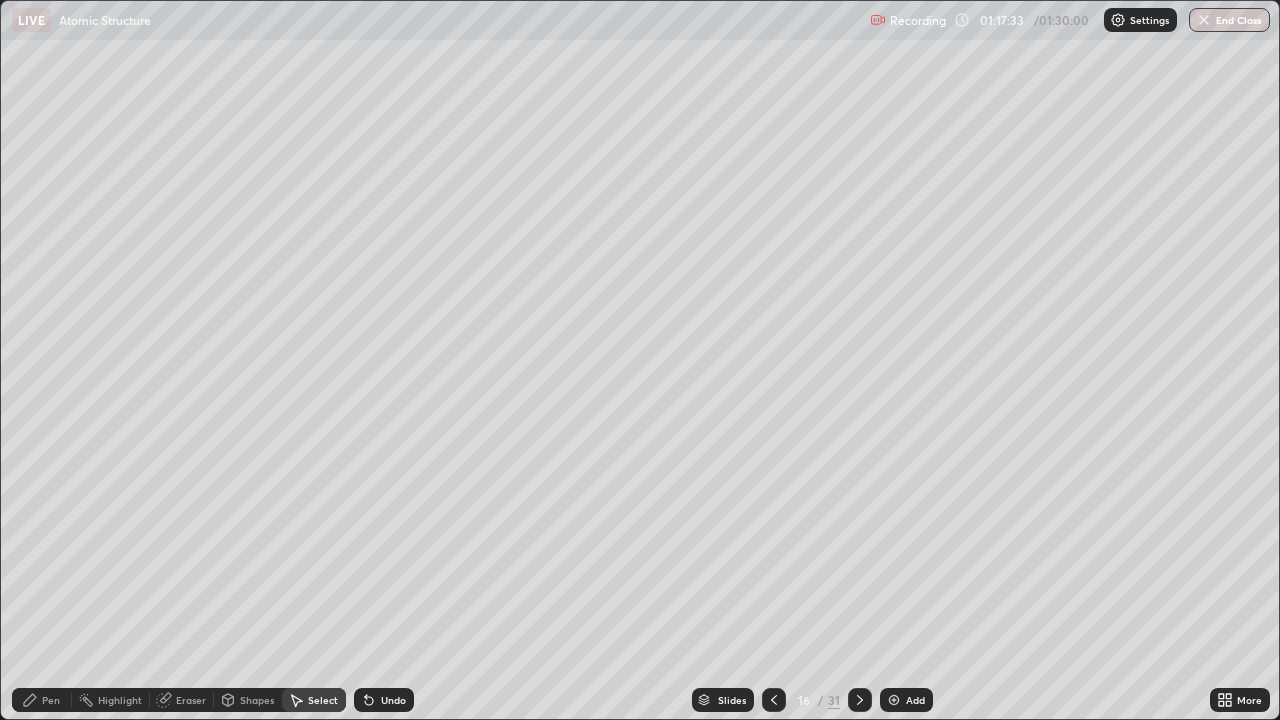 click on "Pen" at bounding box center (51, 700) 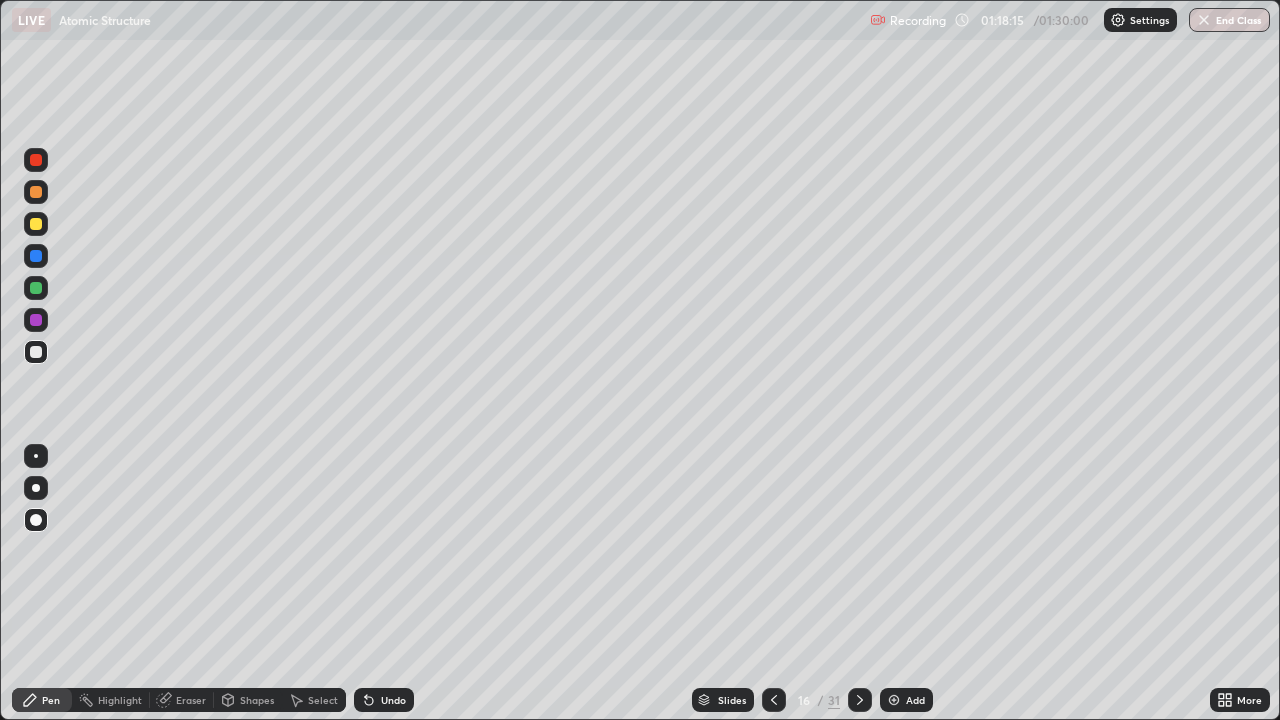 click on "Shapes" at bounding box center [257, 700] 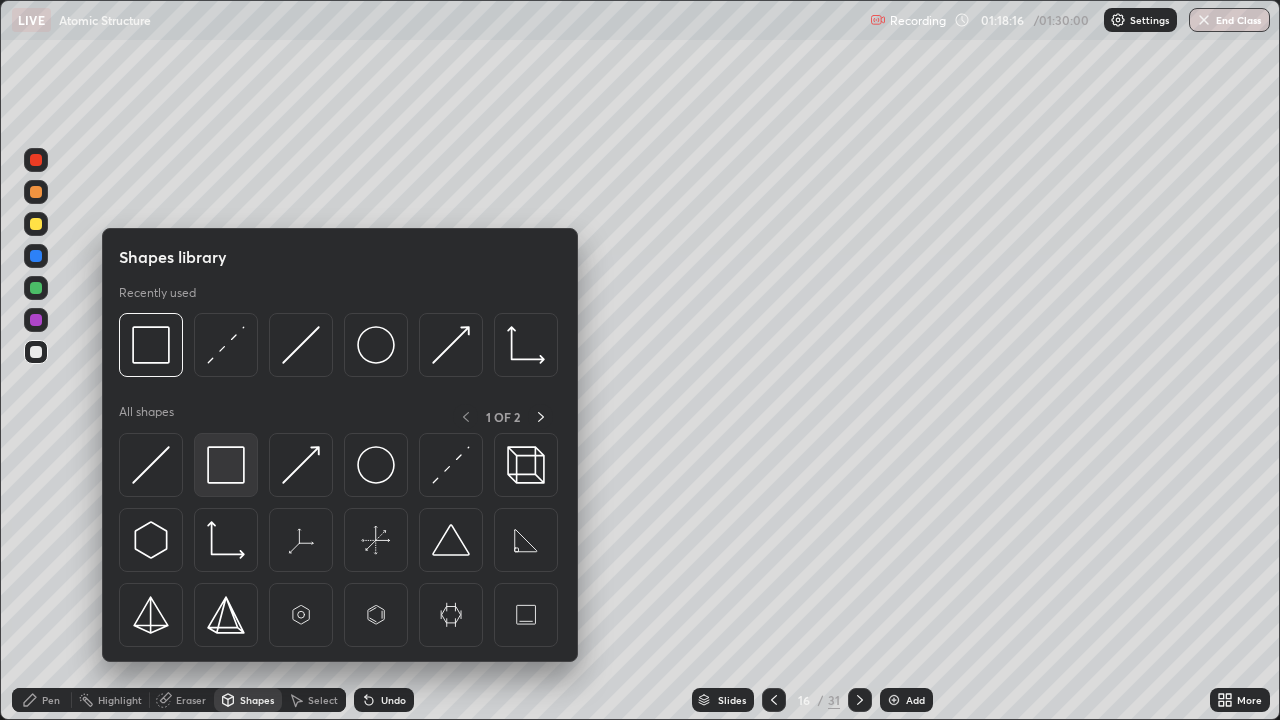 click at bounding box center (226, 465) 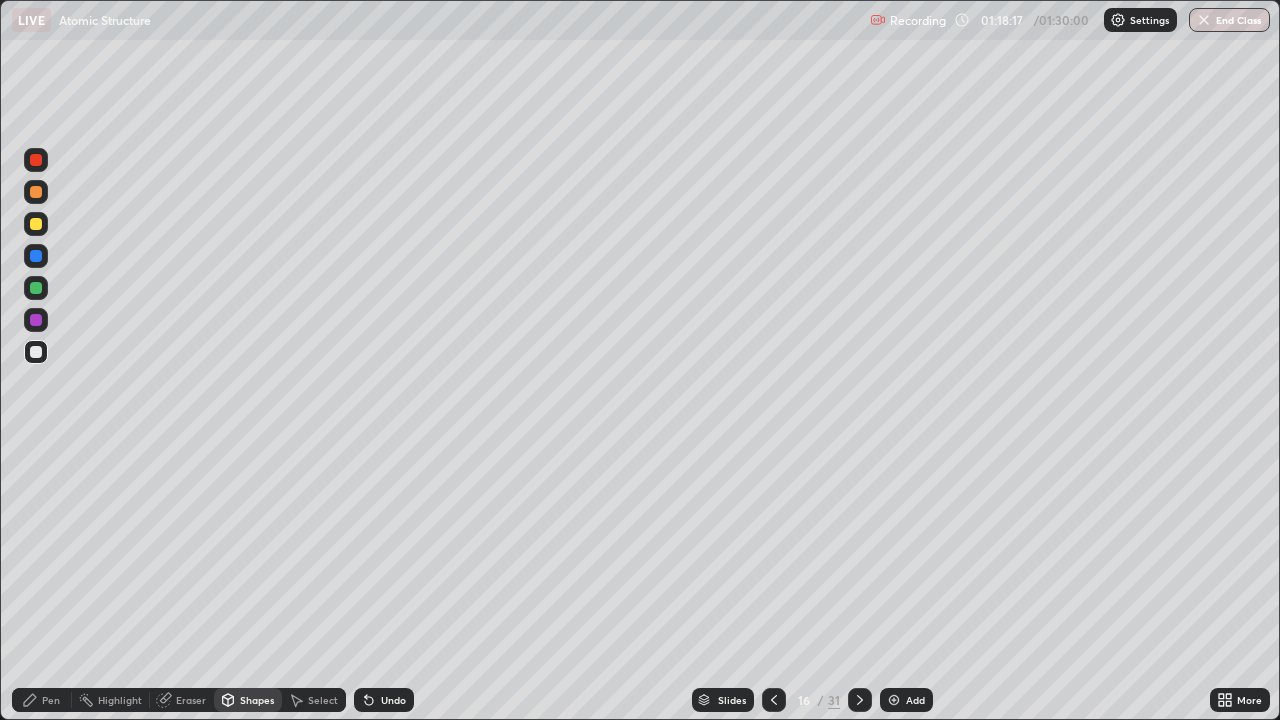 click at bounding box center [36, 320] 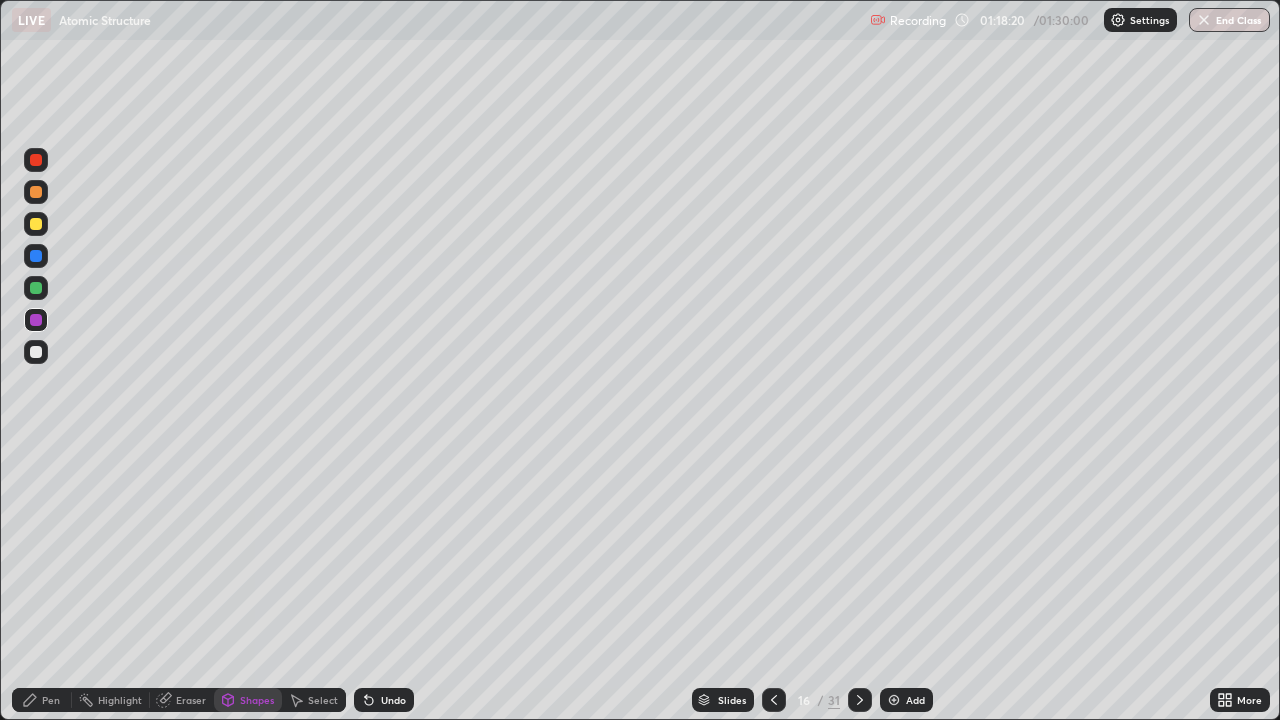 click on "Pen" at bounding box center [51, 700] 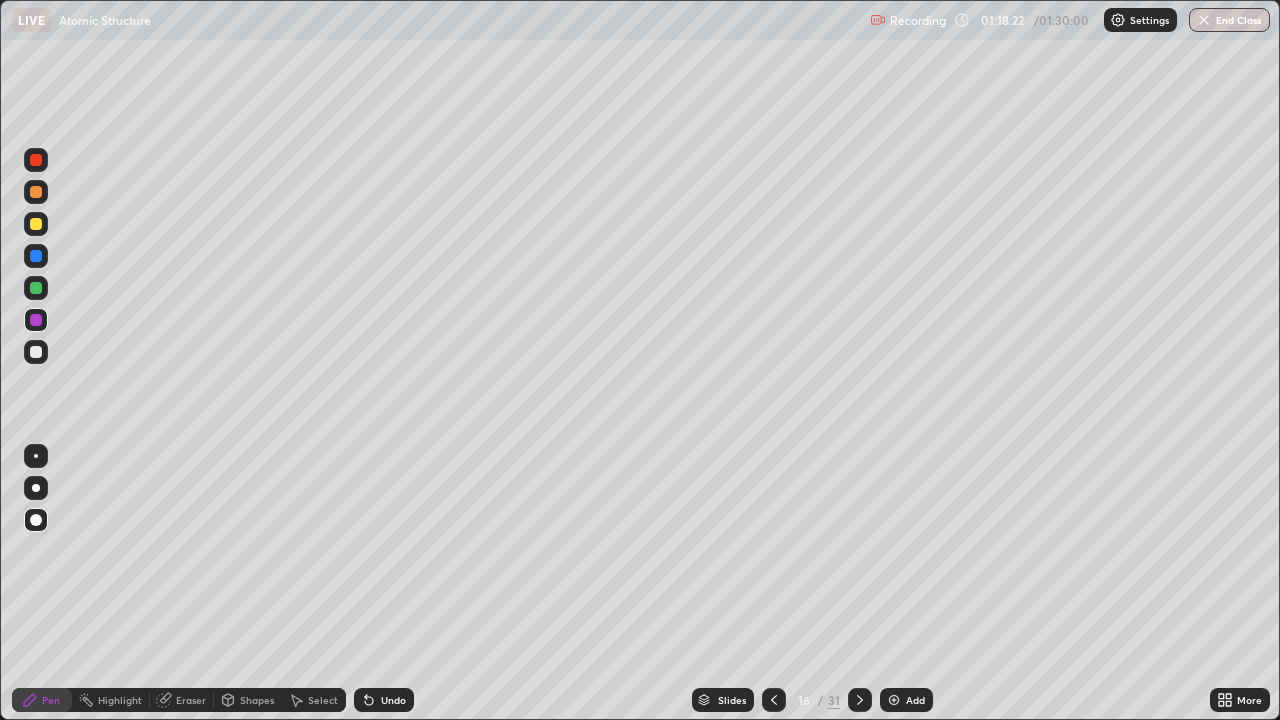 click at bounding box center (36, 352) 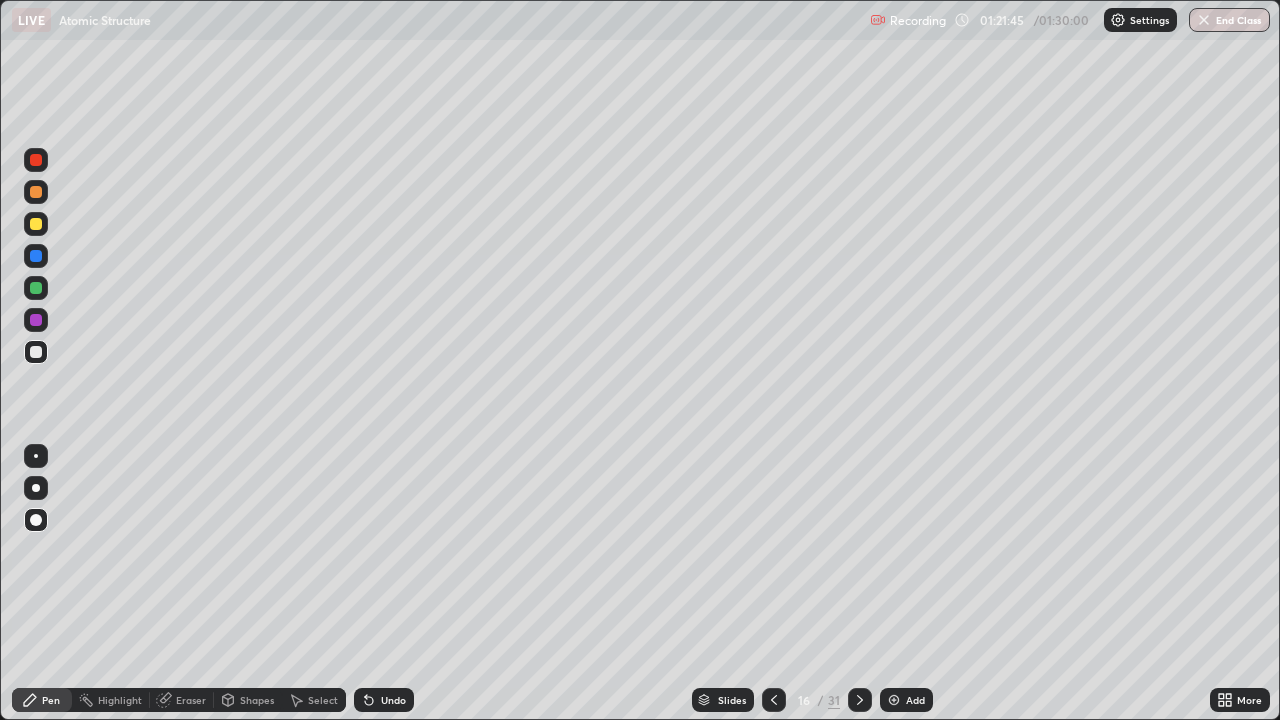 click on "Add" at bounding box center [906, 700] 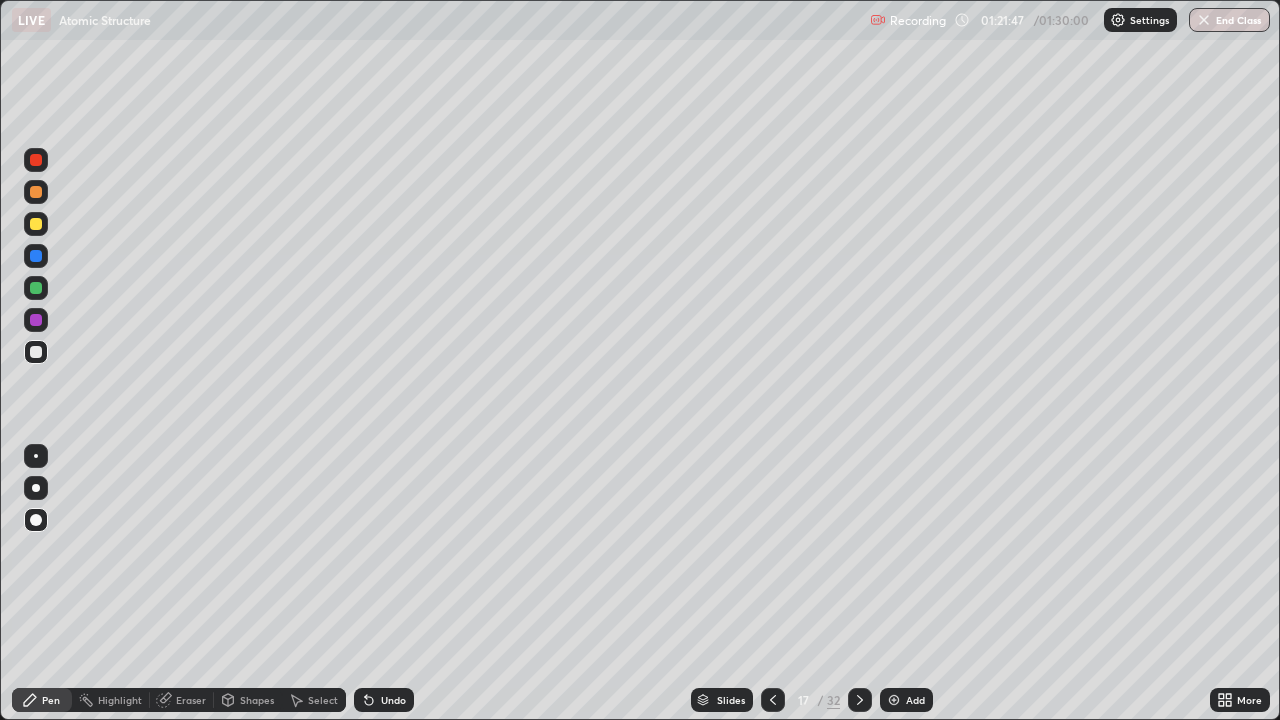 click at bounding box center [860, 700] 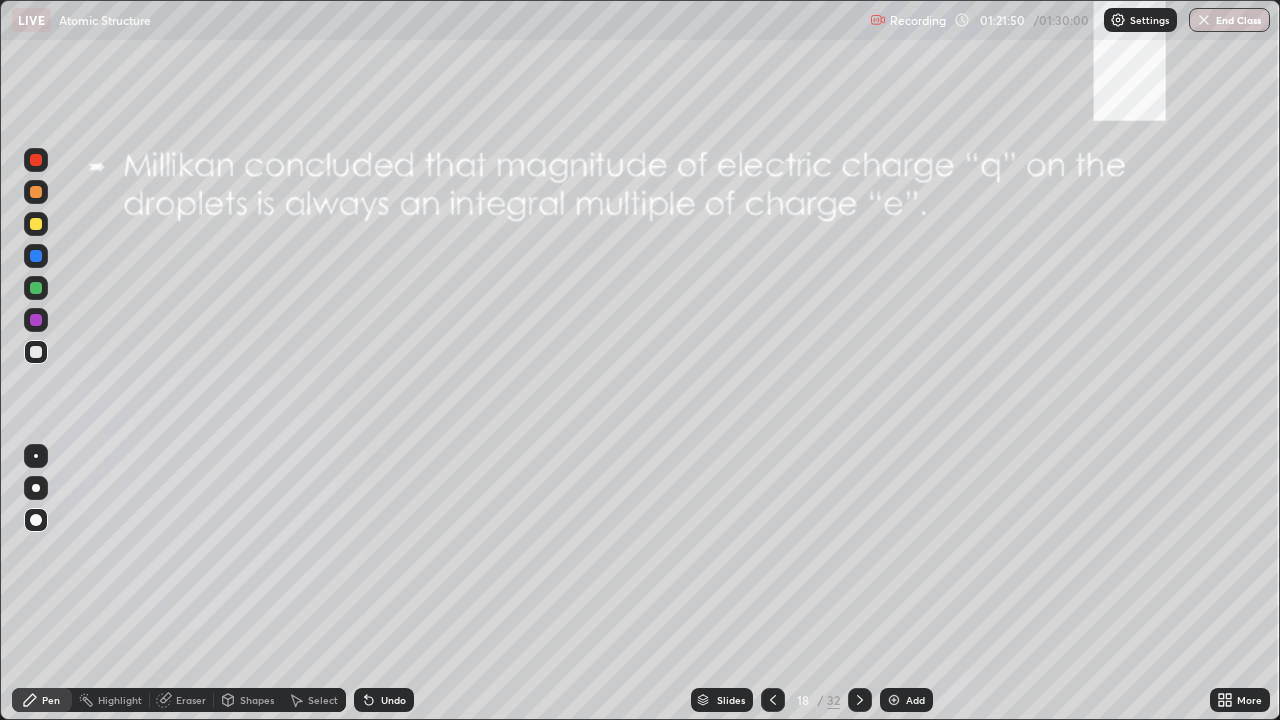 click 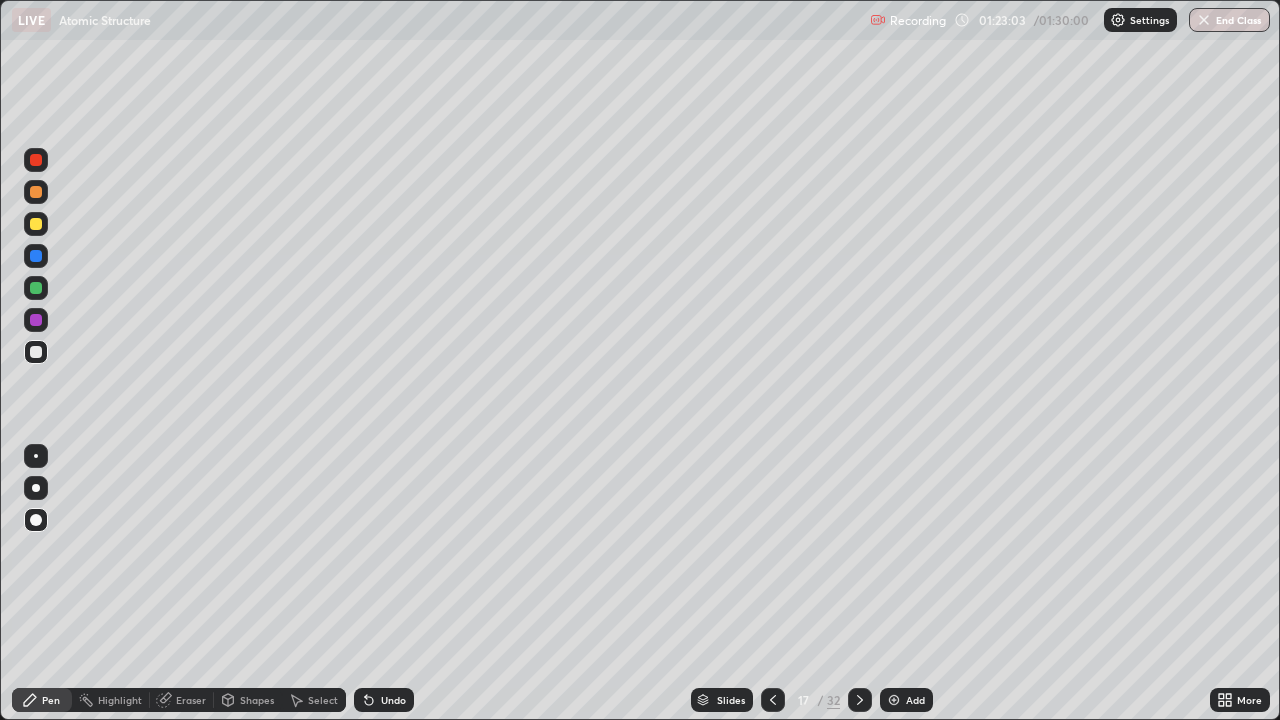 click 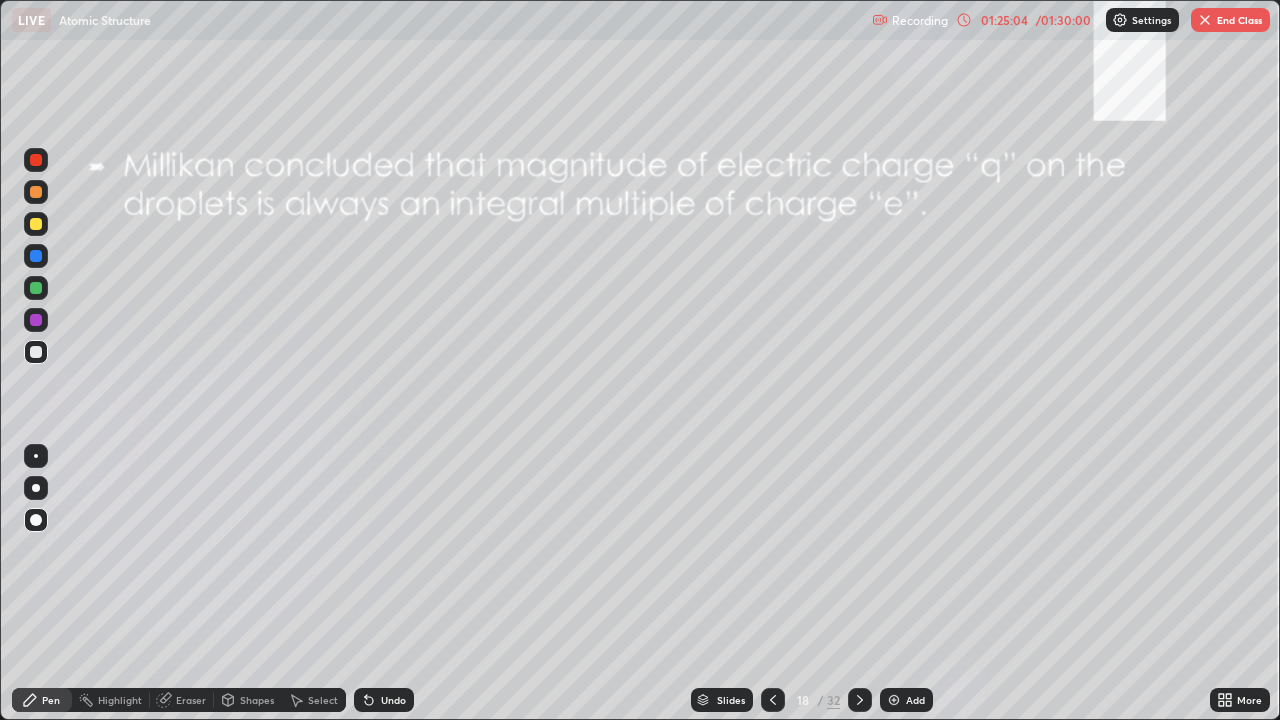 click on "Undo" at bounding box center [393, 700] 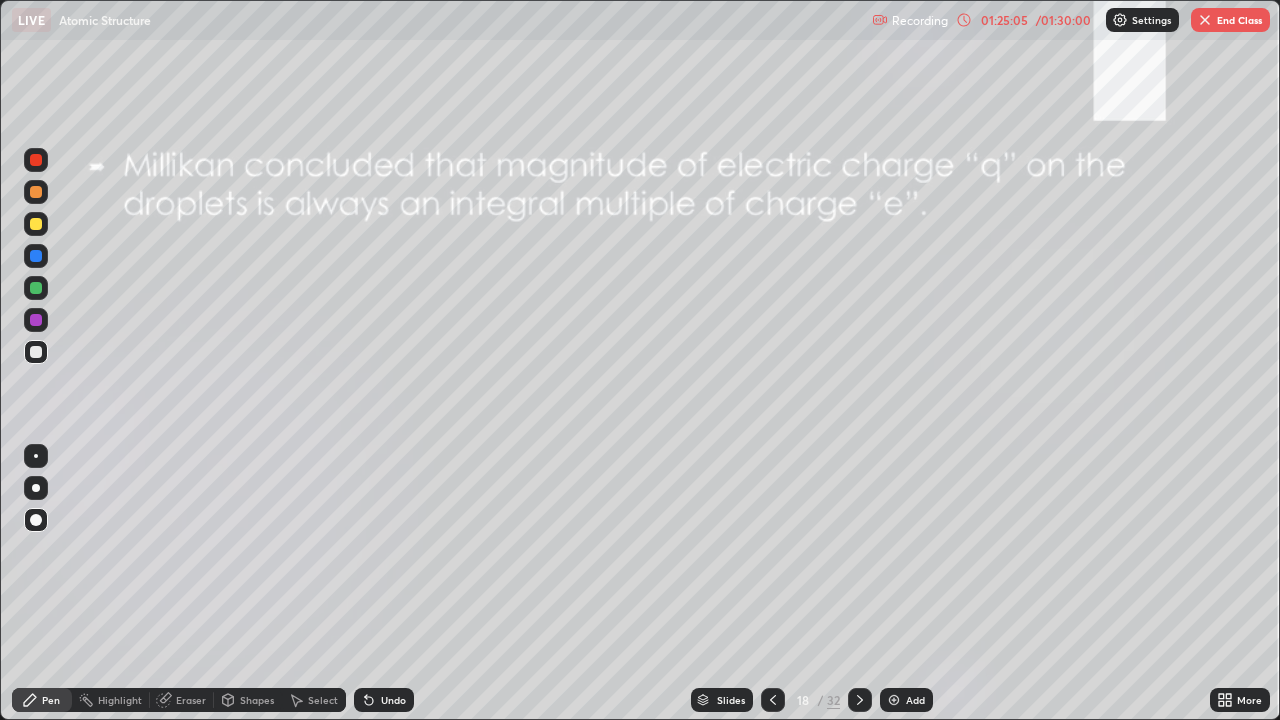 click on "Undo" at bounding box center (393, 700) 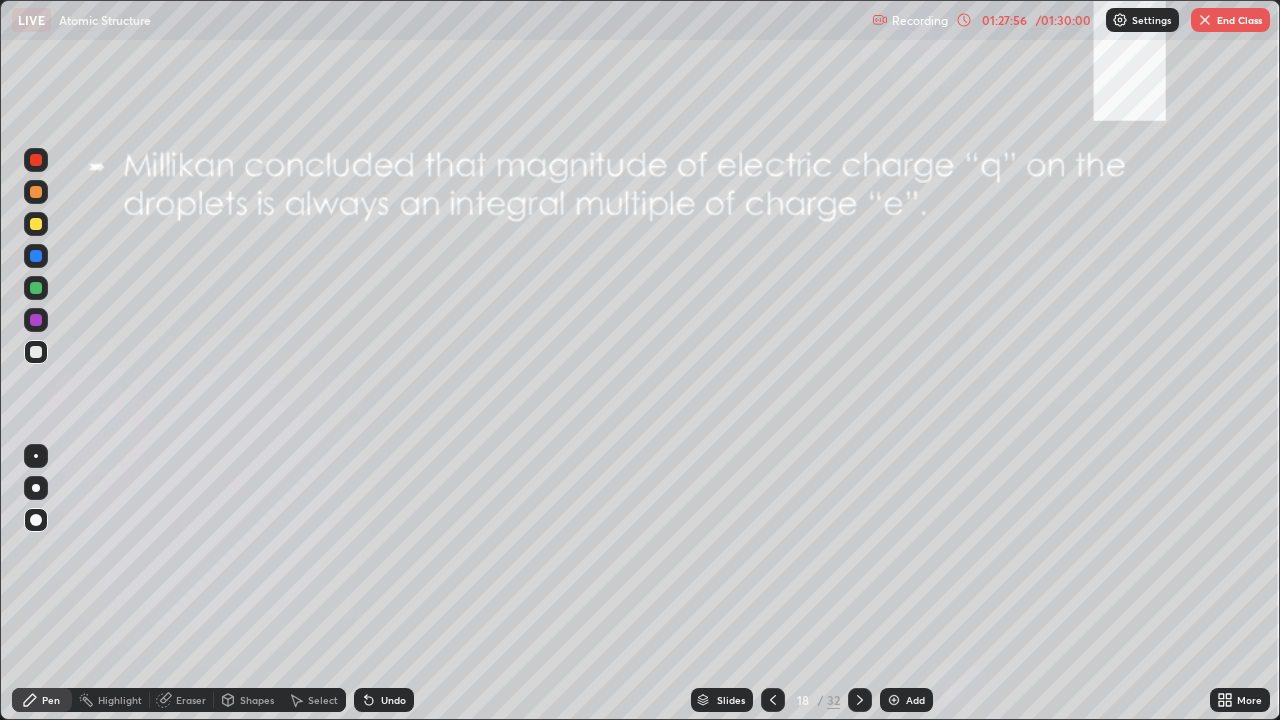 click on "End Class" at bounding box center [1230, 20] 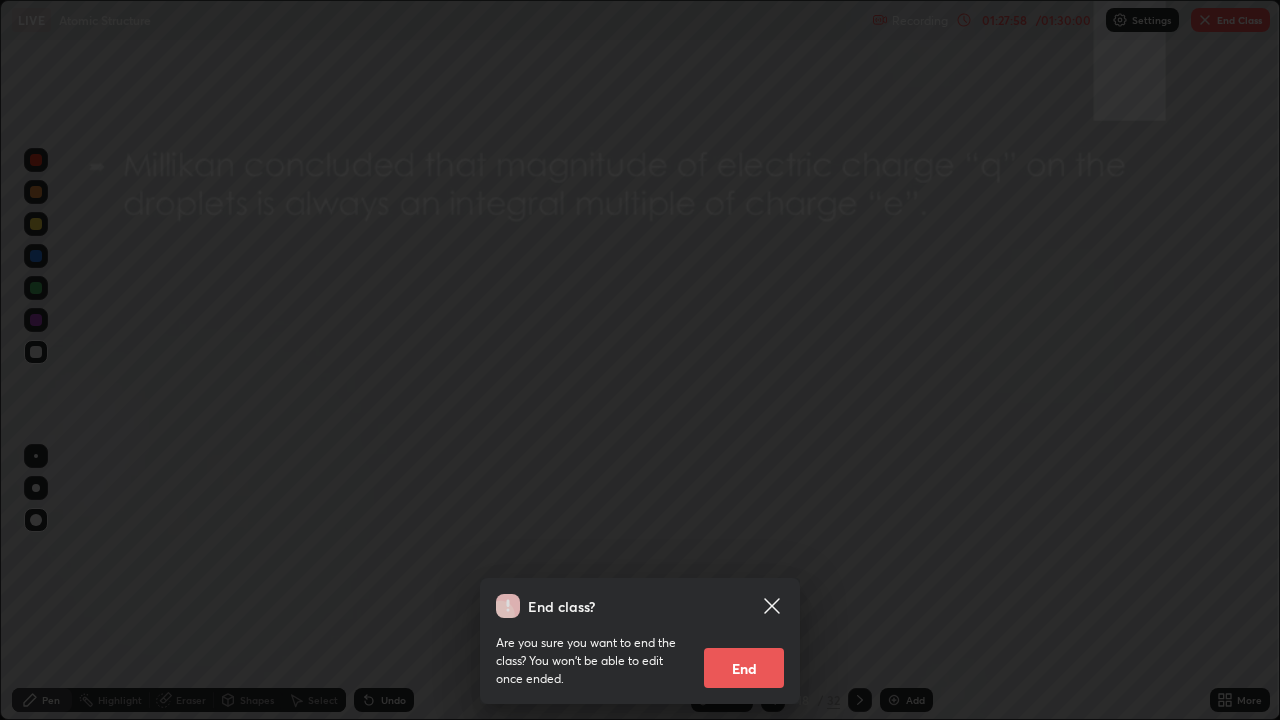 click on "End" at bounding box center (744, 668) 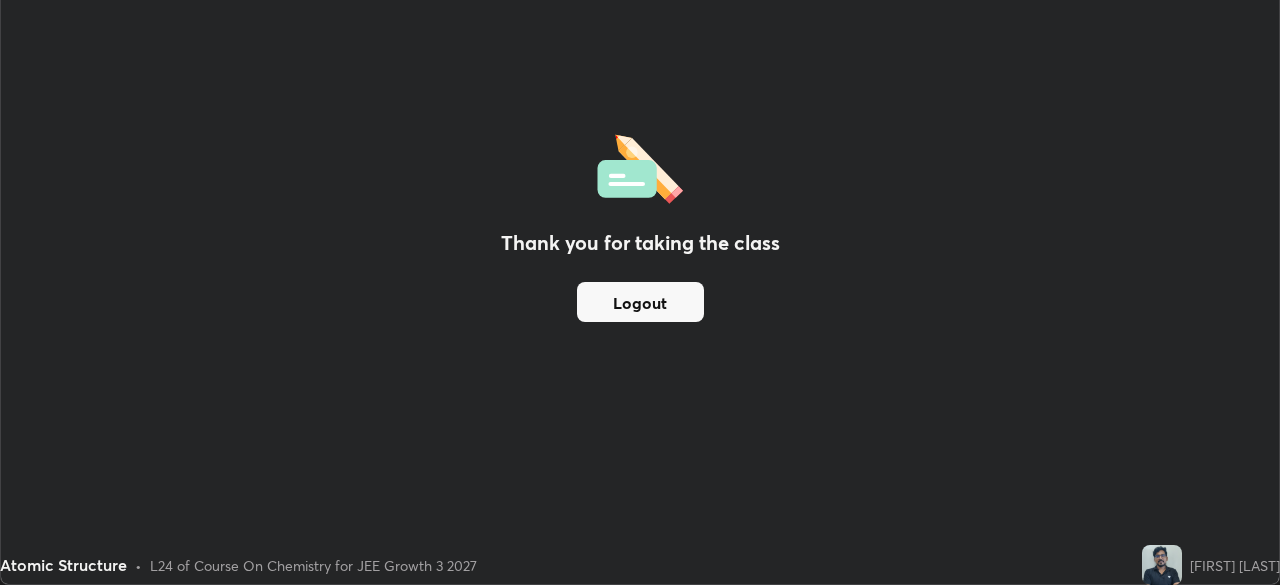 scroll, scrollTop: 585, scrollLeft: 1280, axis: both 